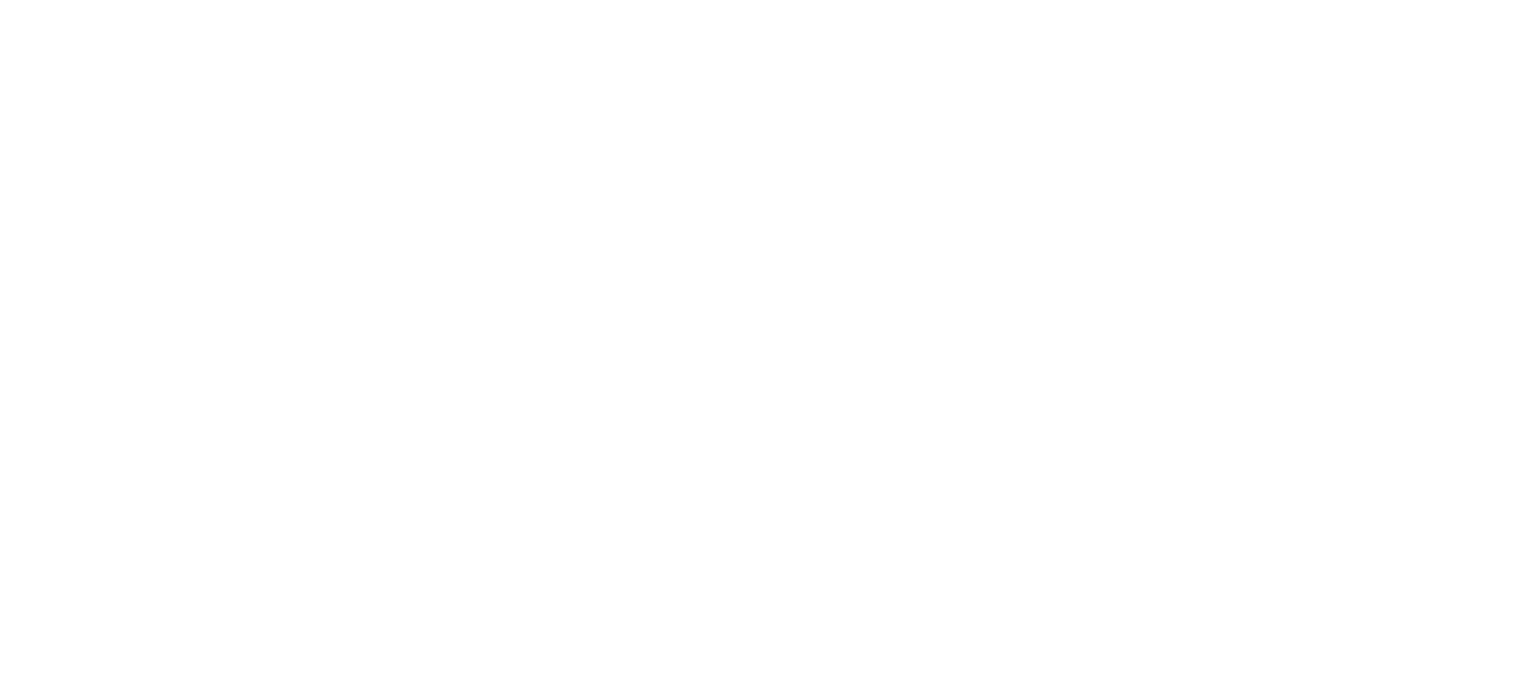 scroll, scrollTop: 0, scrollLeft: 0, axis: both 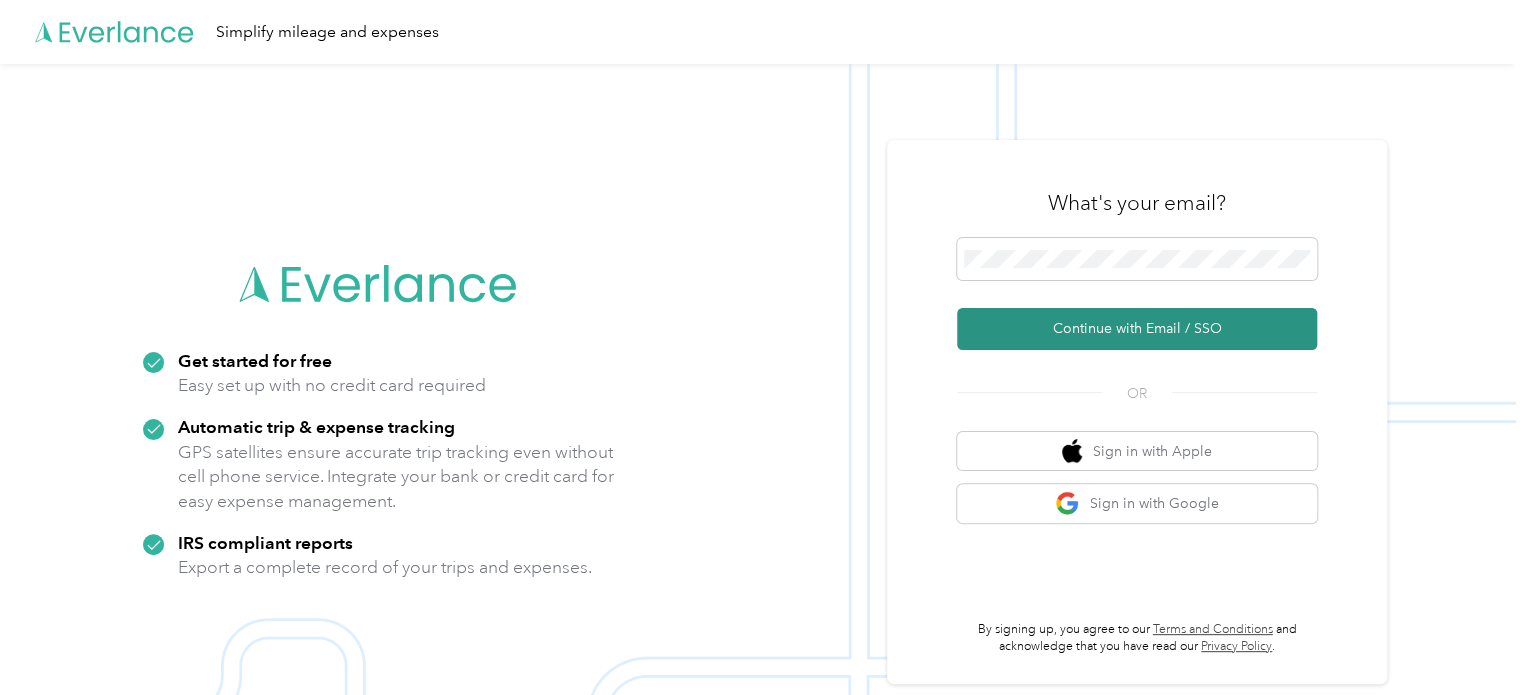click on "Continue with Email / SSO" at bounding box center [1137, 329] 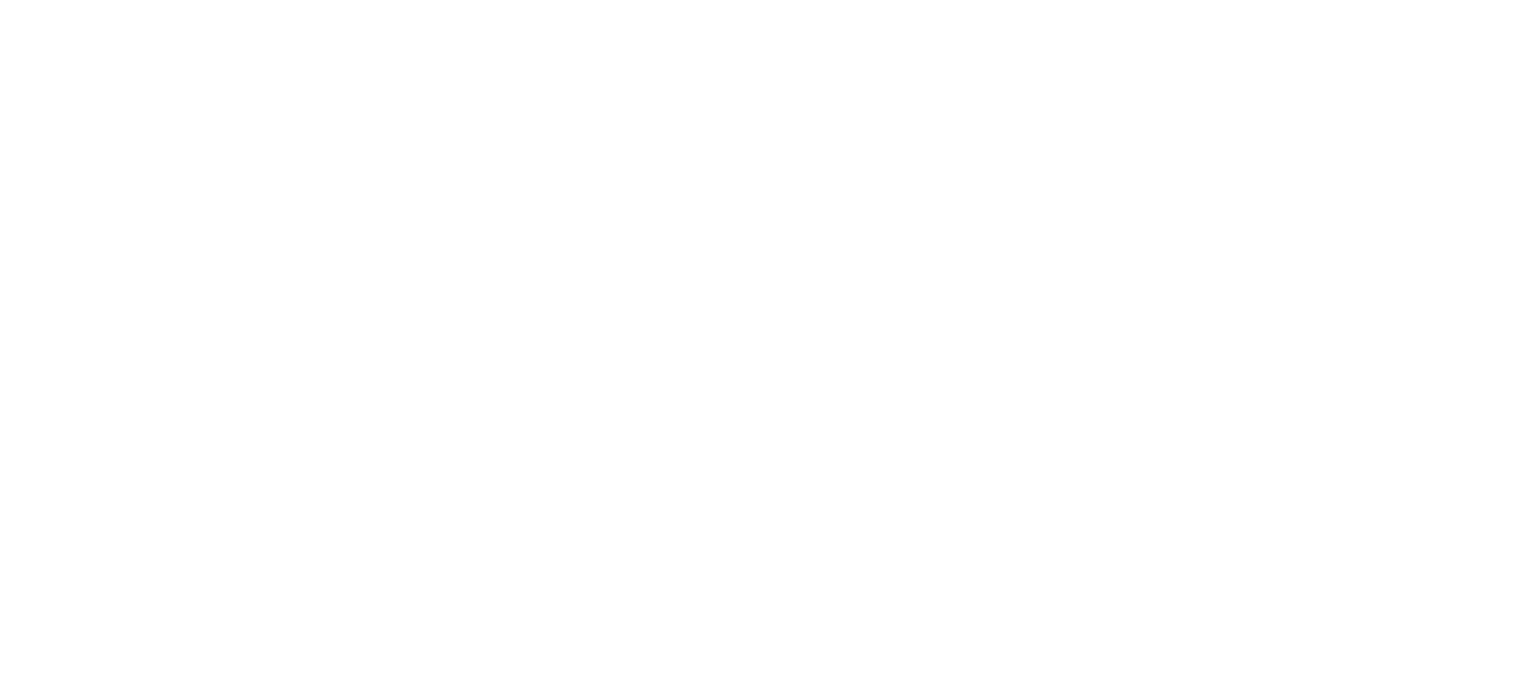 scroll, scrollTop: 0, scrollLeft: 0, axis: both 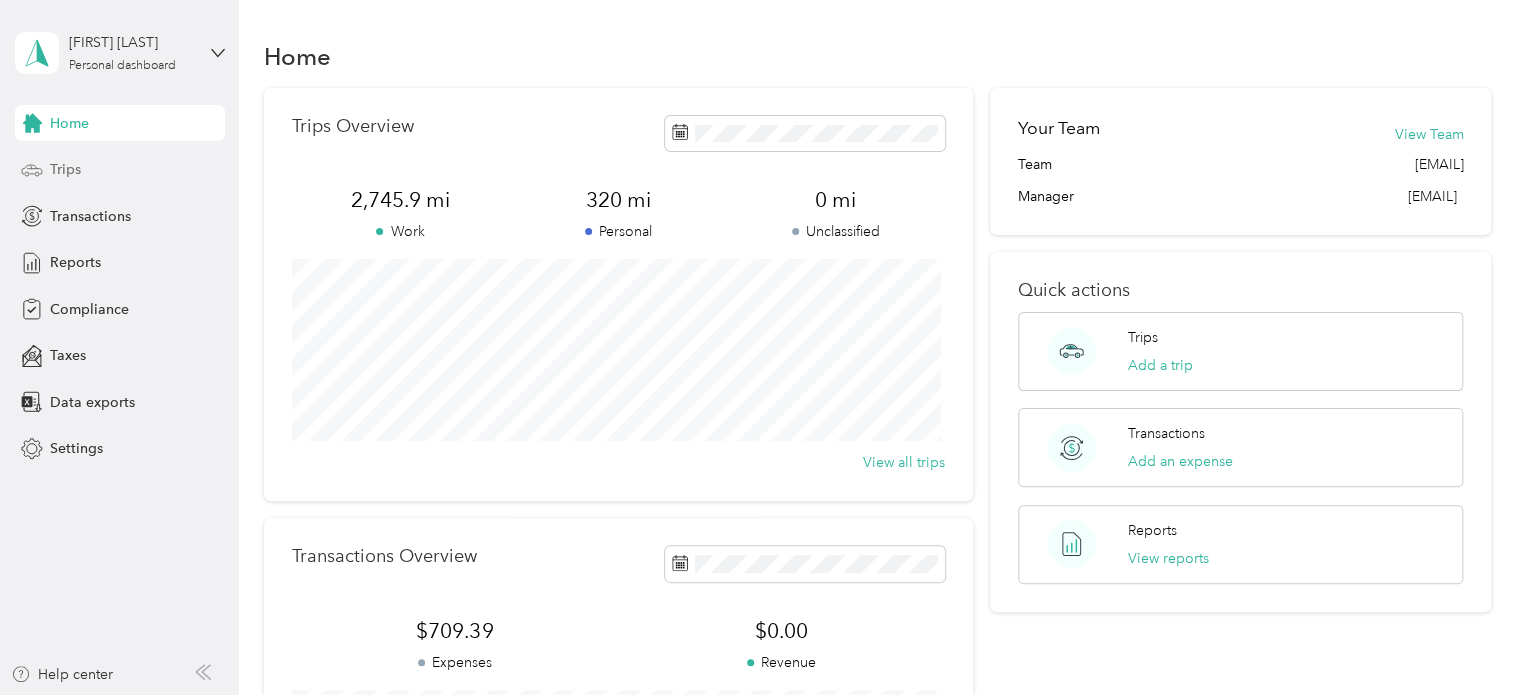 click on "Trips" at bounding box center (65, 169) 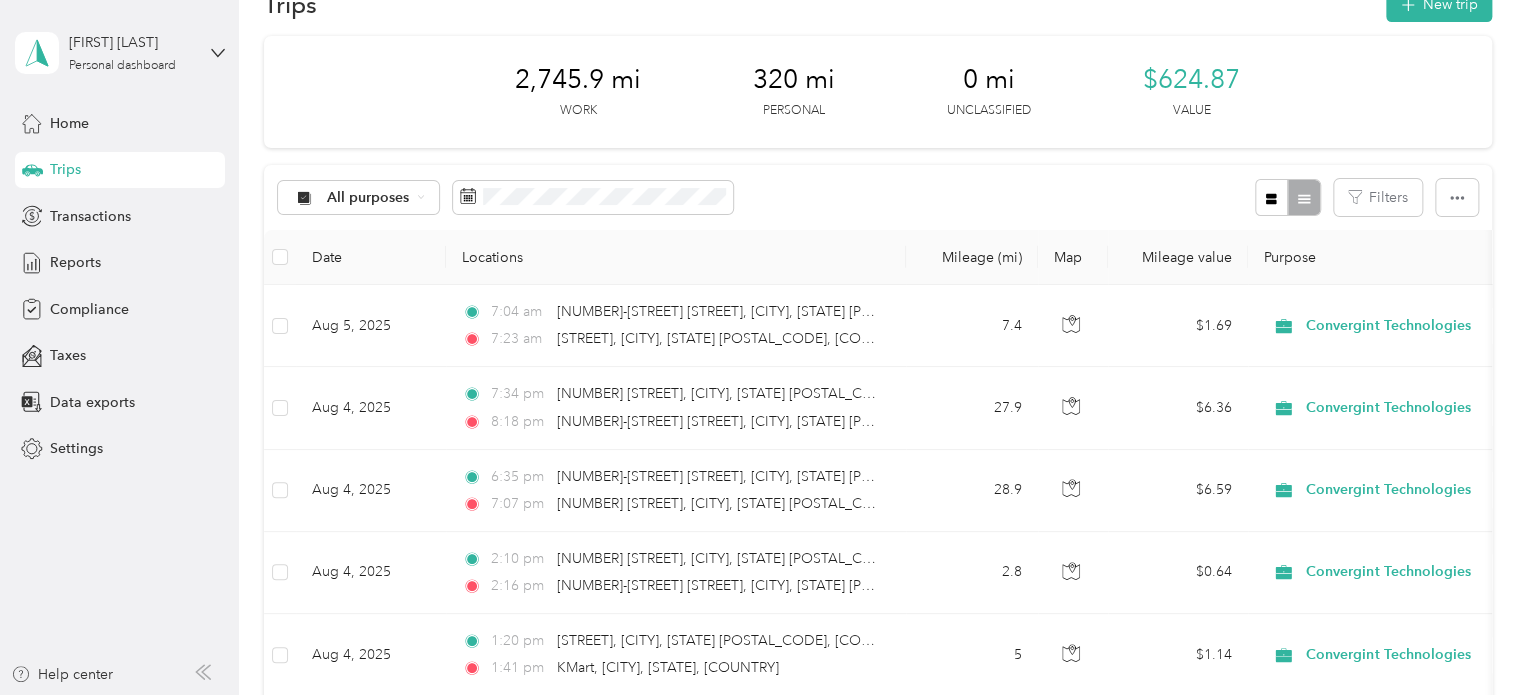 scroll, scrollTop: 100, scrollLeft: 0, axis: vertical 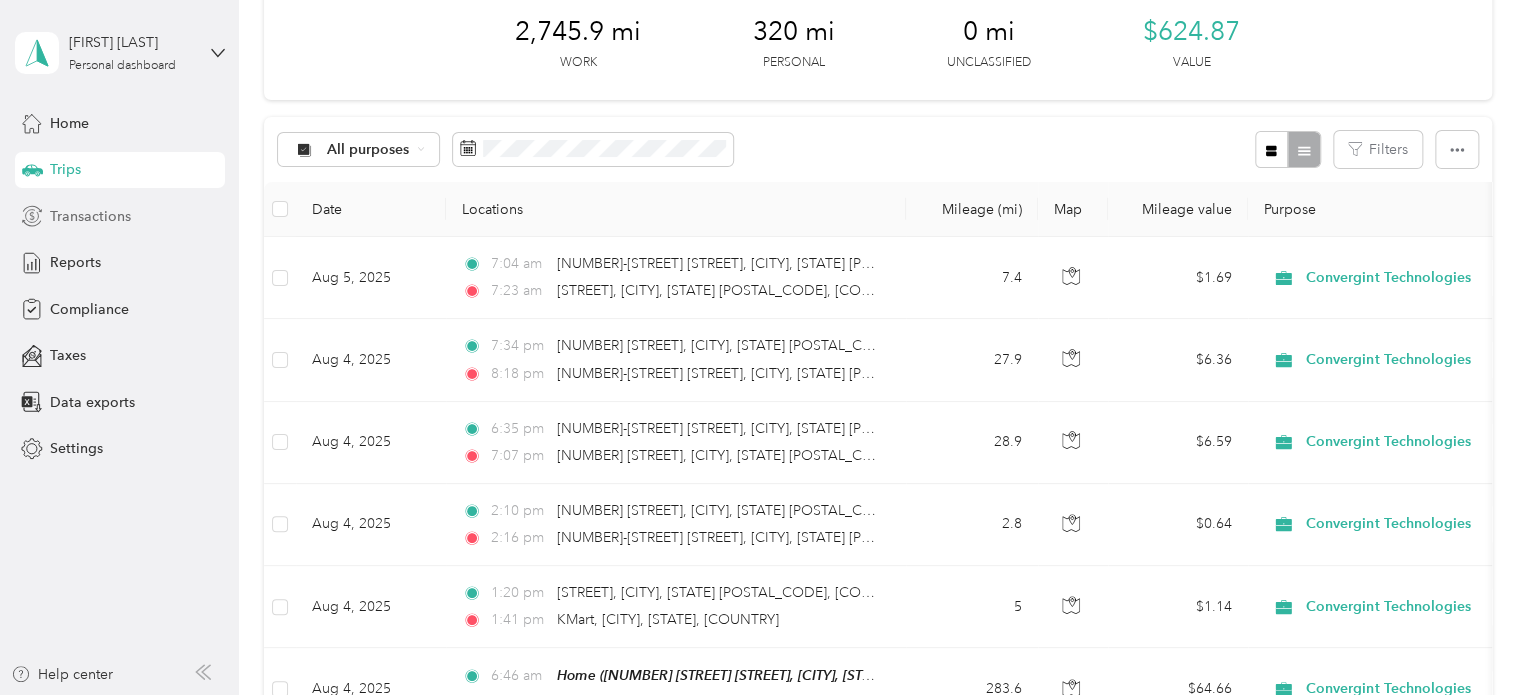 click on "Transactions" at bounding box center [90, 216] 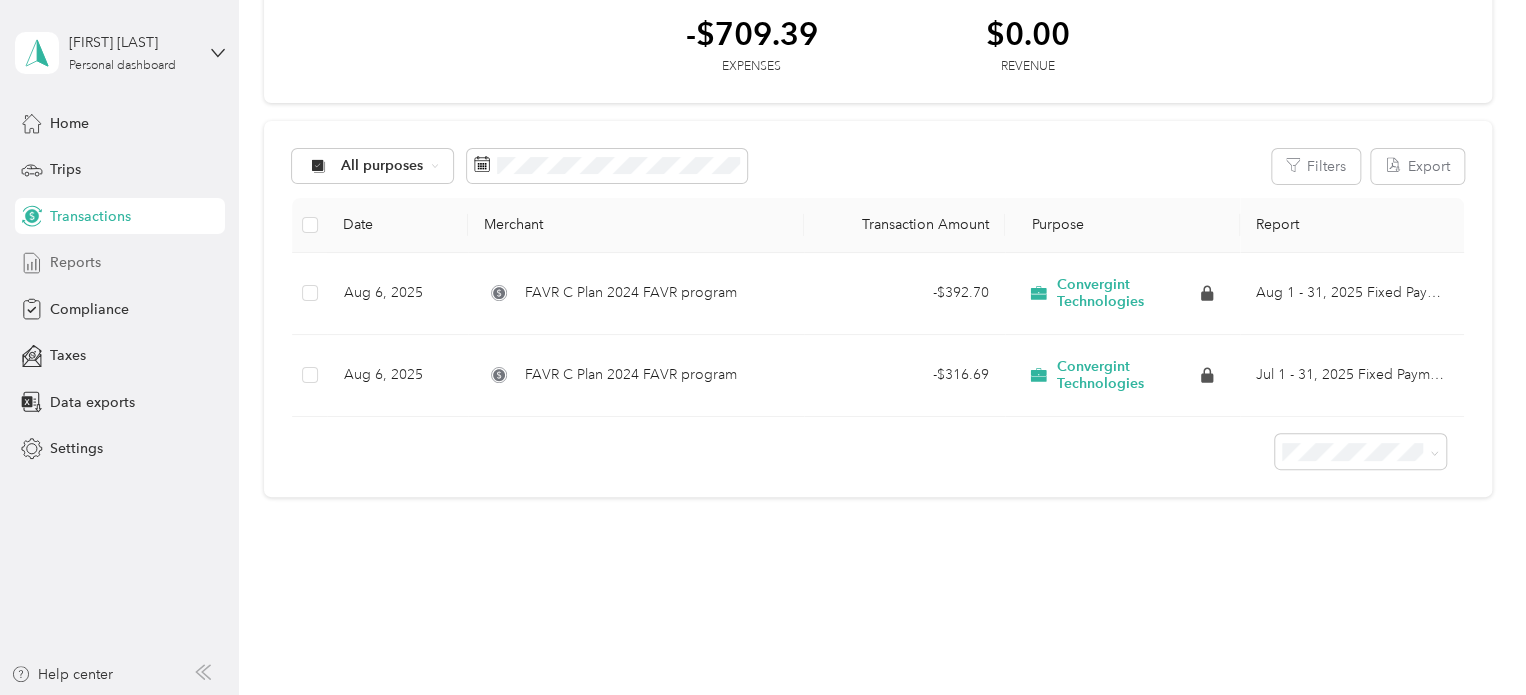 click on "Reports" at bounding box center (75, 262) 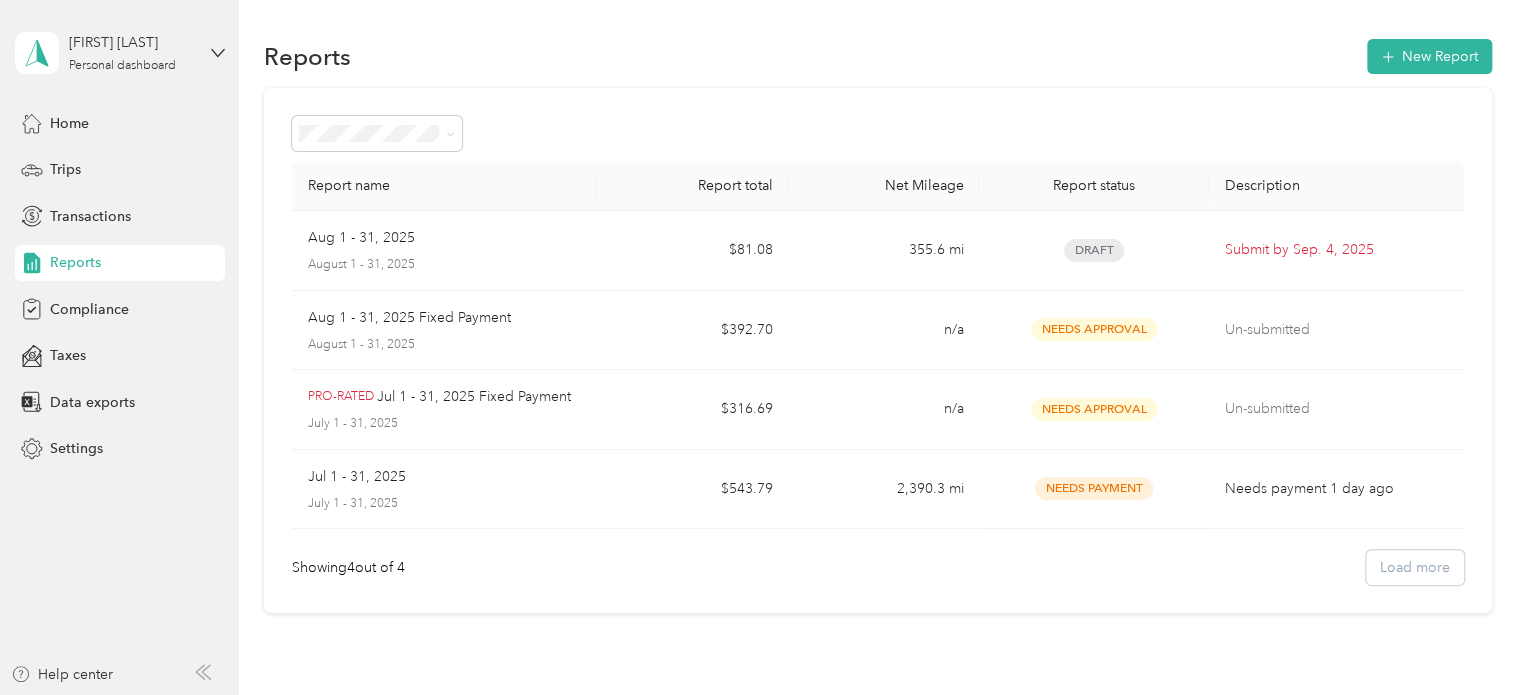 scroll, scrollTop: 100, scrollLeft: 0, axis: vertical 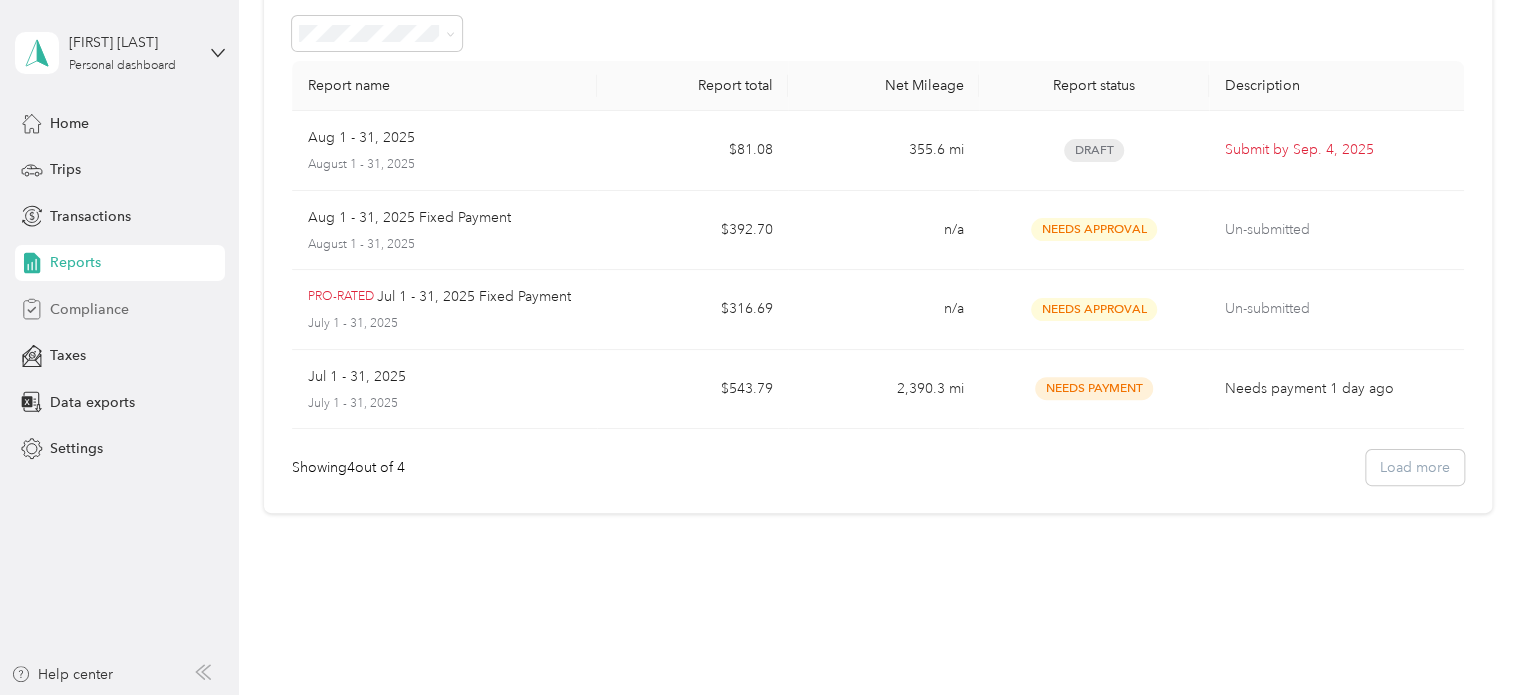 click on "Compliance" at bounding box center (120, 309) 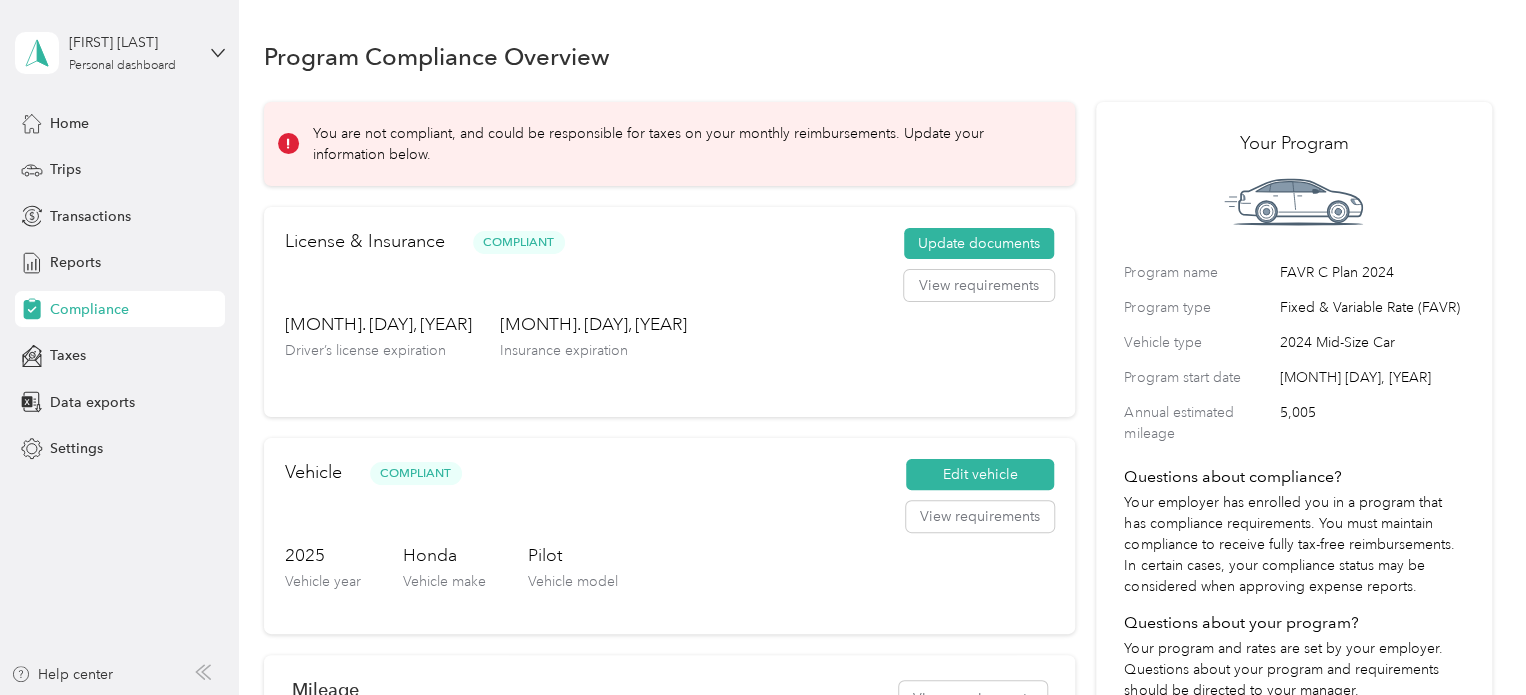 click on "You are not compliant, and could be responsible for taxes on your monthly reimbursements. Update your information below." at bounding box center (680, 144) 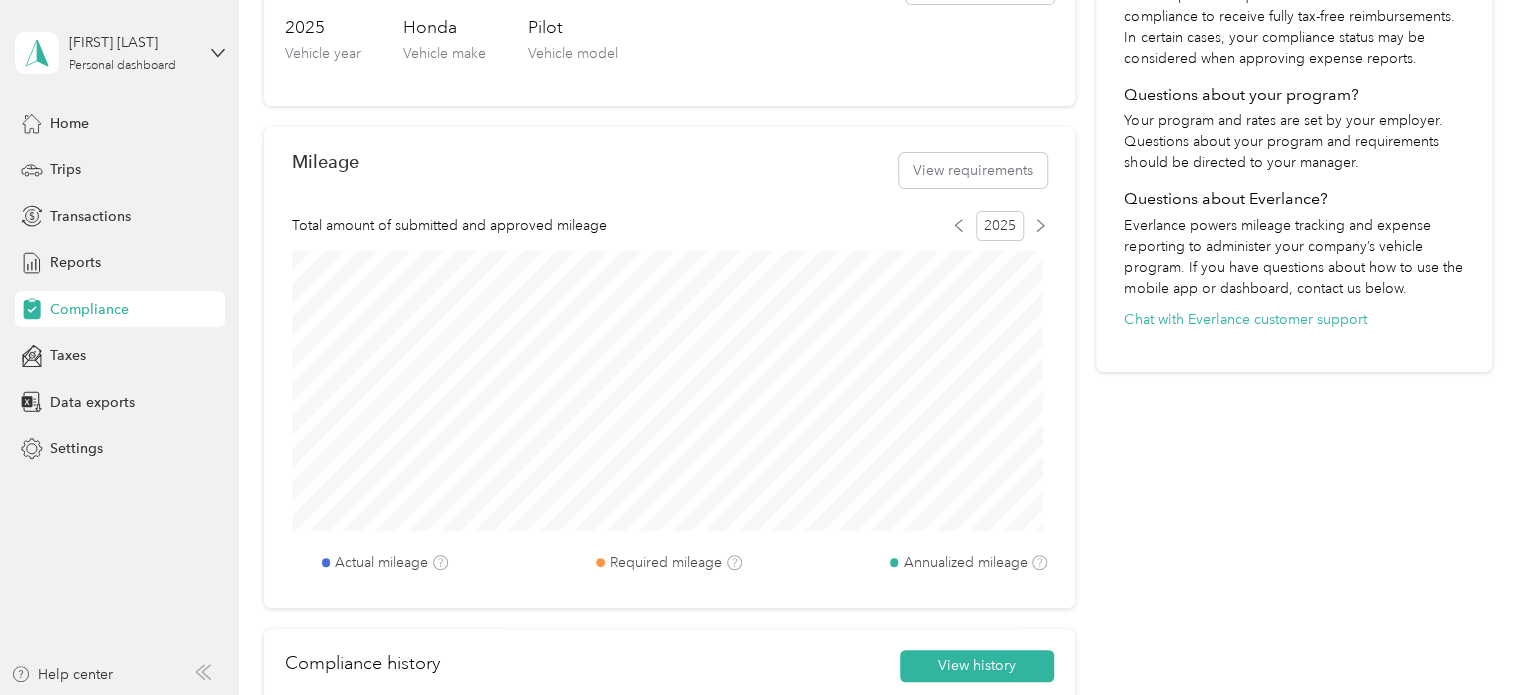 scroll, scrollTop: 800, scrollLeft: 0, axis: vertical 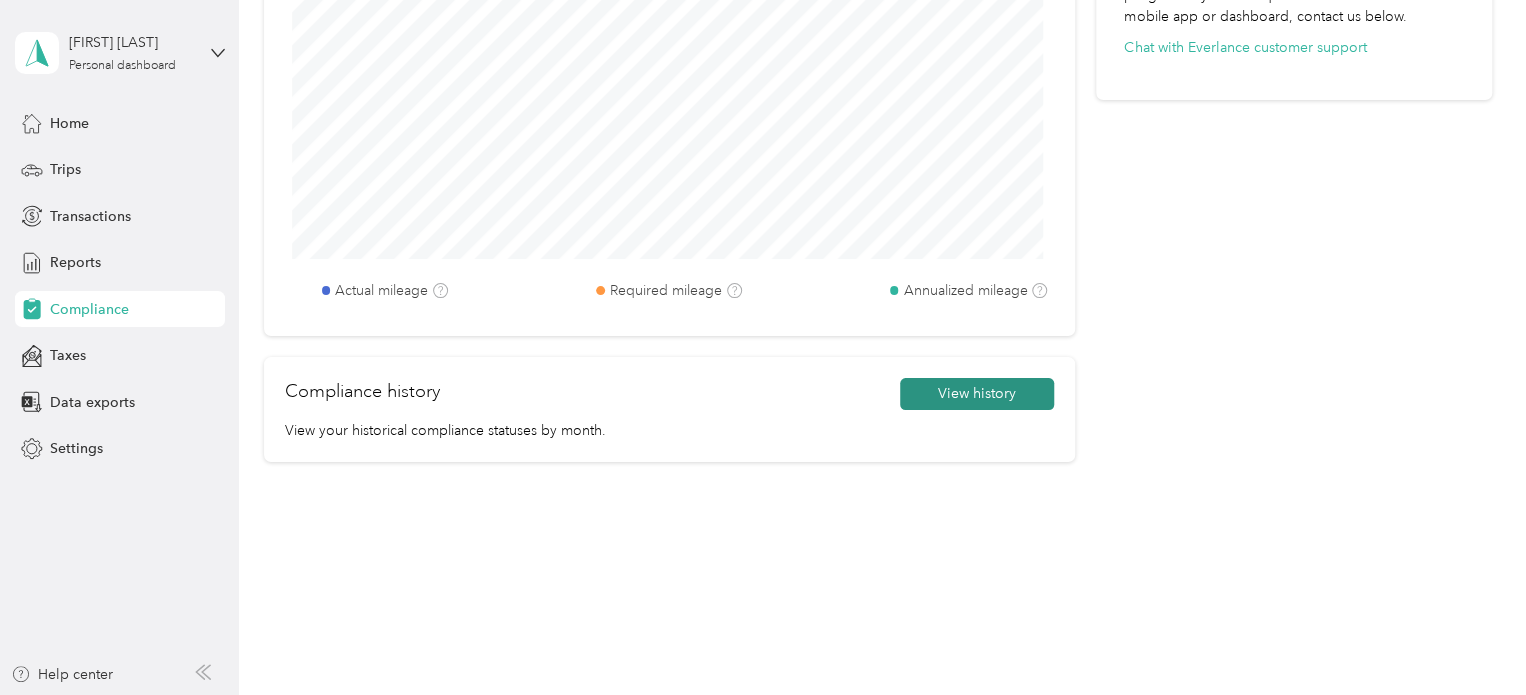 click on "View history" at bounding box center [977, 394] 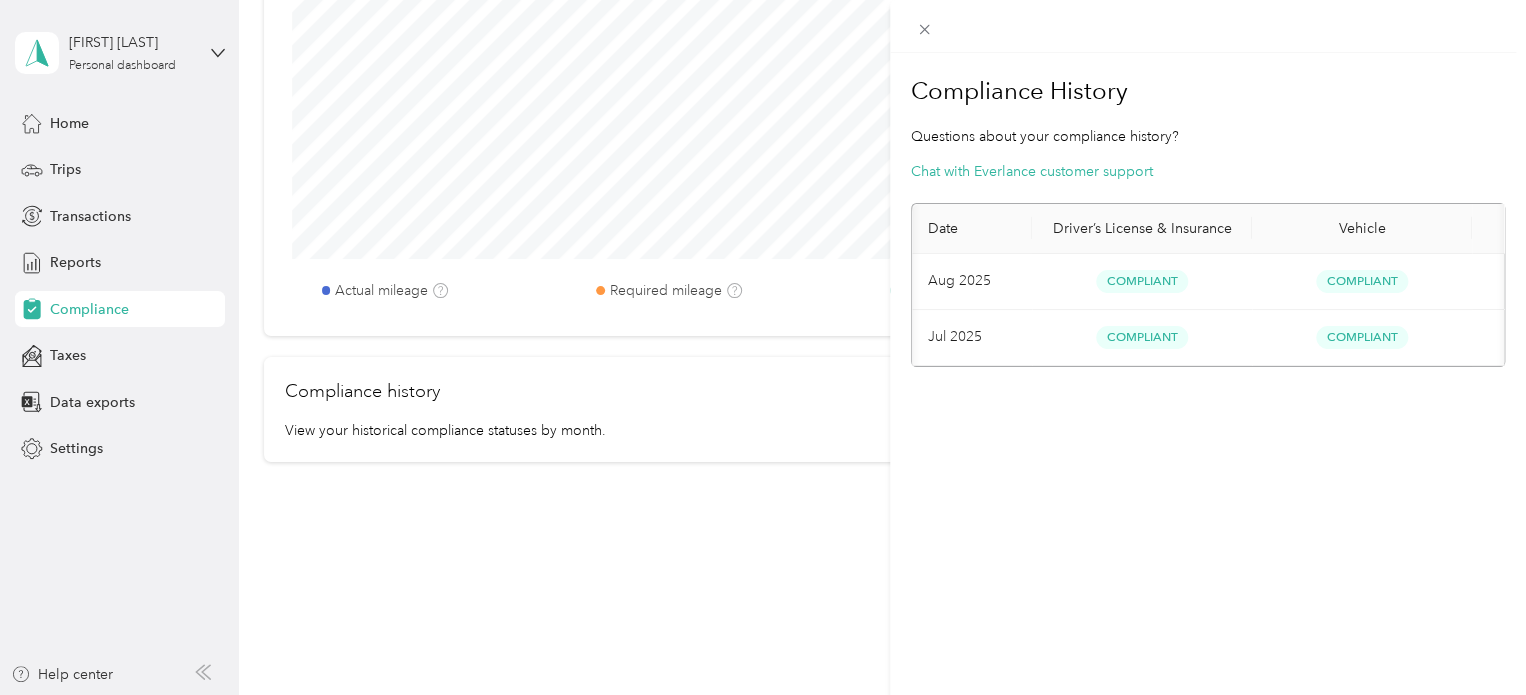 scroll, scrollTop: 0, scrollLeft: 203, axis: horizontal 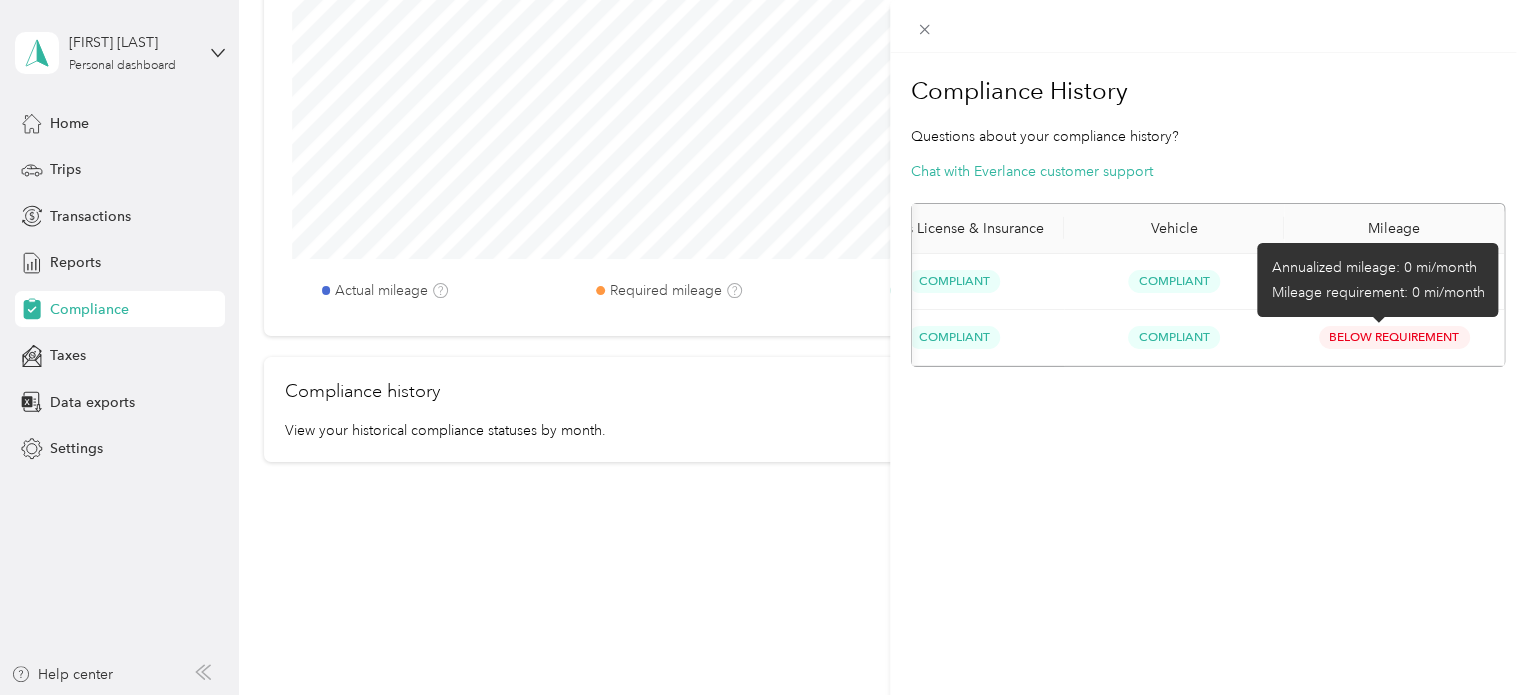 click on "Mileage requirement: 0 mi/month" at bounding box center [1377, 292] 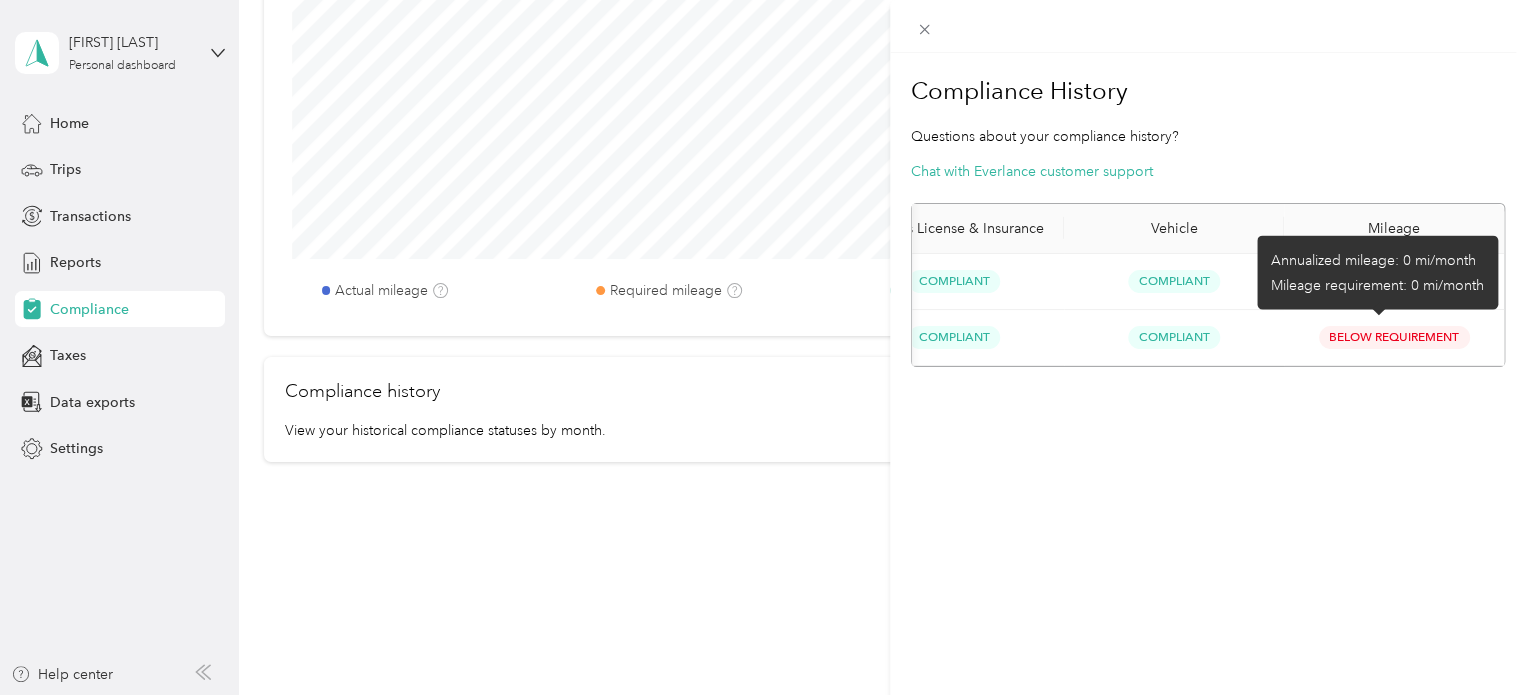 click on "Compliance History Questions about your compliance history? Chat with Everlance customer support Date Driver’s License & Insurance Vehicle Mileage Aug [YEAR] Compliant Compliant Below Requirement Jul [YEAR] Compliant Compliant Below Requirement" at bounding box center (1208, 400) 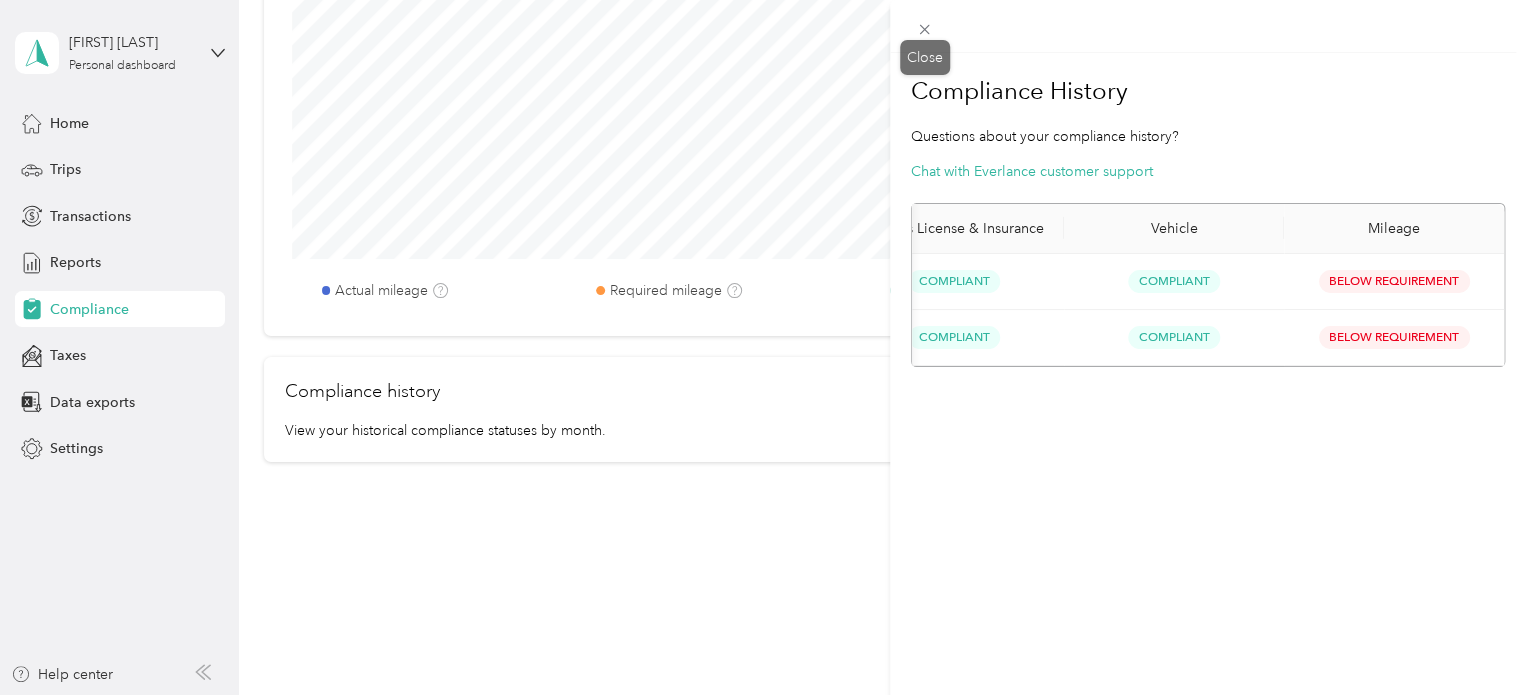 click 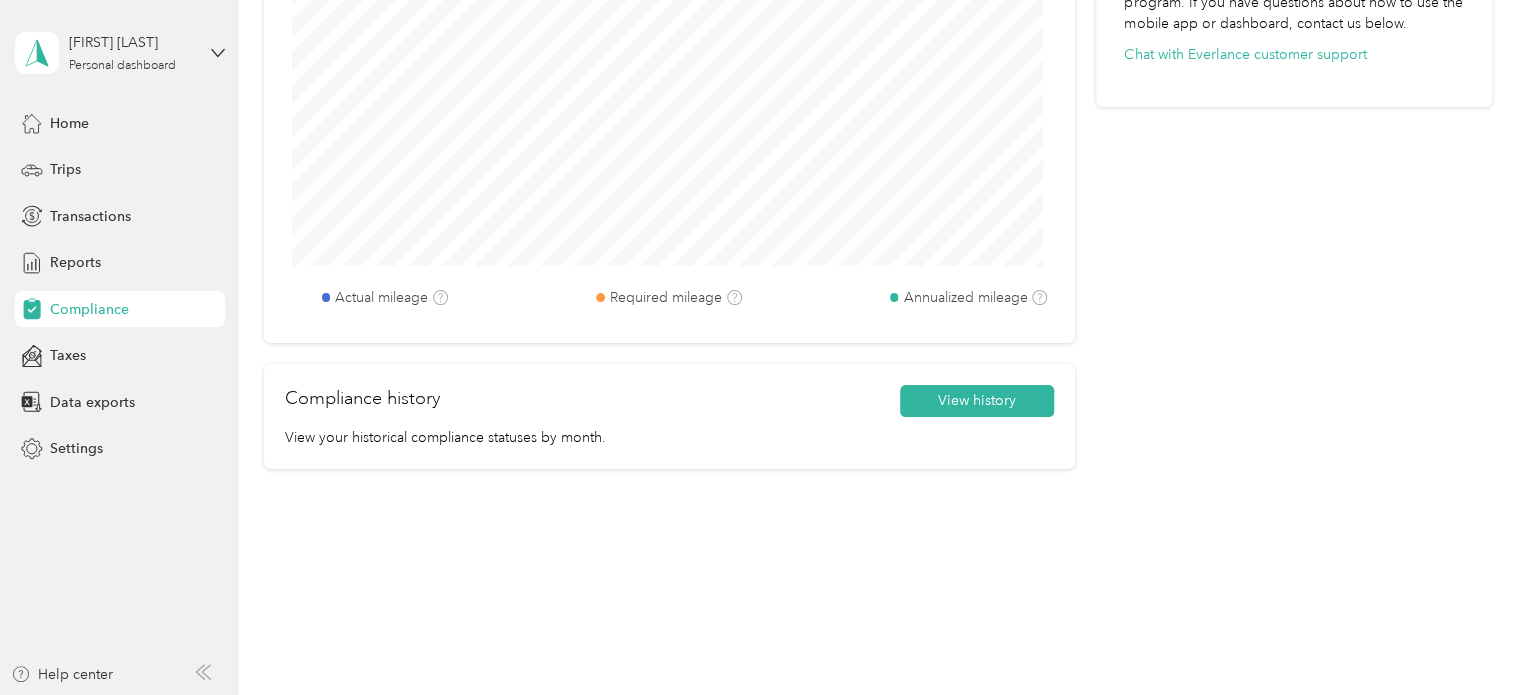 scroll, scrollTop: 800, scrollLeft: 0, axis: vertical 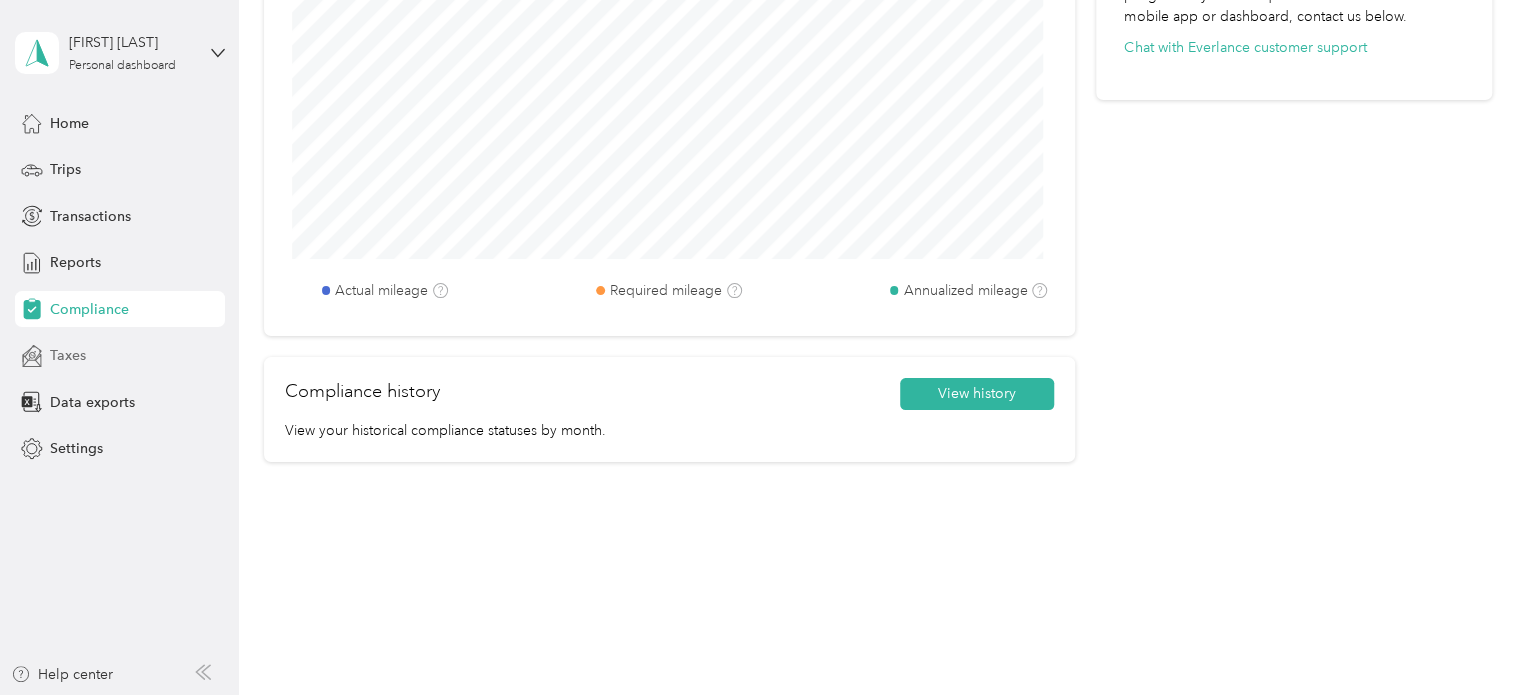 click on "Taxes" at bounding box center (120, 356) 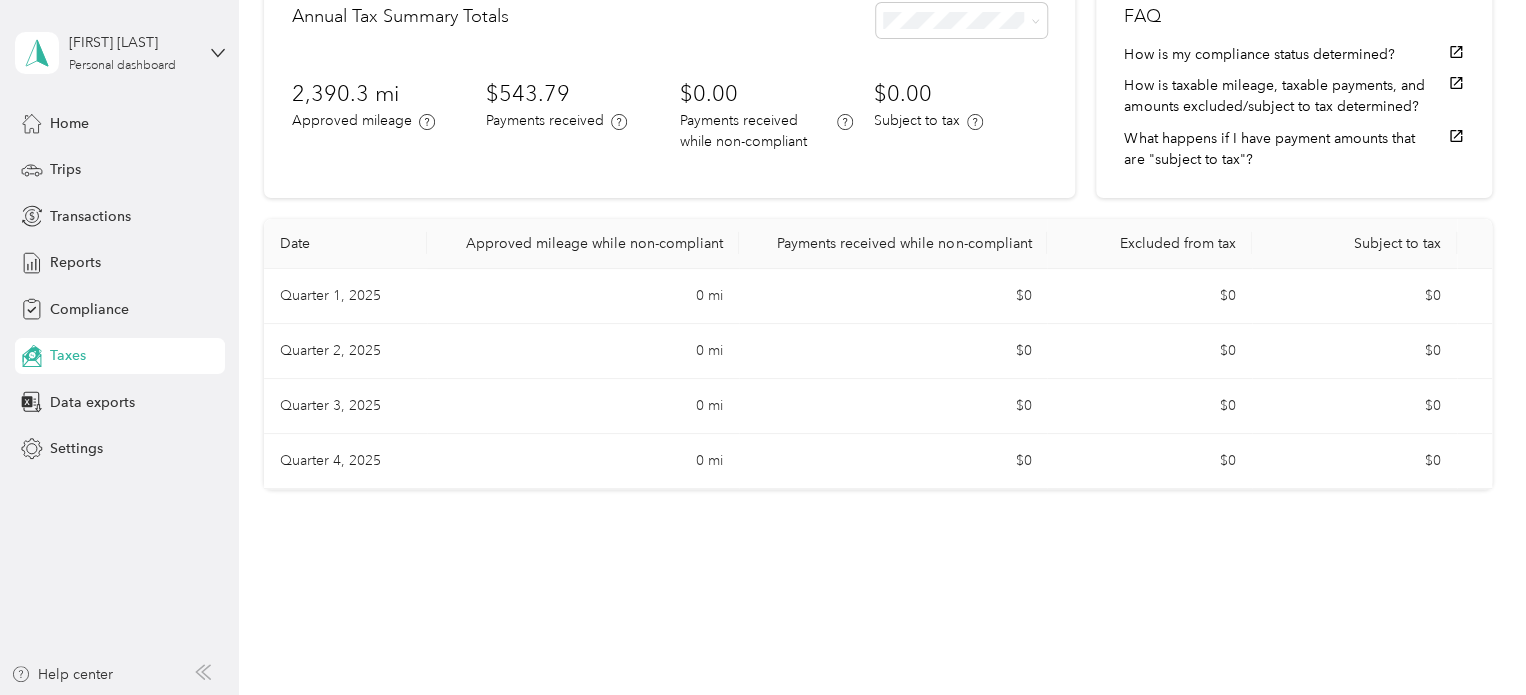 scroll, scrollTop: 112, scrollLeft: 0, axis: vertical 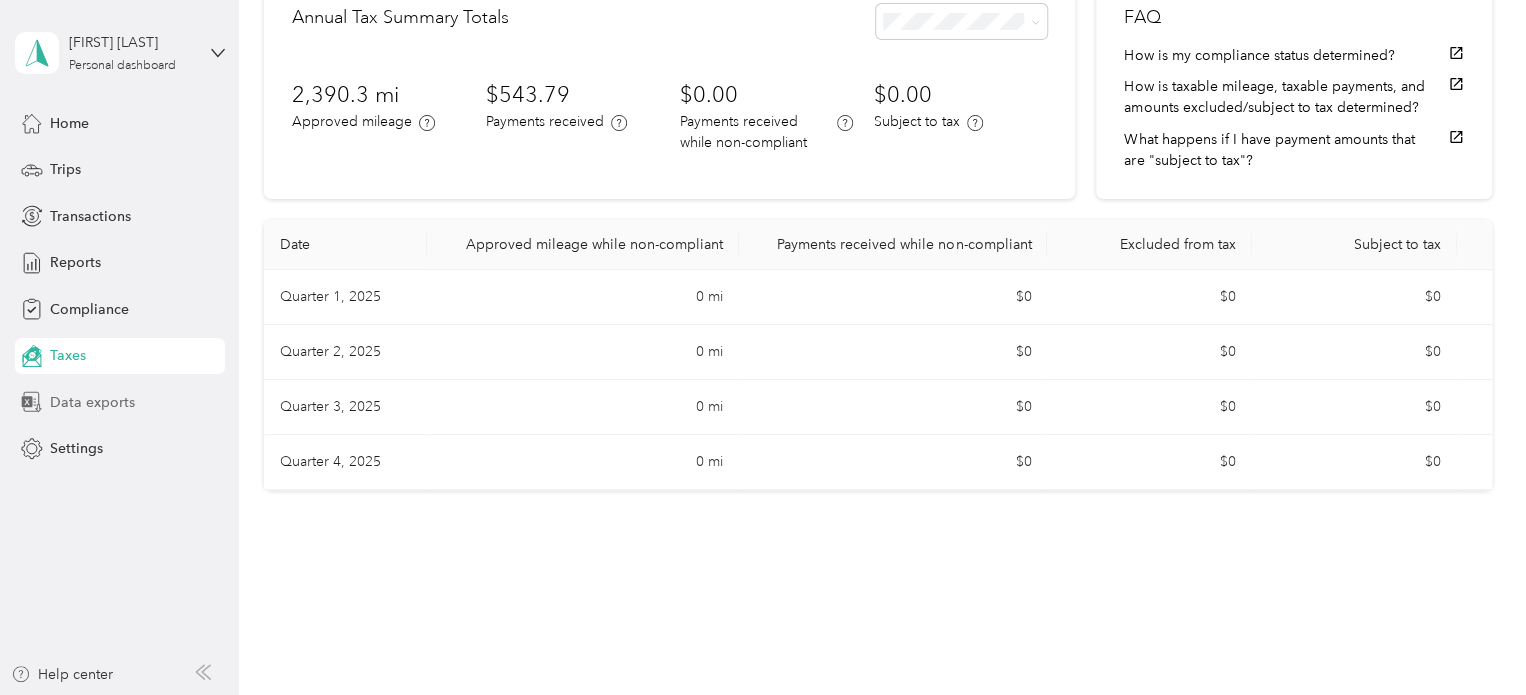 click on "Data exports" at bounding box center (92, 402) 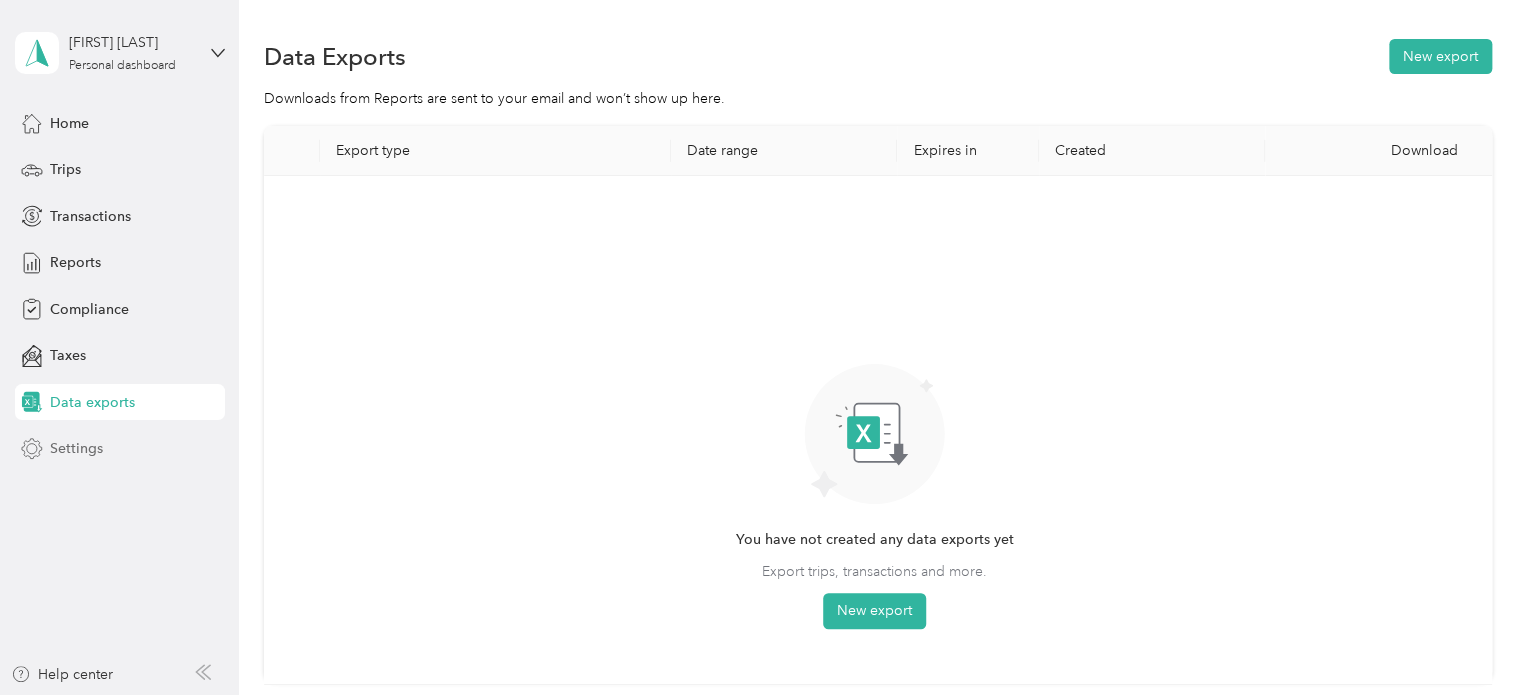 click on "Settings" at bounding box center (76, 448) 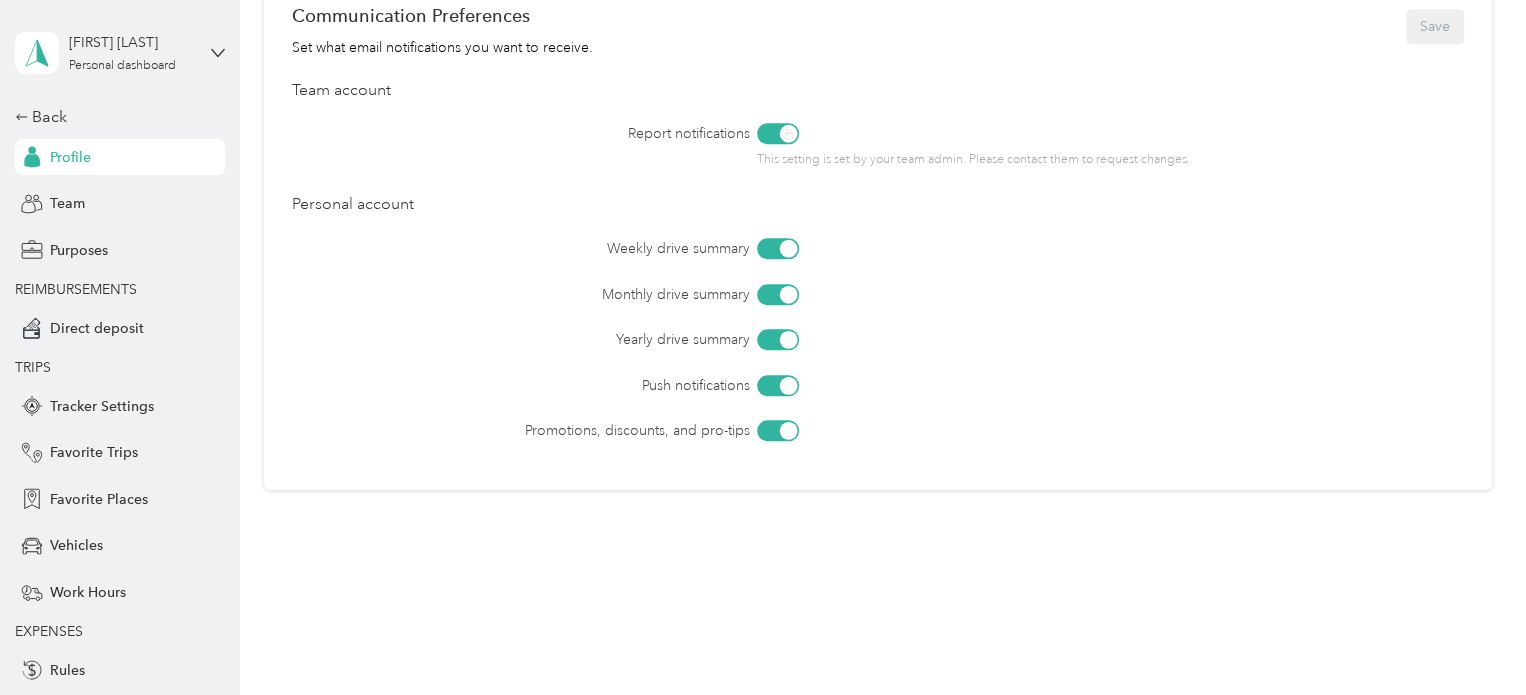 scroll, scrollTop: 900, scrollLeft: 0, axis: vertical 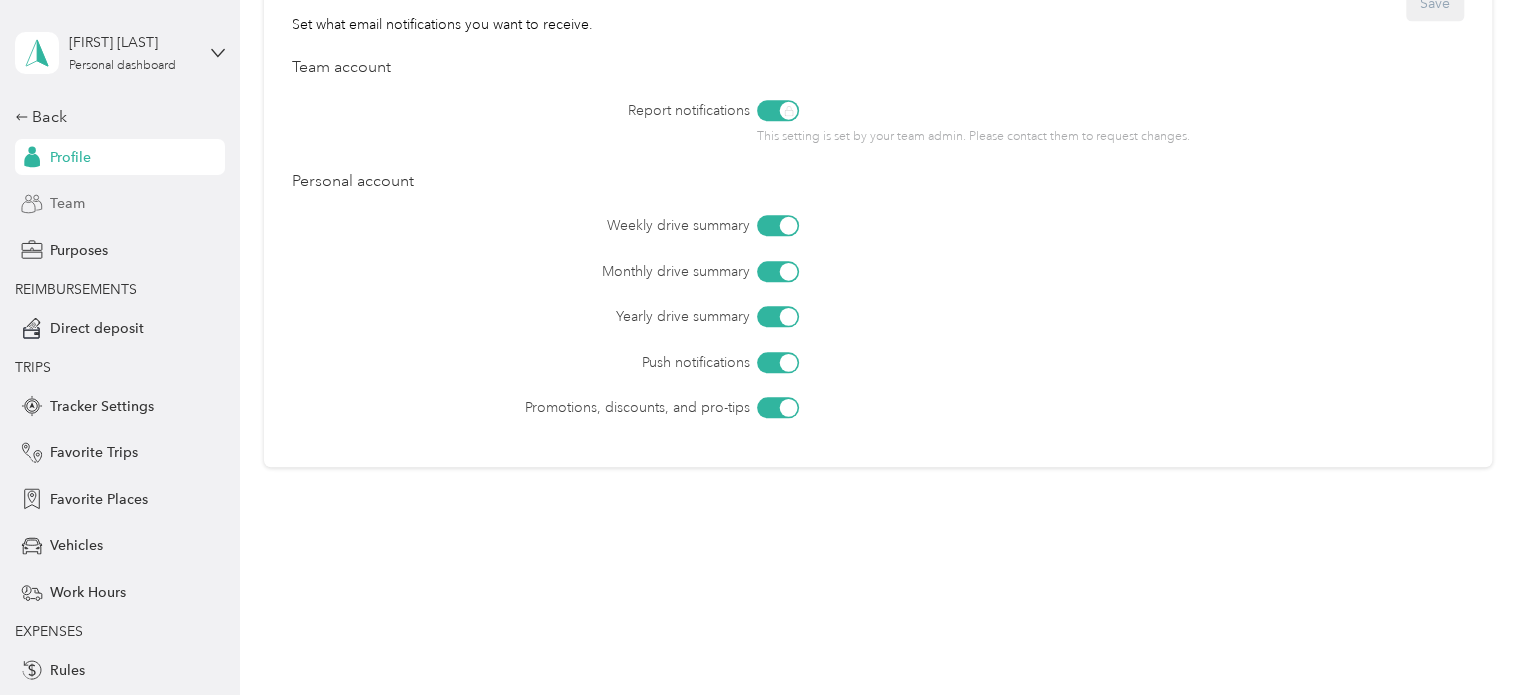 click on "Team" at bounding box center (120, 204) 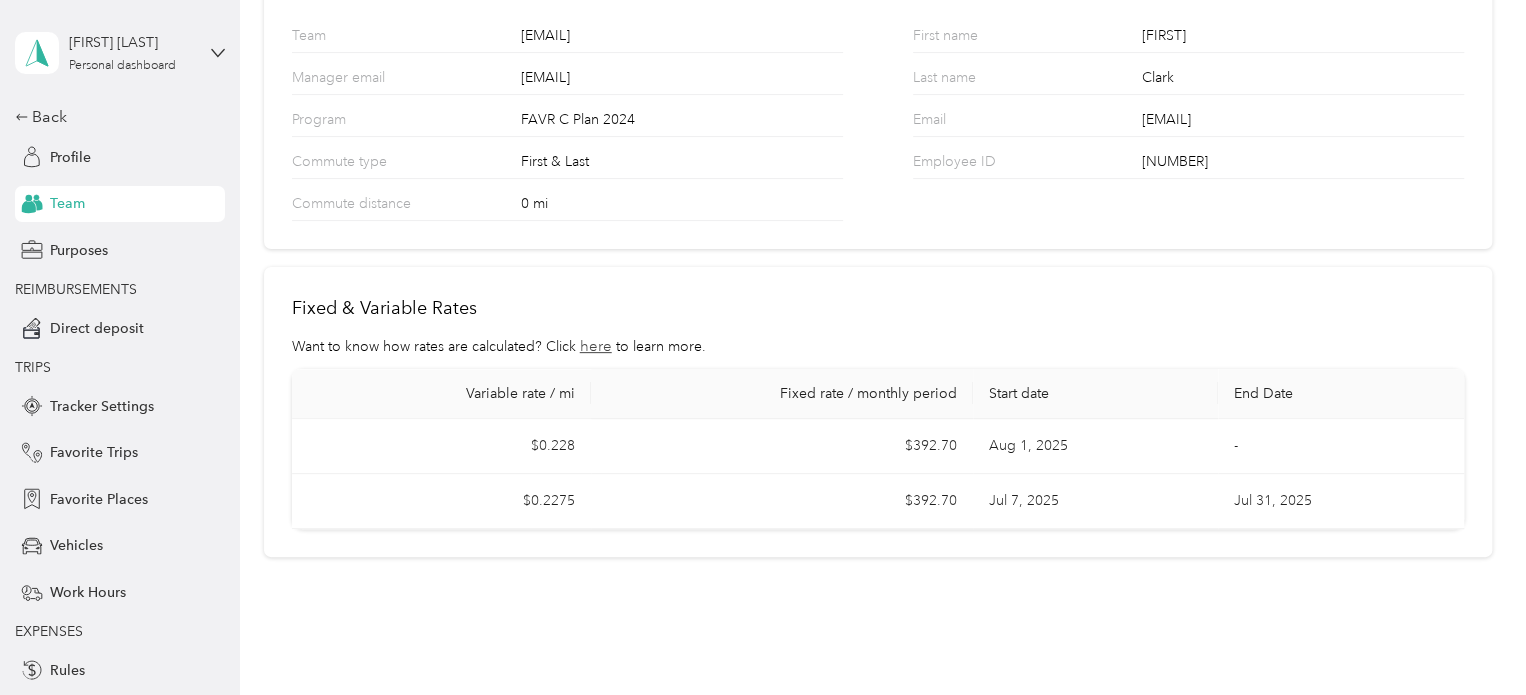 scroll, scrollTop: 0, scrollLeft: 0, axis: both 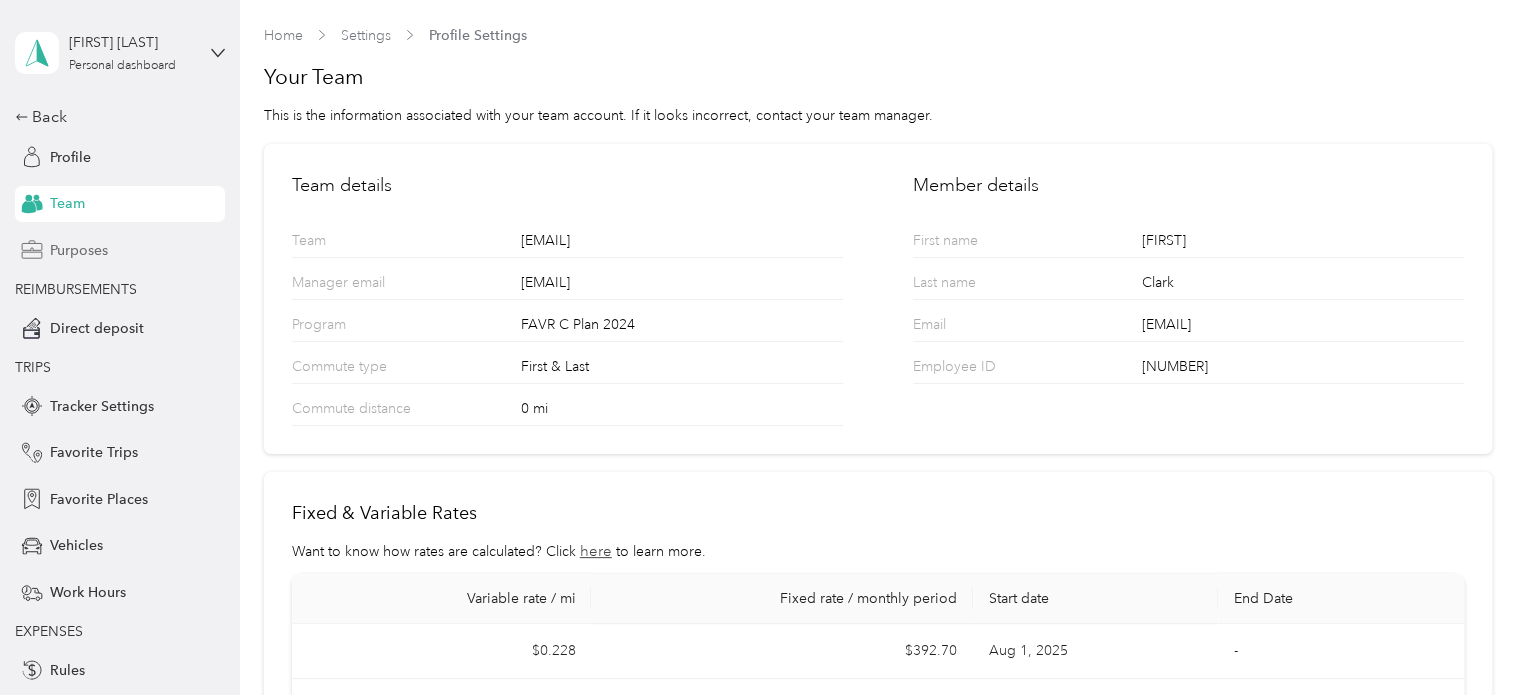 click on "Purposes" at bounding box center [79, 250] 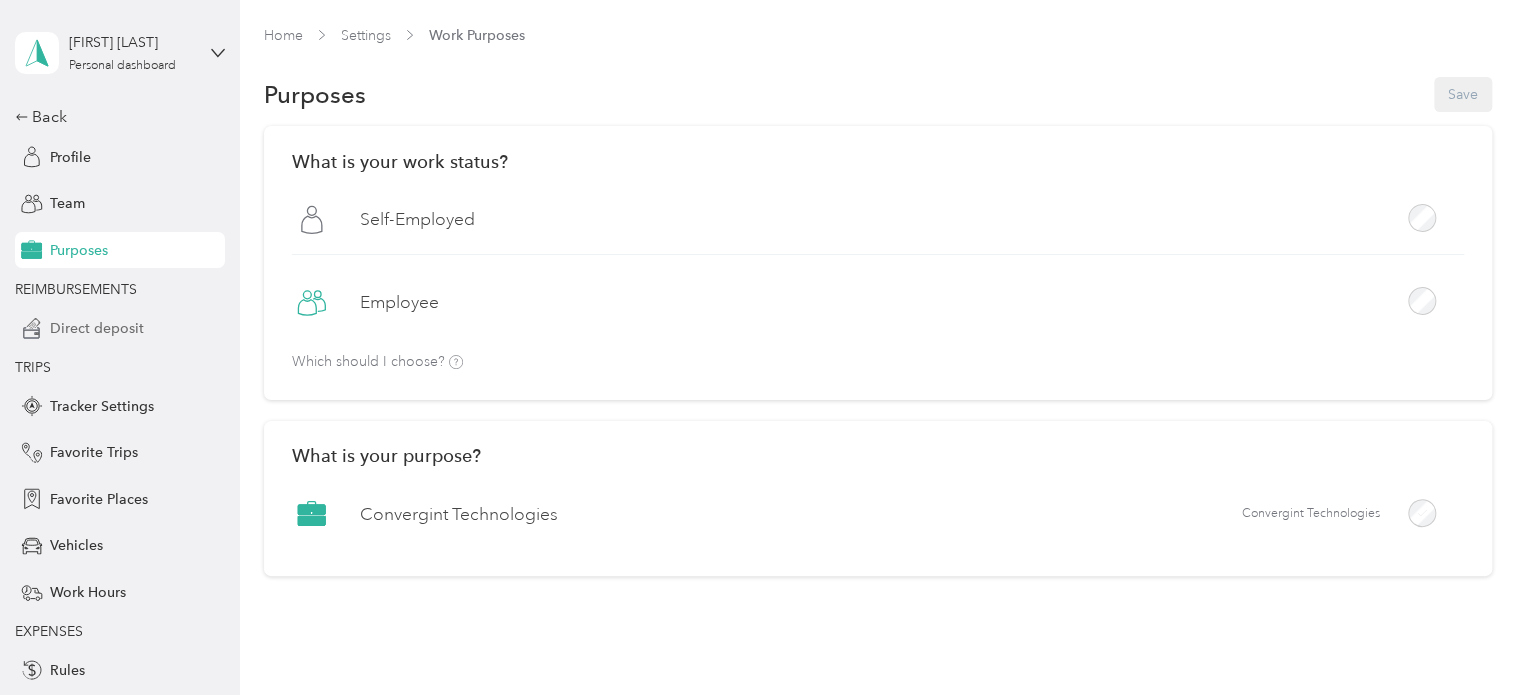 click on "Direct deposit" at bounding box center [97, 328] 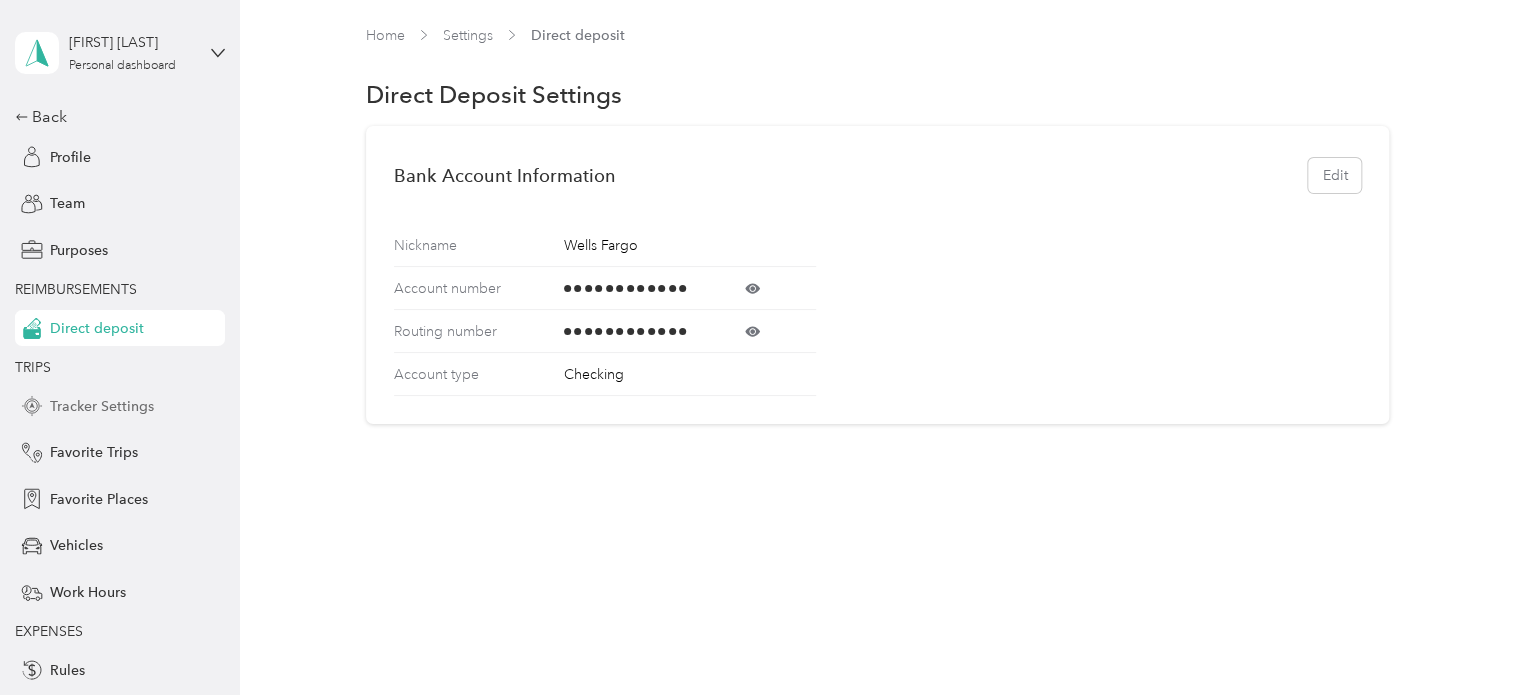 click on "Tracker Settings" at bounding box center [102, 406] 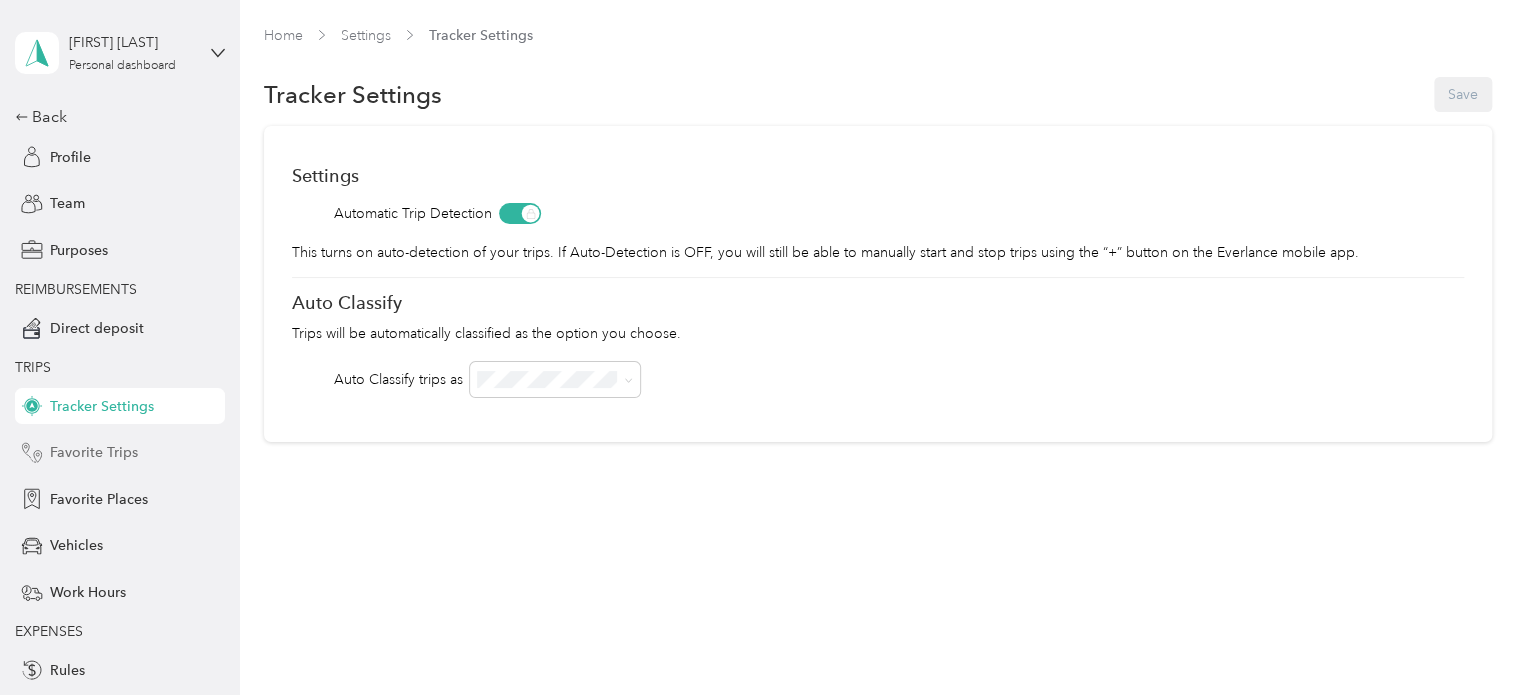 click on "Favorite Trips" at bounding box center [120, 453] 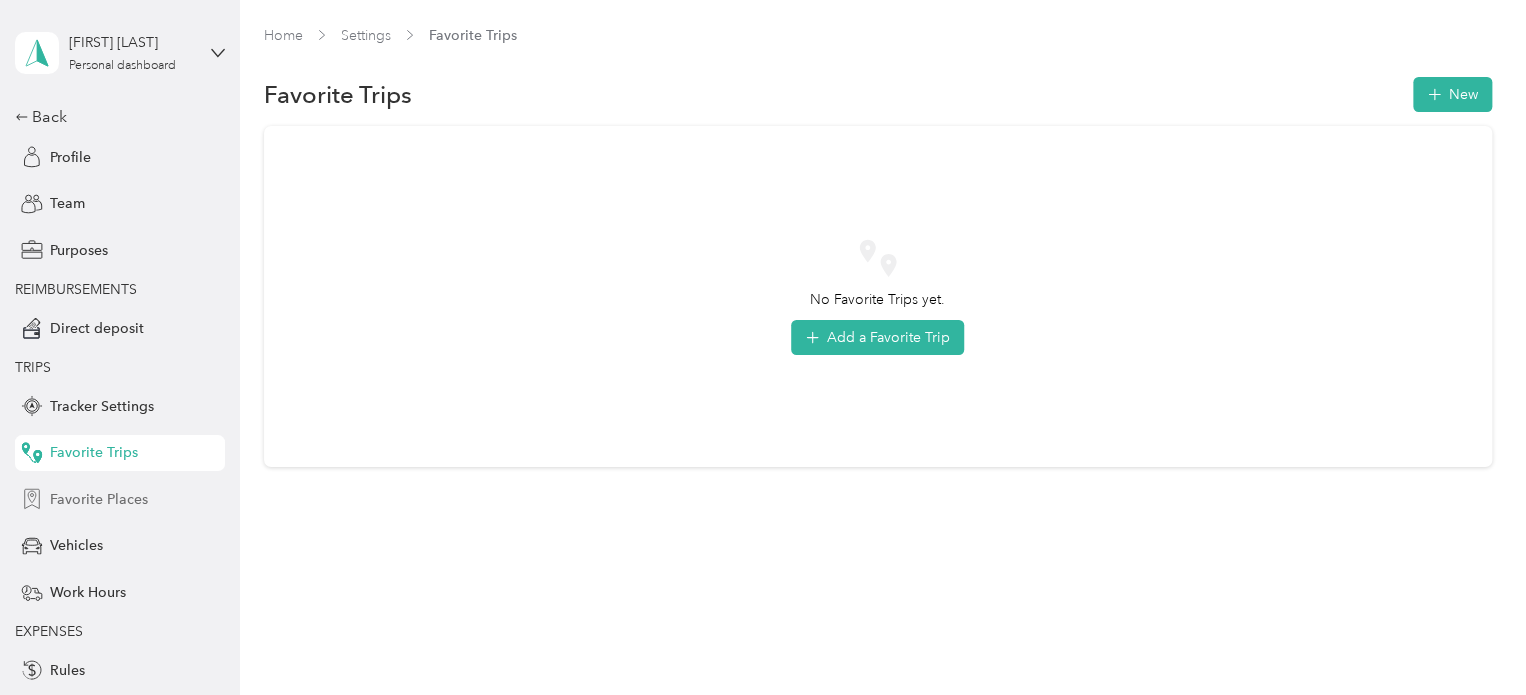 click on "Favorite Places" at bounding box center (99, 499) 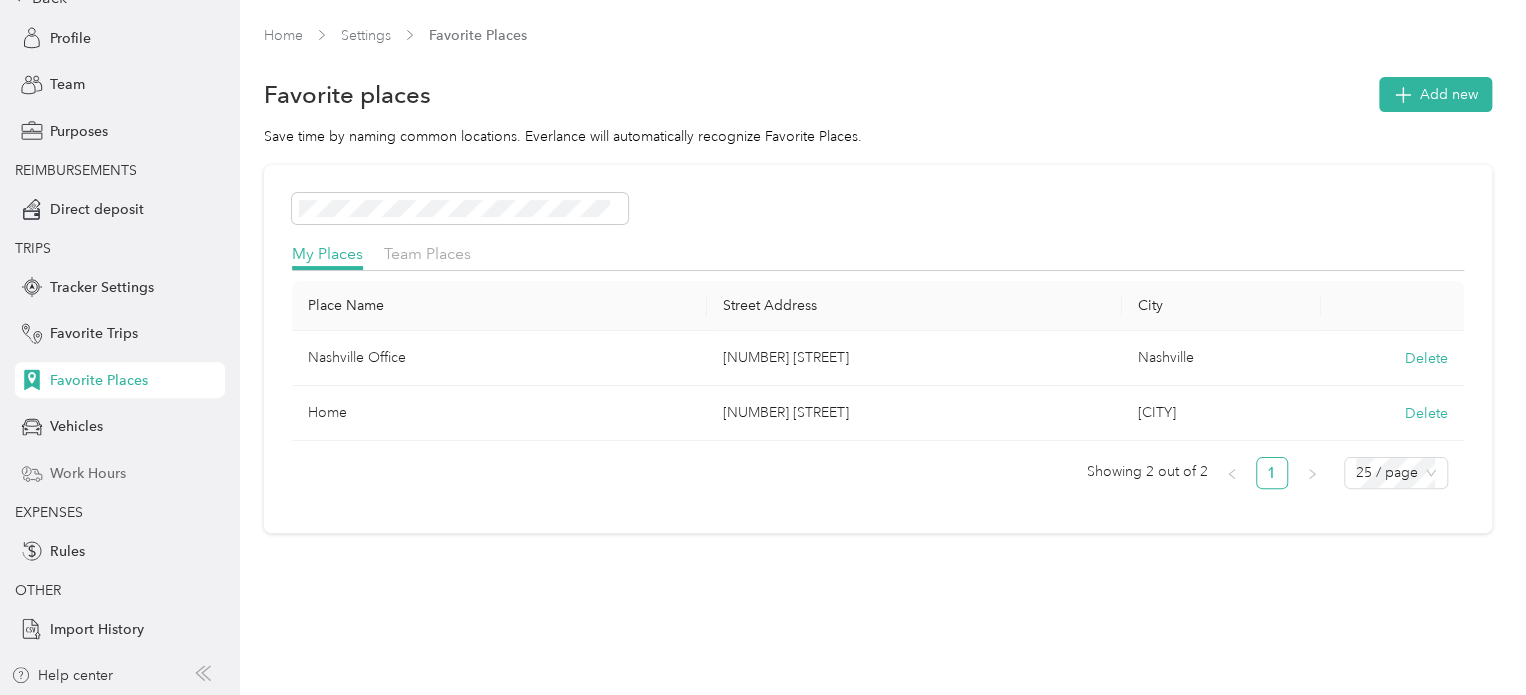 scroll, scrollTop: 120, scrollLeft: 0, axis: vertical 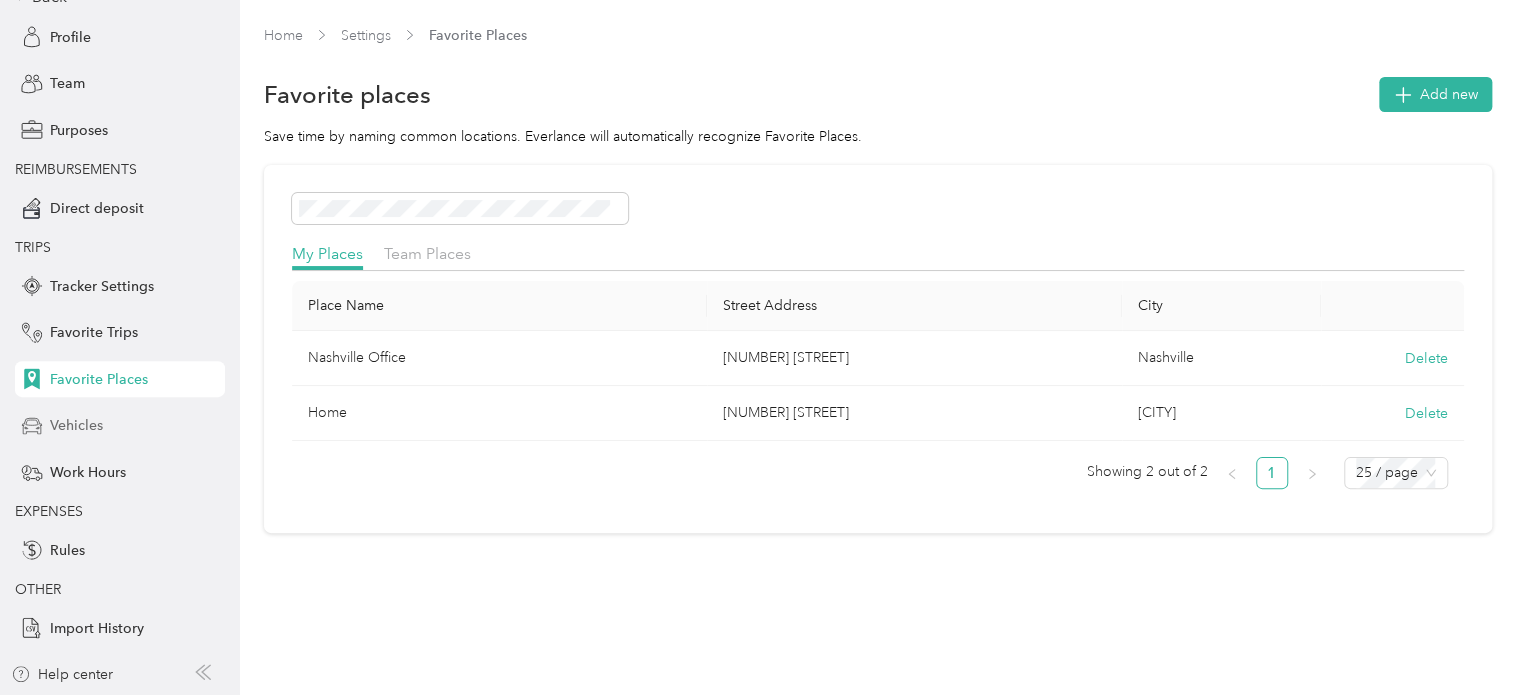 click on "Vehicles" at bounding box center [76, 425] 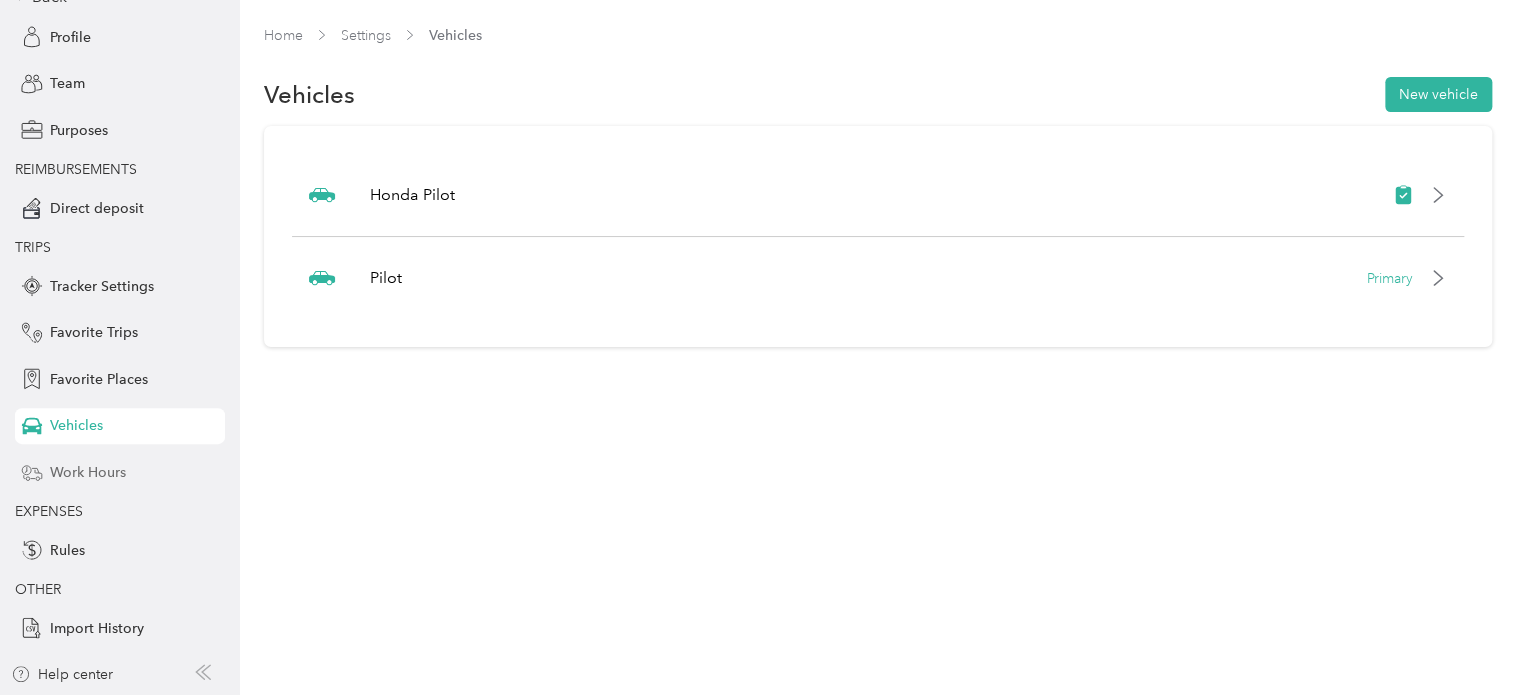 click on "Work Hours" at bounding box center [88, 472] 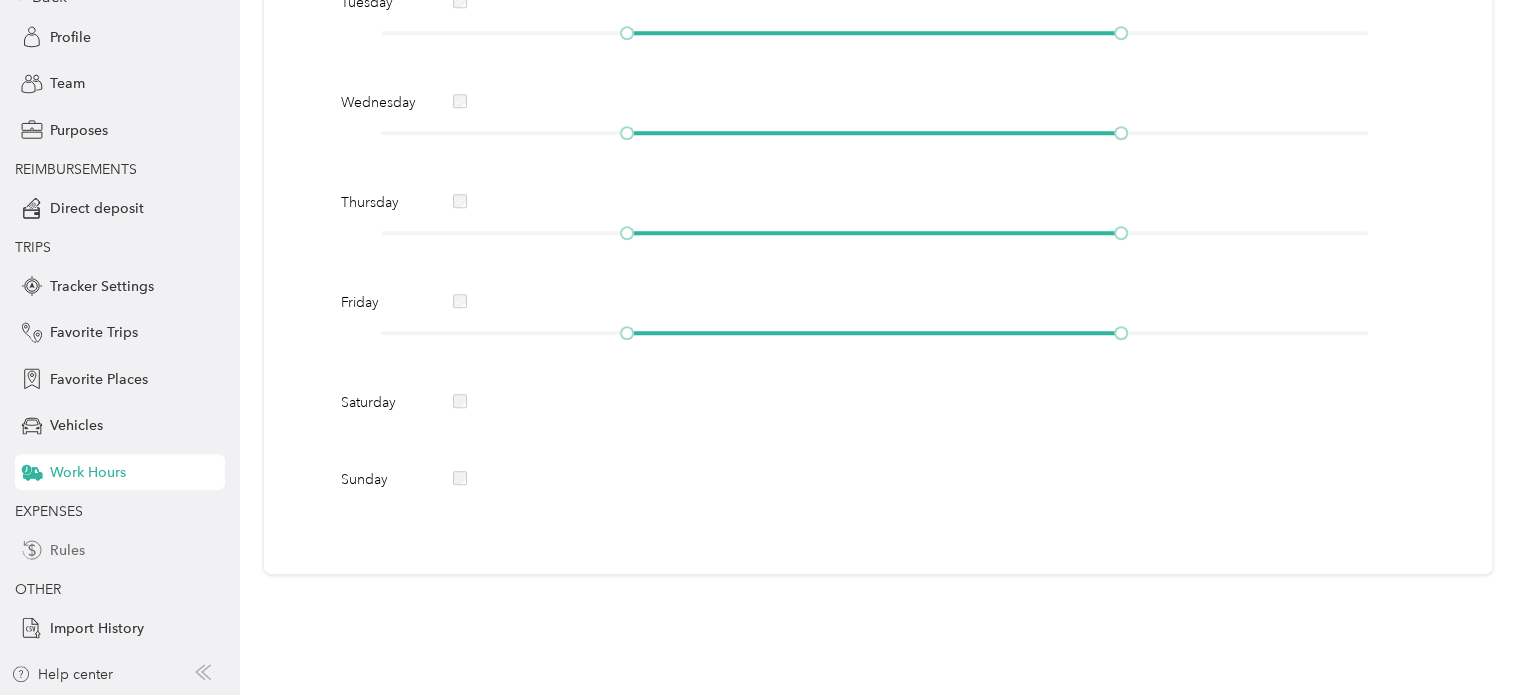 click on "Rules" at bounding box center [120, 550] 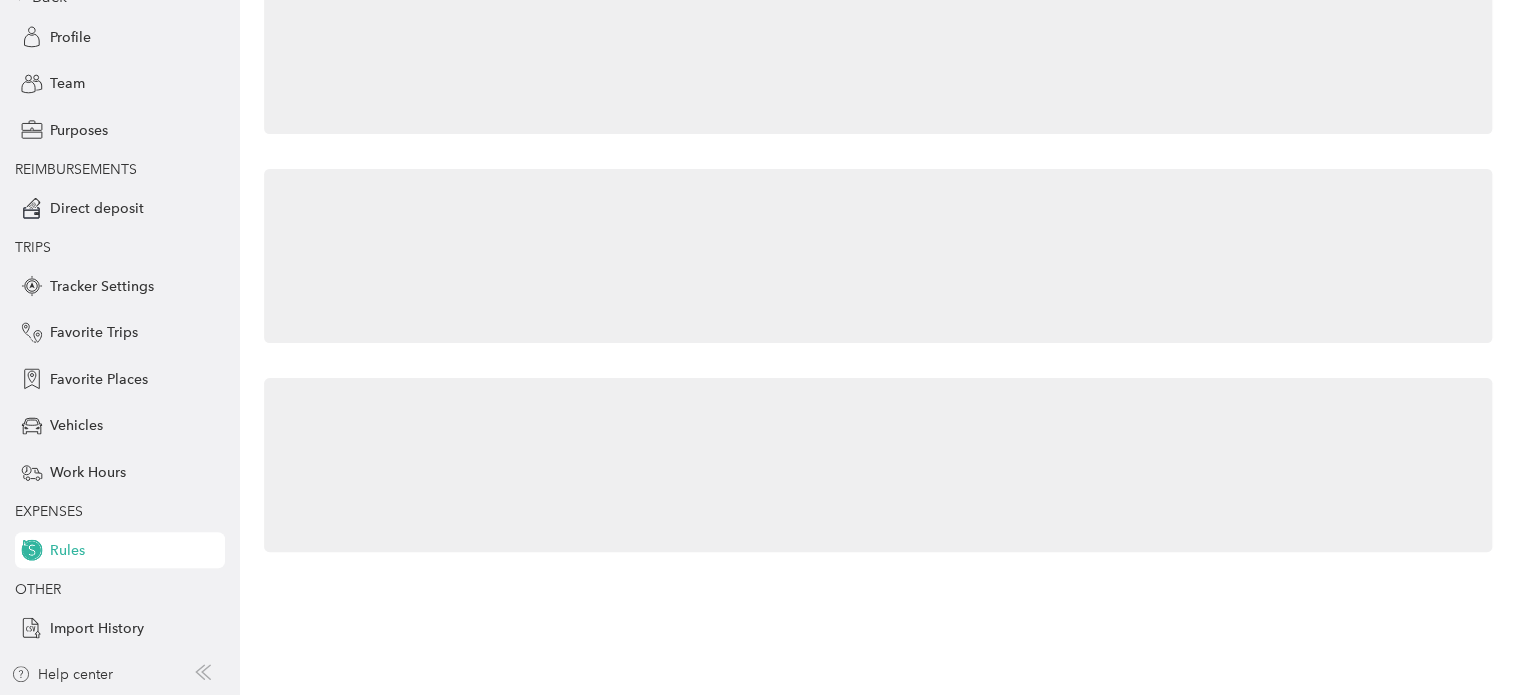 scroll, scrollTop: 0, scrollLeft: 0, axis: both 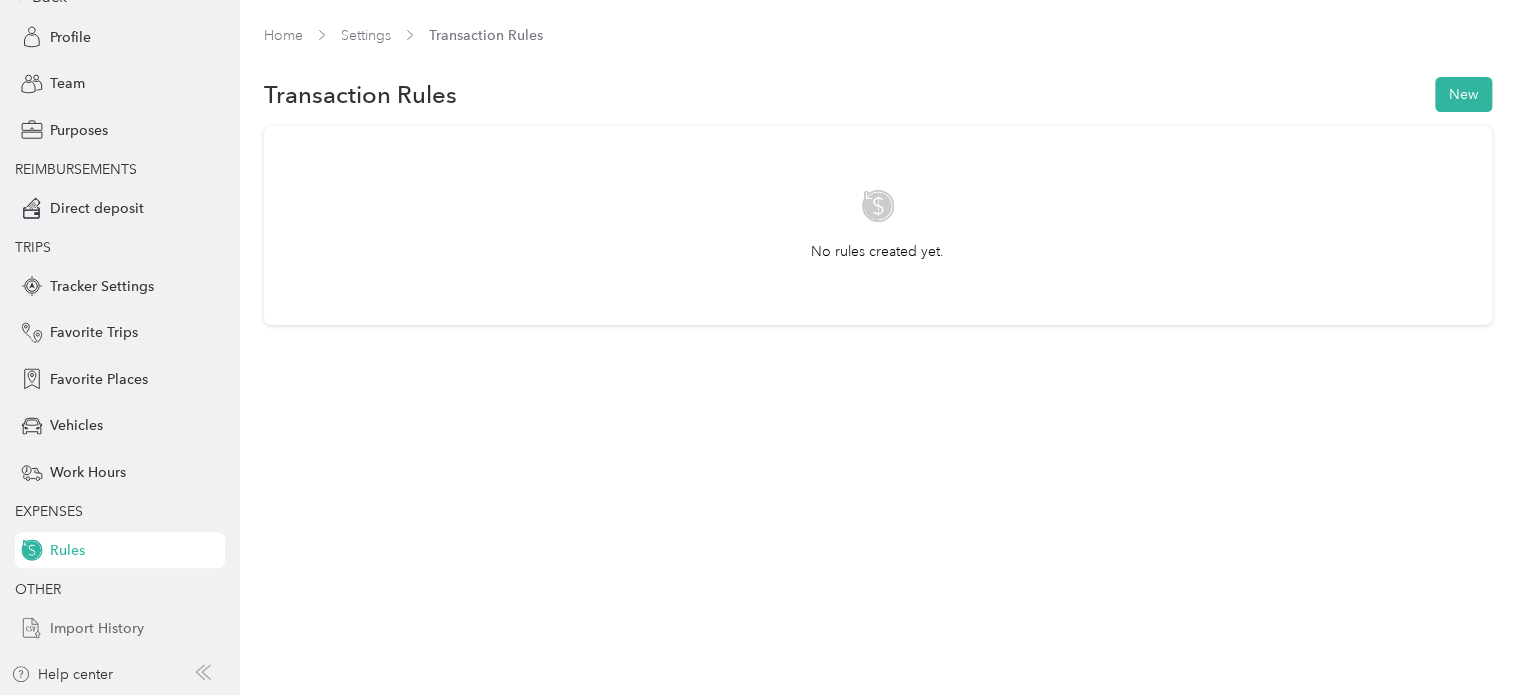 click on "Import History" at bounding box center (97, 628) 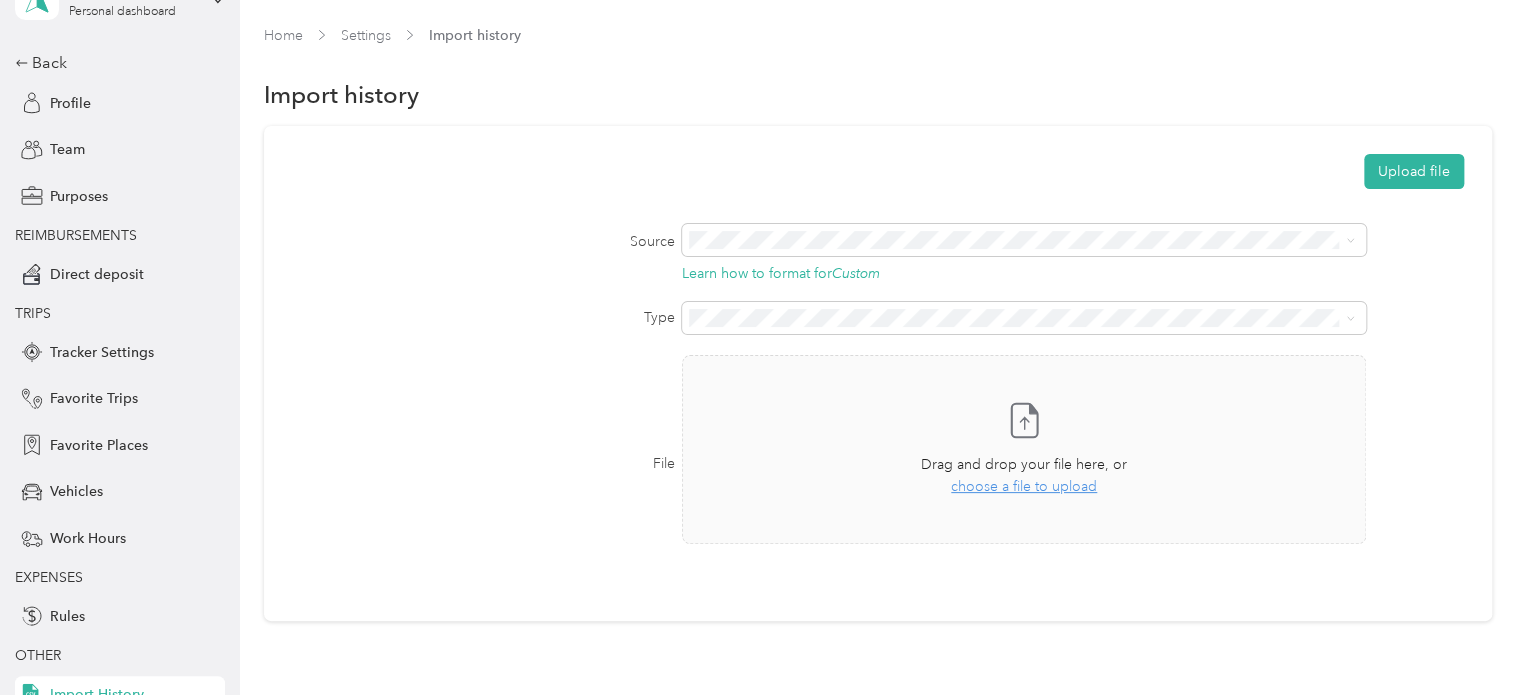 scroll, scrollTop: 0, scrollLeft: 0, axis: both 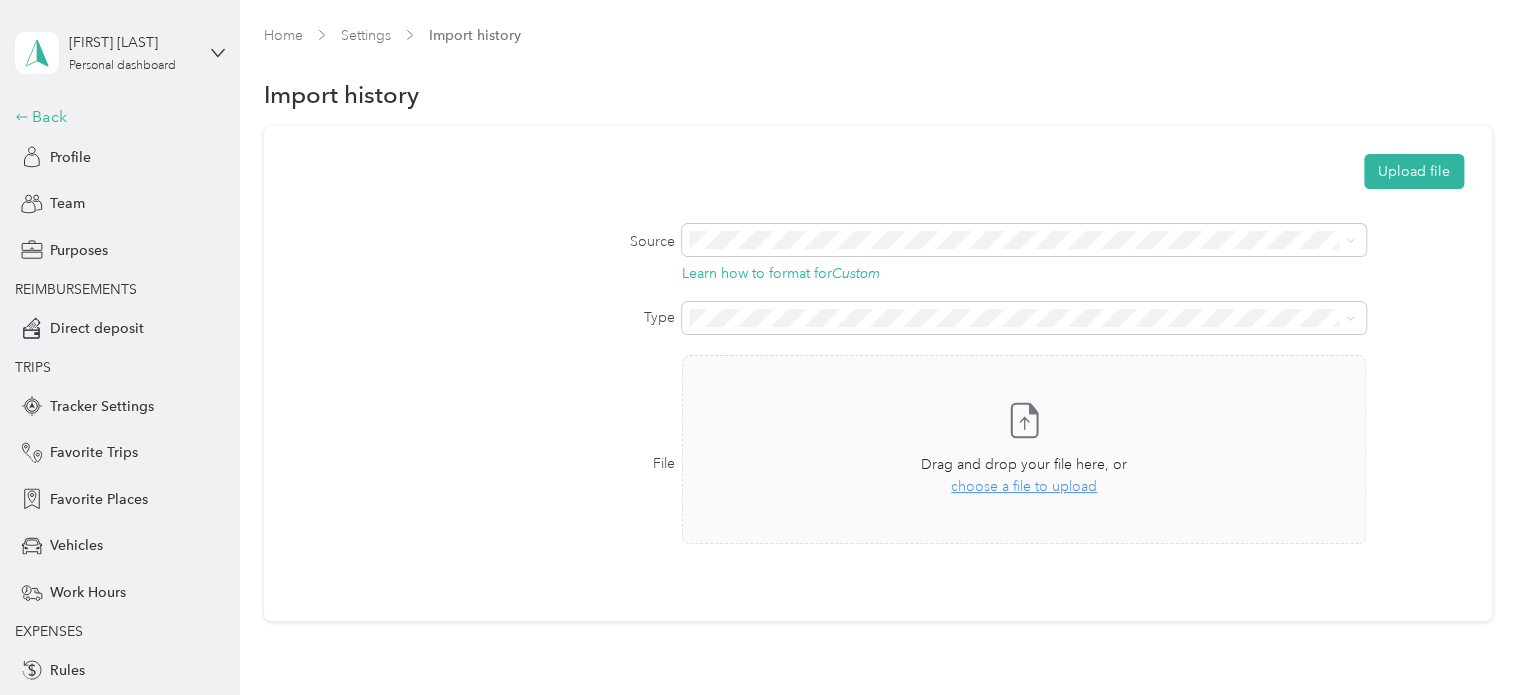 click on "Back" at bounding box center (115, 117) 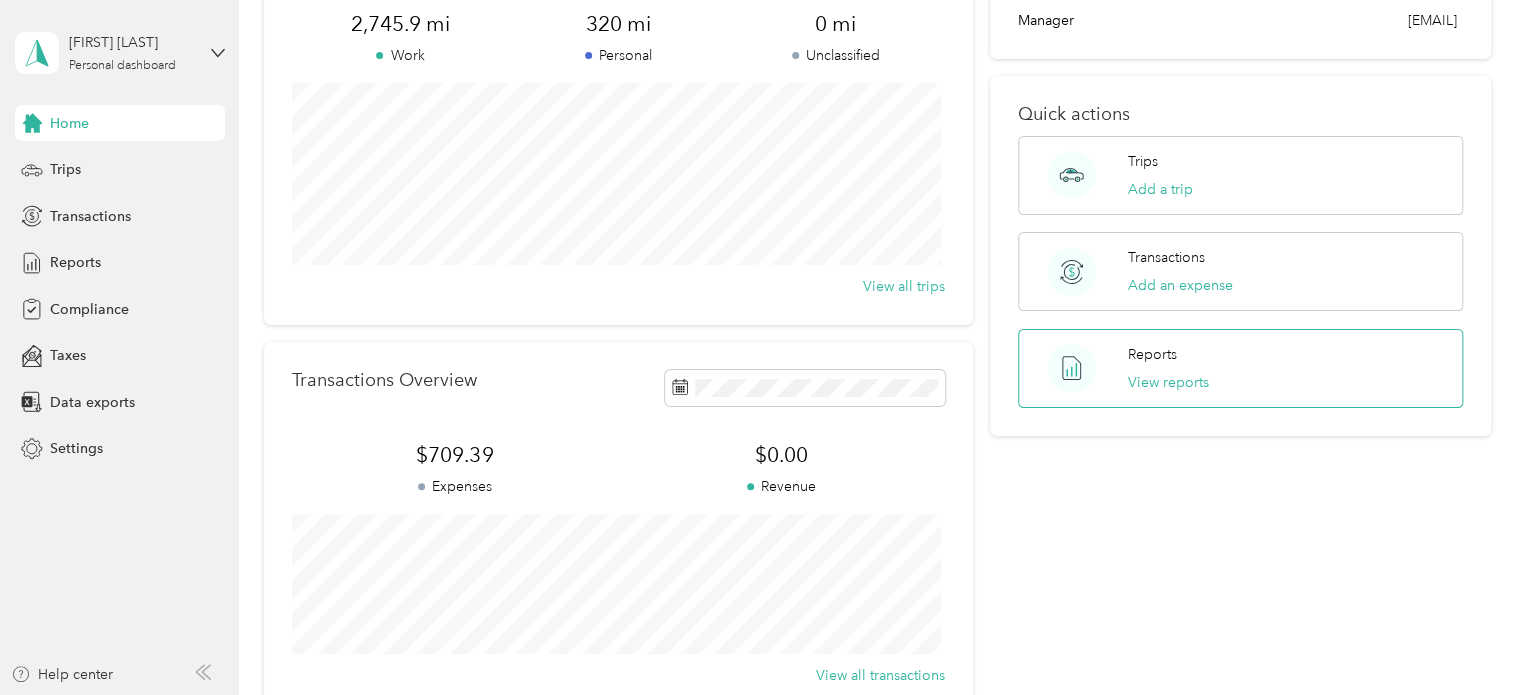 scroll, scrollTop: 0, scrollLeft: 0, axis: both 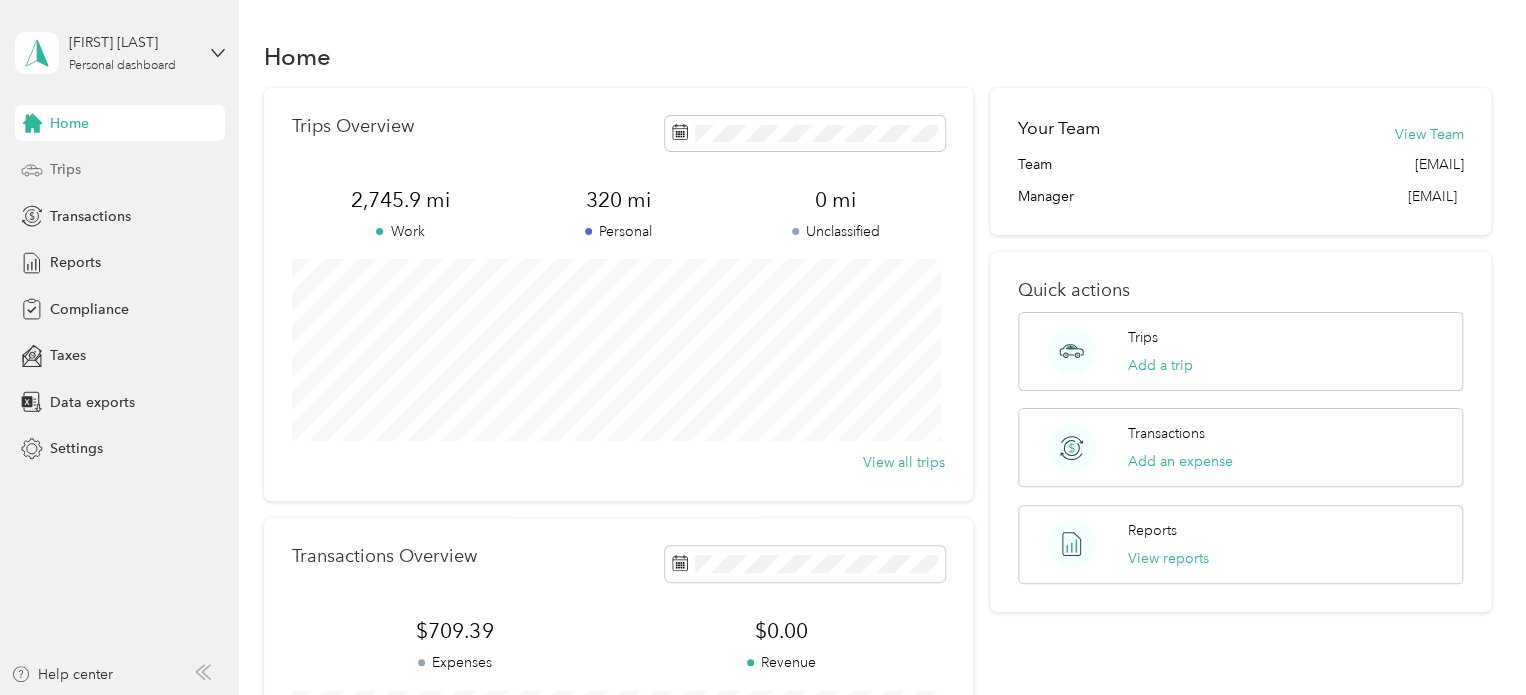 click on "Trips" at bounding box center [120, 170] 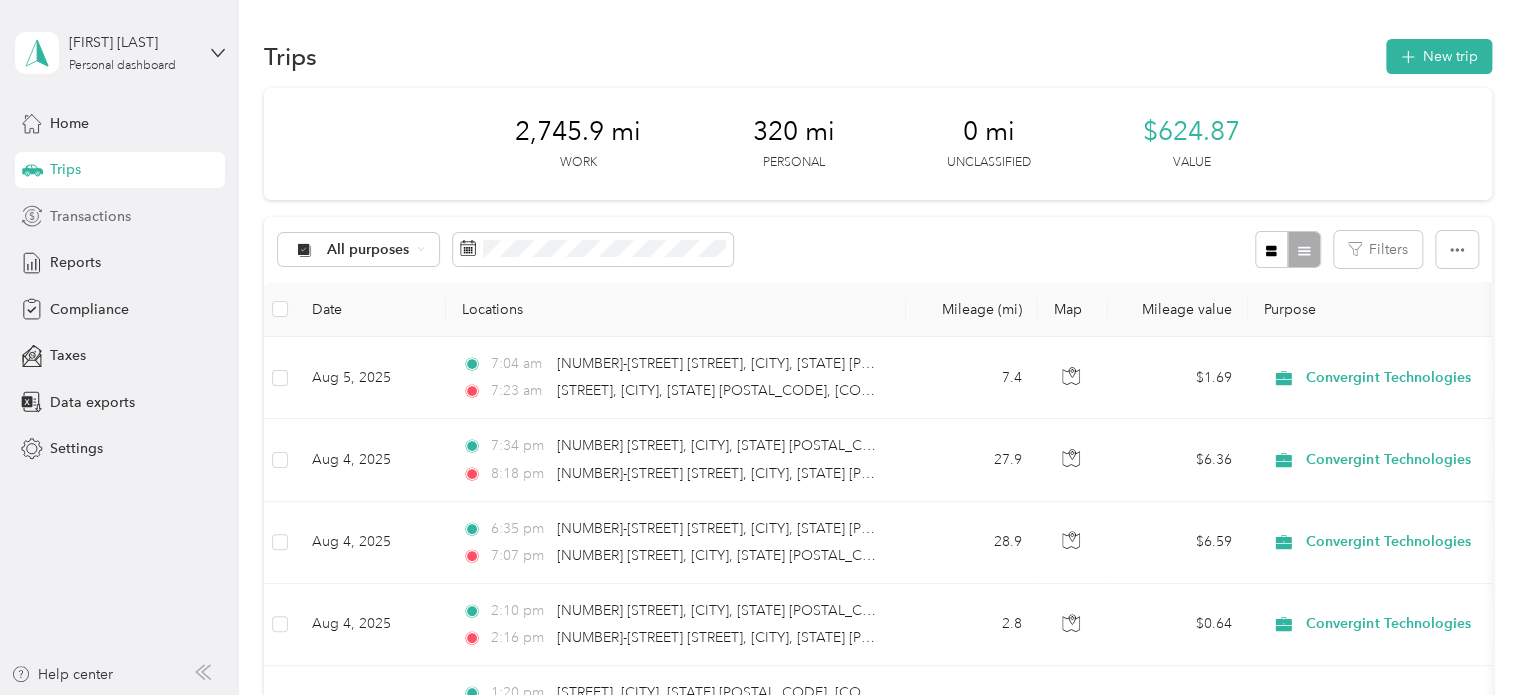 click on "Transactions" at bounding box center (90, 216) 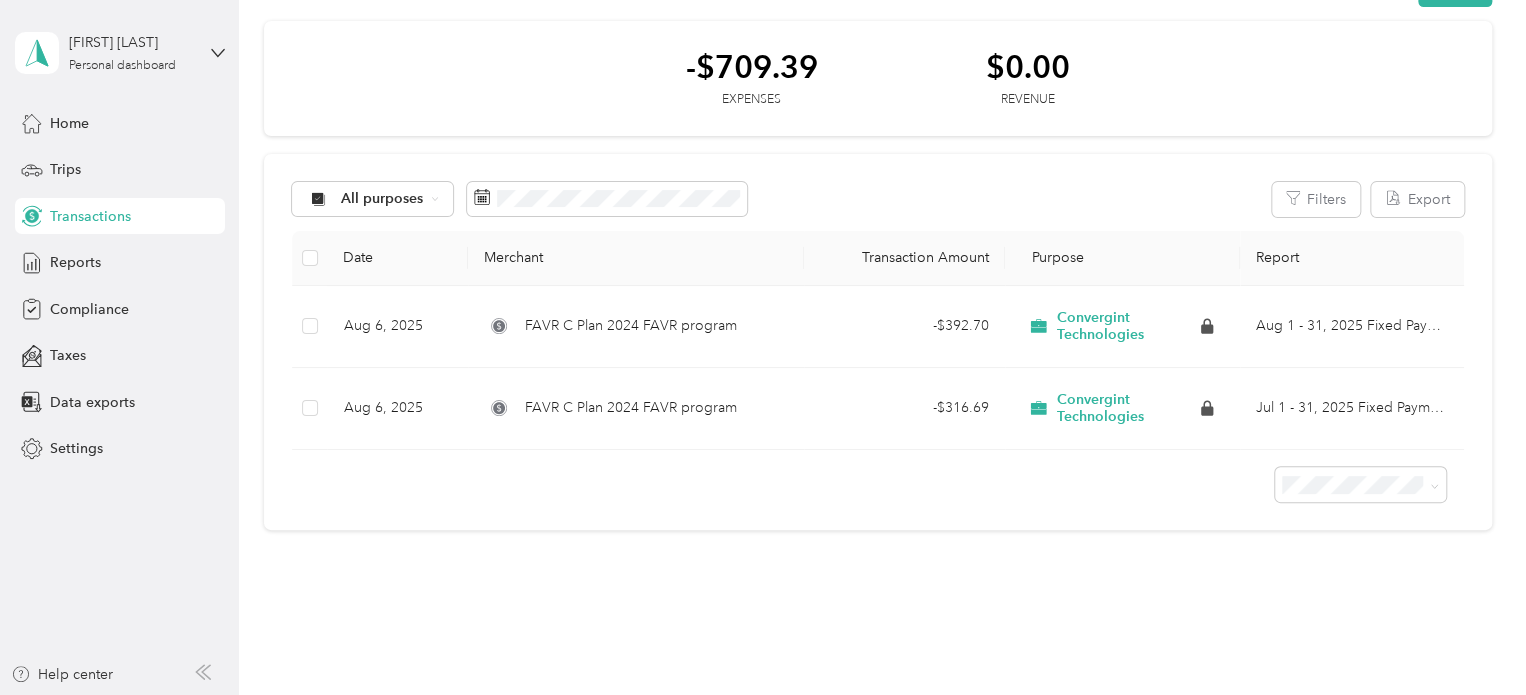 scroll, scrollTop: 108, scrollLeft: 0, axis: vertical 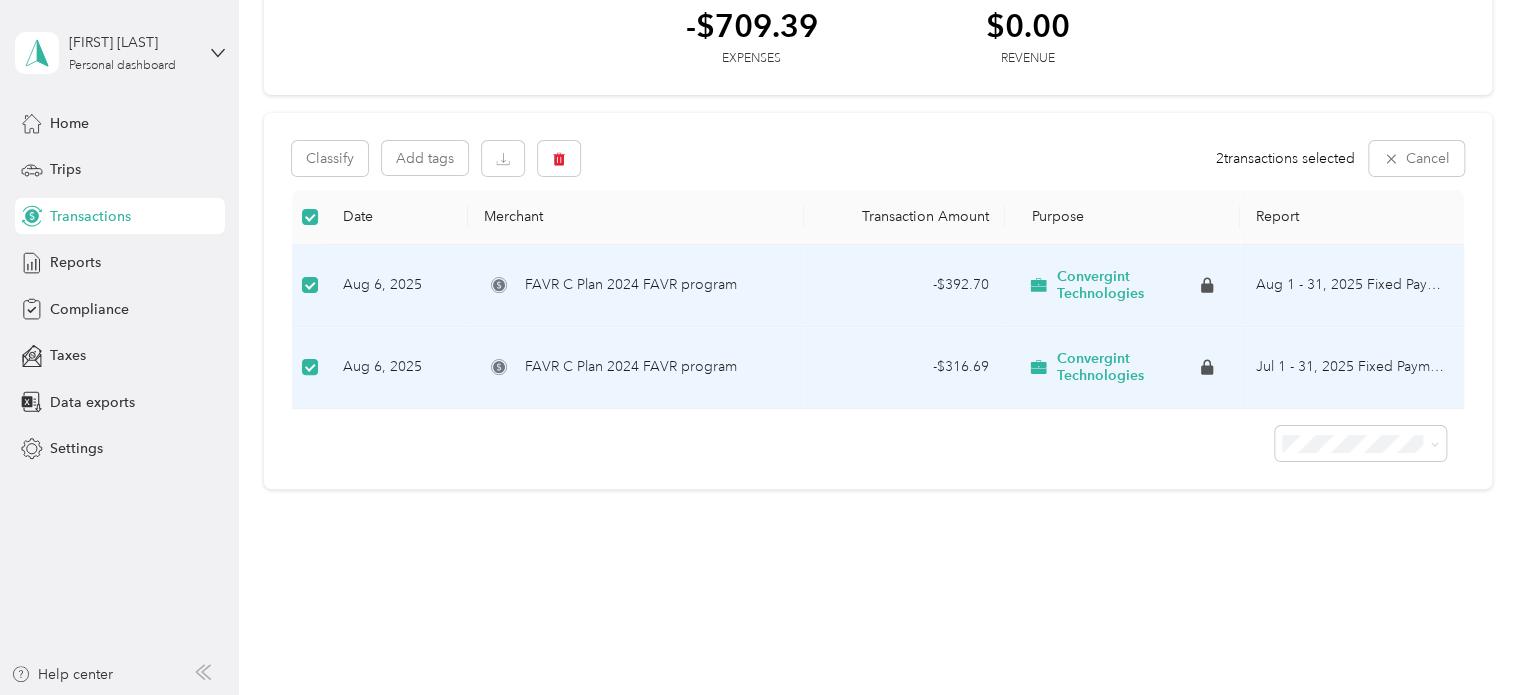 click at bounding box center [310, 286] 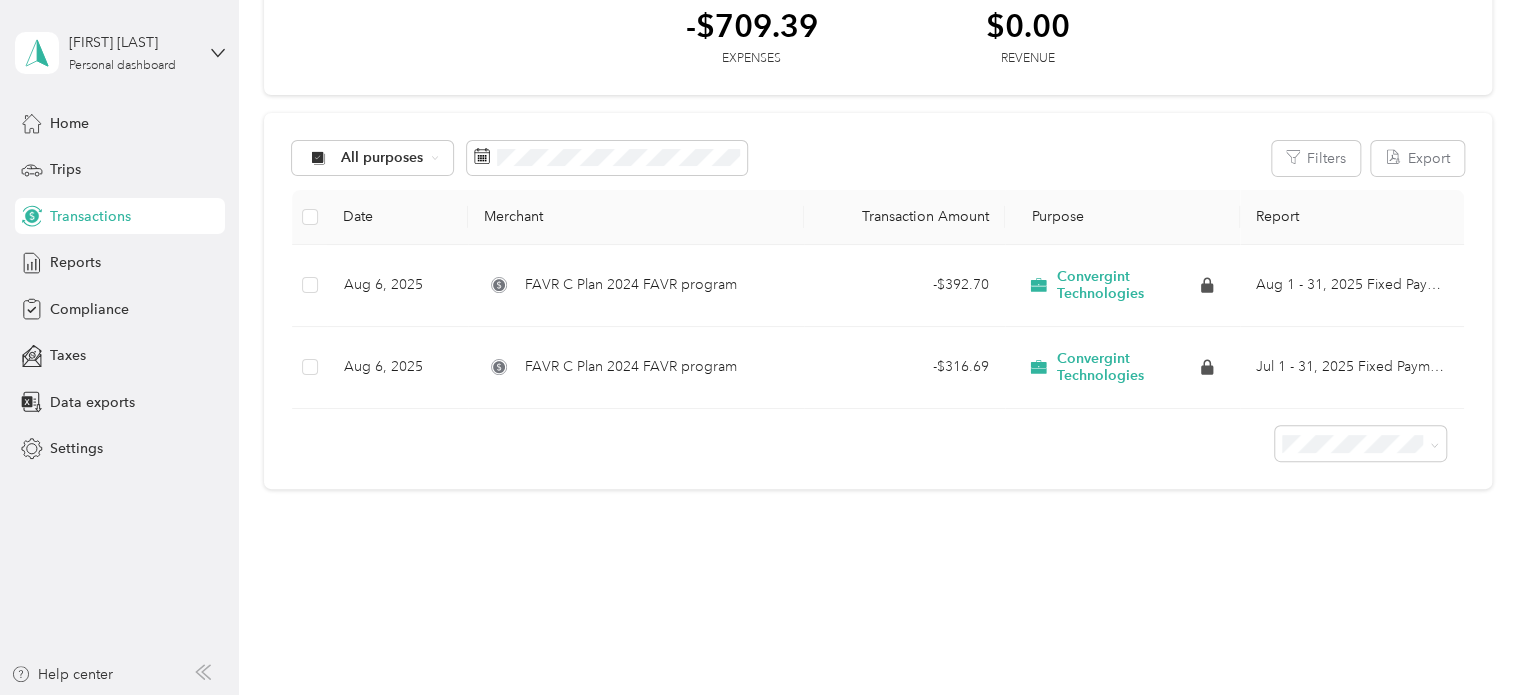 click on "All purposes Filters Export Date Merchant Transaction Amount Purpose Report Aug [DAY], [YEAR] FAVR C Plan [YEAR] FAVR program - $[AMOUNT] Convergint Technologies Aug 1 - 31, [YEAR] Fixed Payment Aug [DAY], [YEAR] FAVR C Plan [YEAR] FAVR program - $[AMOUNT] Convergint Technologies Jul 1 - 31, [YEAR] Fixed Payment" at bounding box center [878, 301] 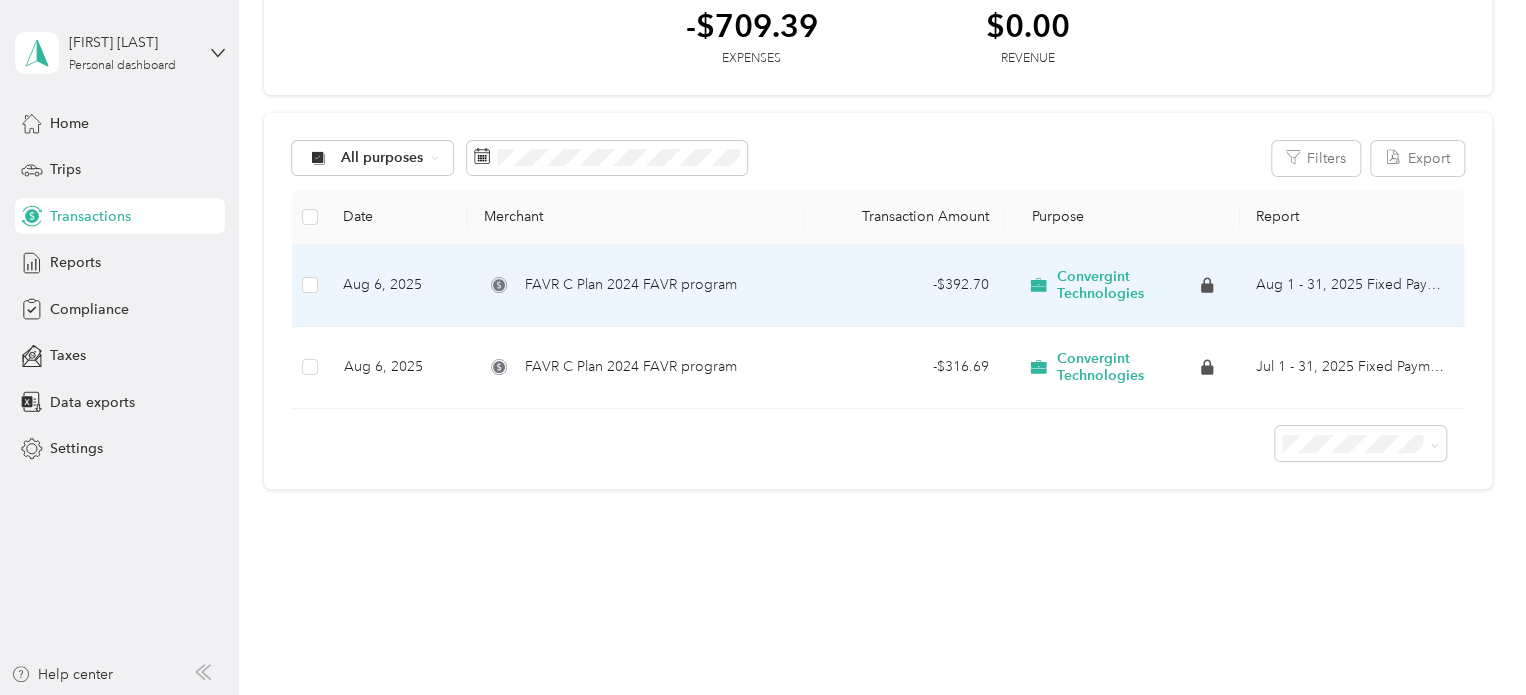 click on "Convergint Technologies" at bounding box center (1126, 285) 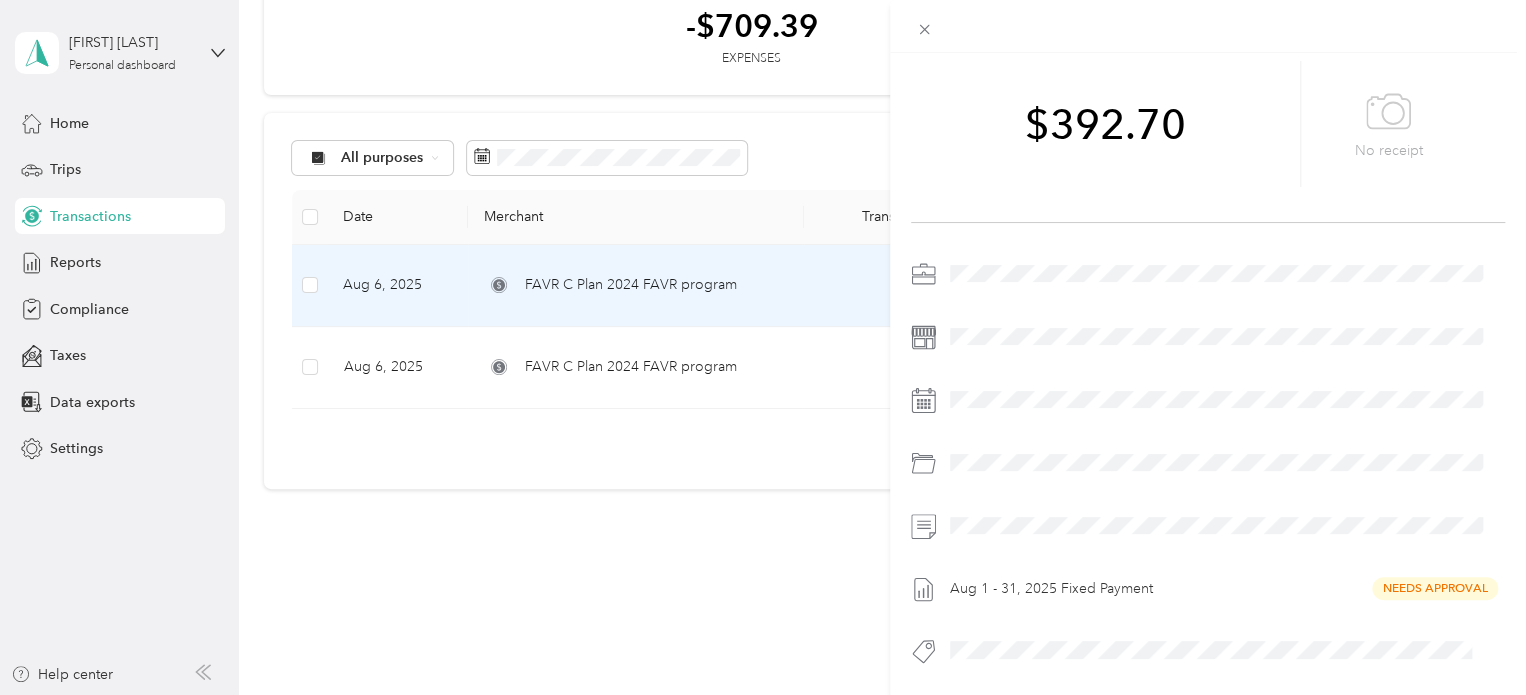 scroll, scrollTop: 0, scrollLeft: 0, axis: both 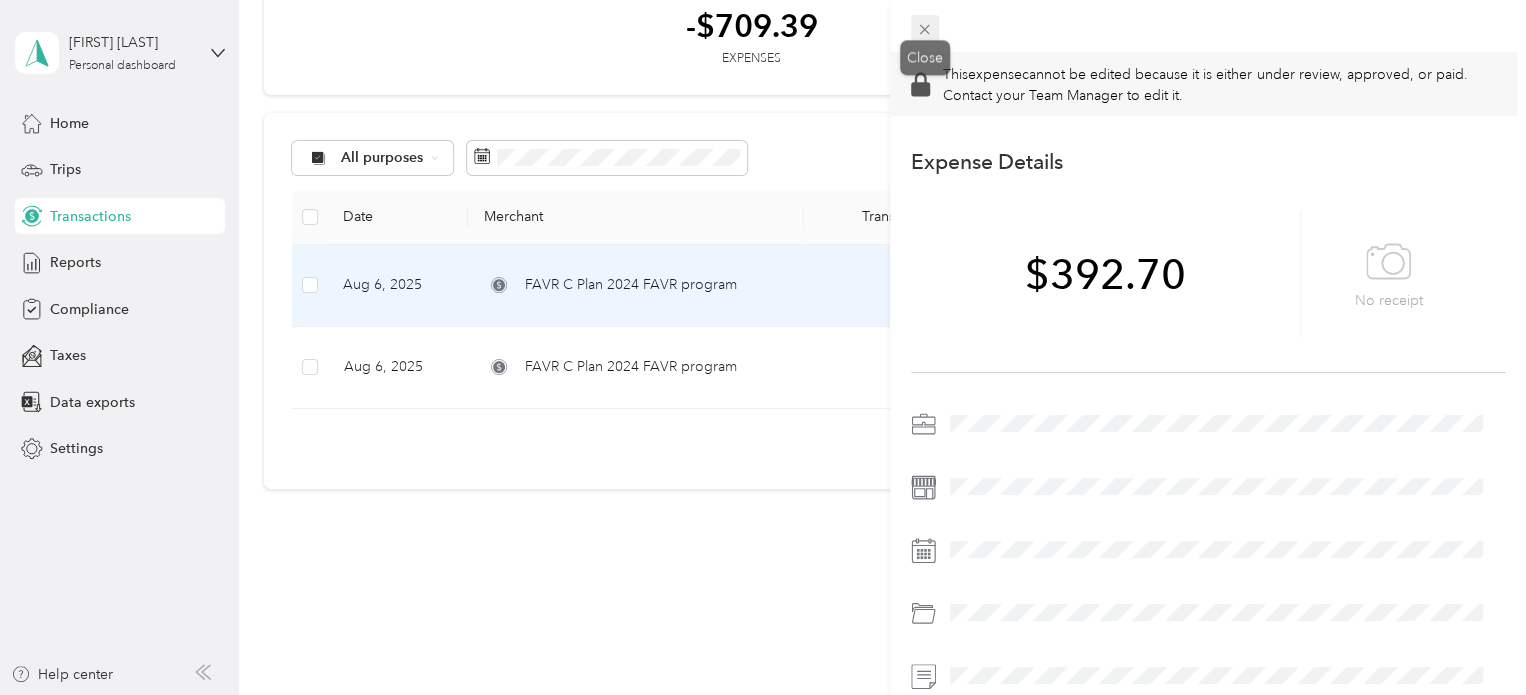 drag, startPoint x: 933, startPoint y: 36, endPoint x: 919, endPoint y: 38, distance: 14.142136 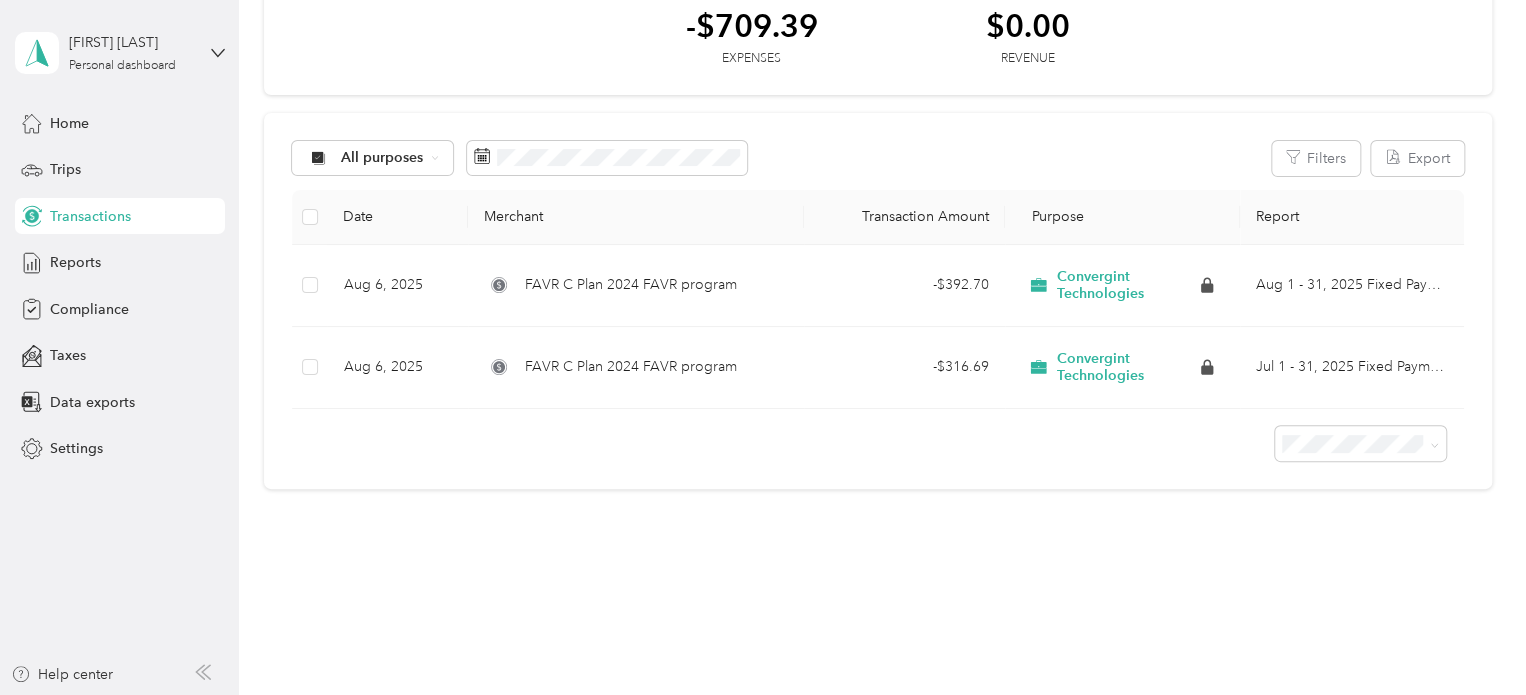 click on "-$709.39 Expenses $0.00 Revenue" at bounding box center [878, 38] 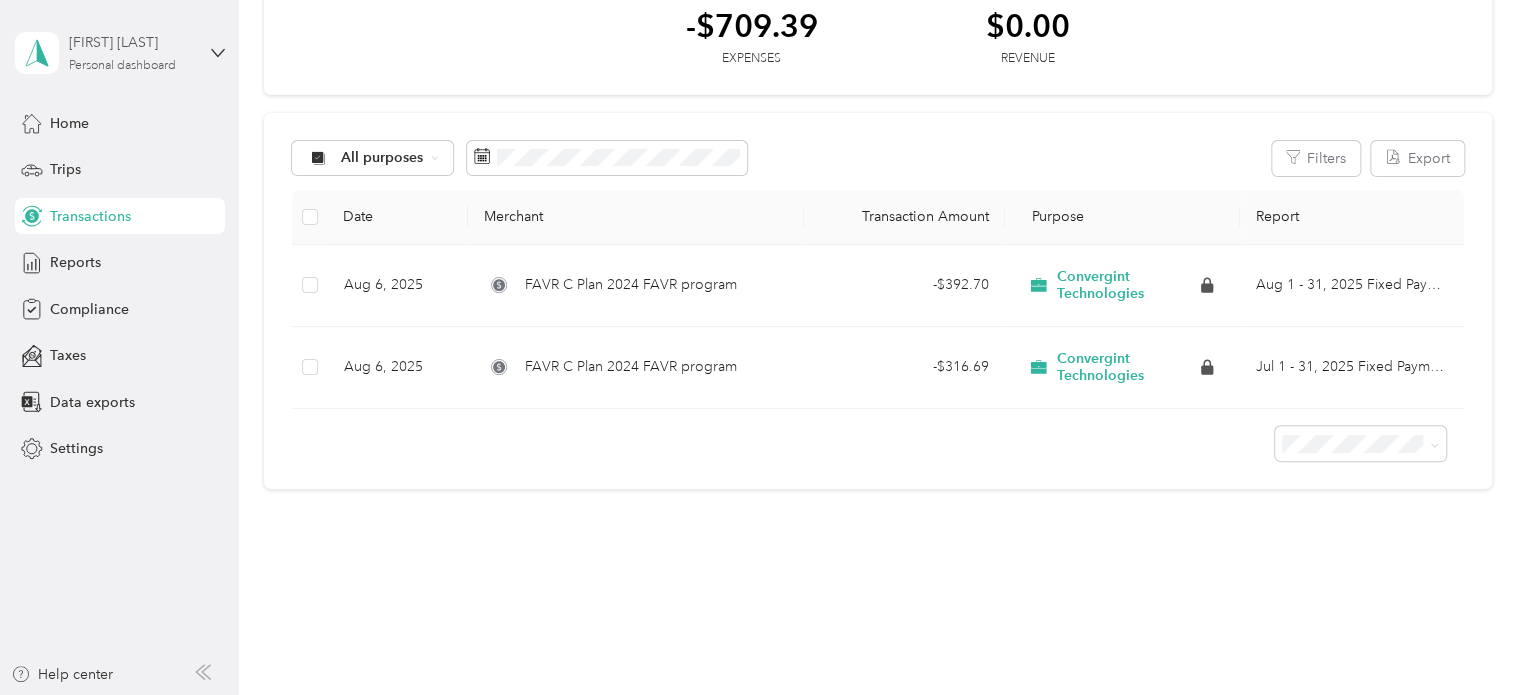 click on "Personal dashboard" at bounding box center [122, 66] 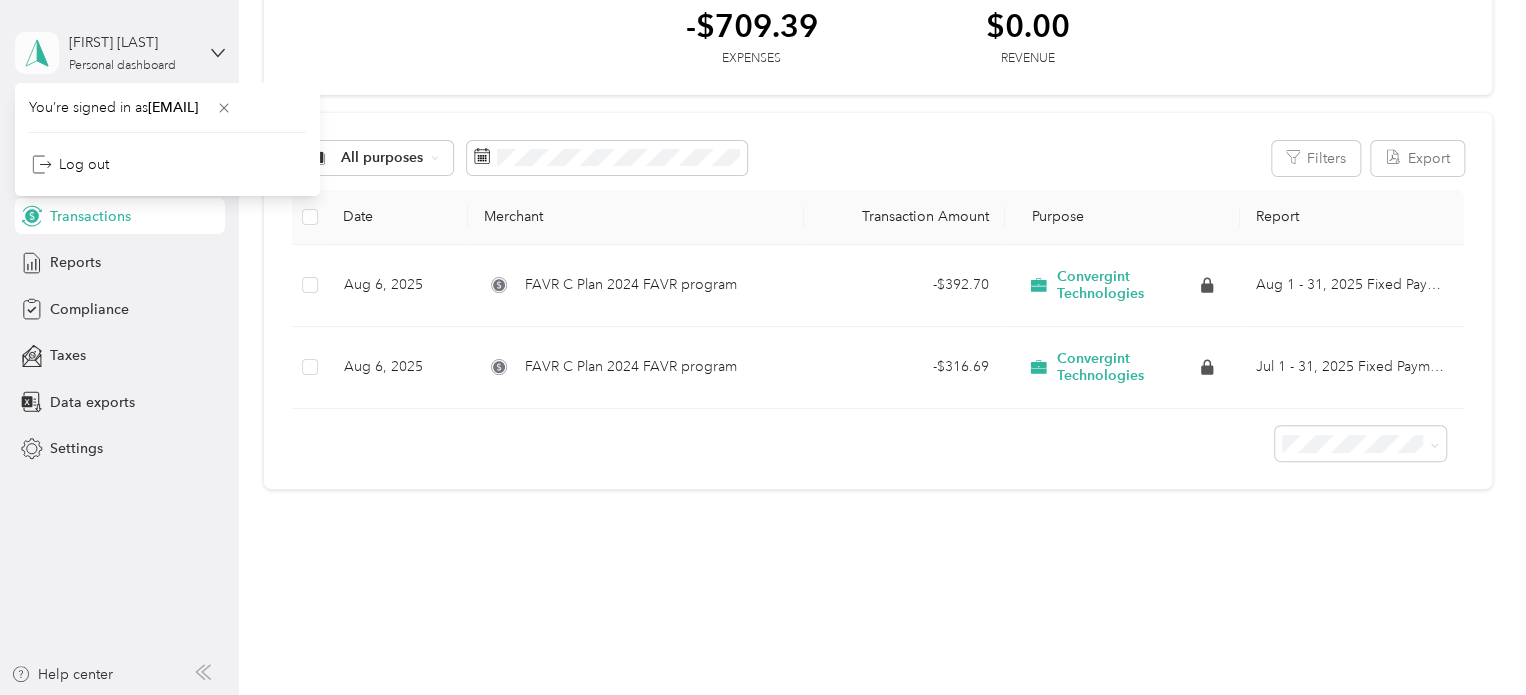 click 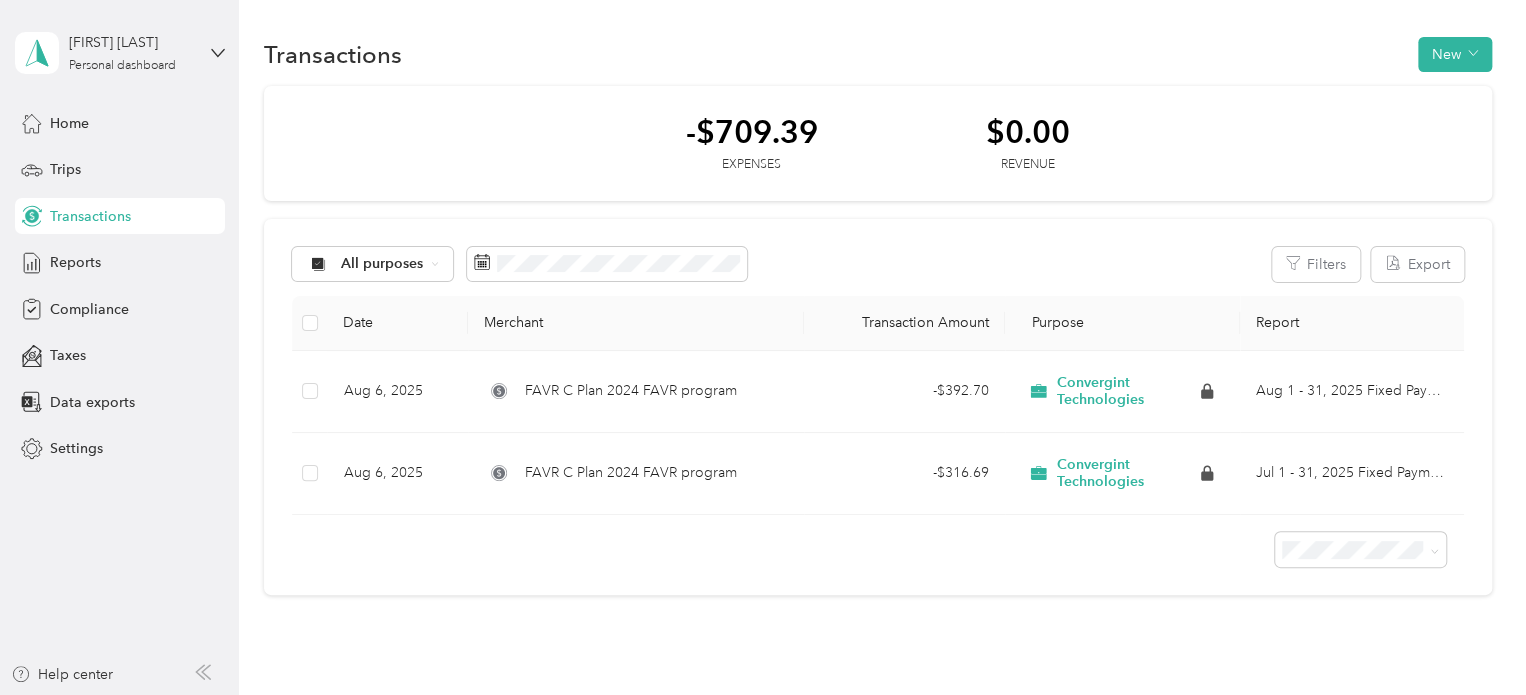 scroll, scrollTop: 0, scrollLeft: 0, axis: both 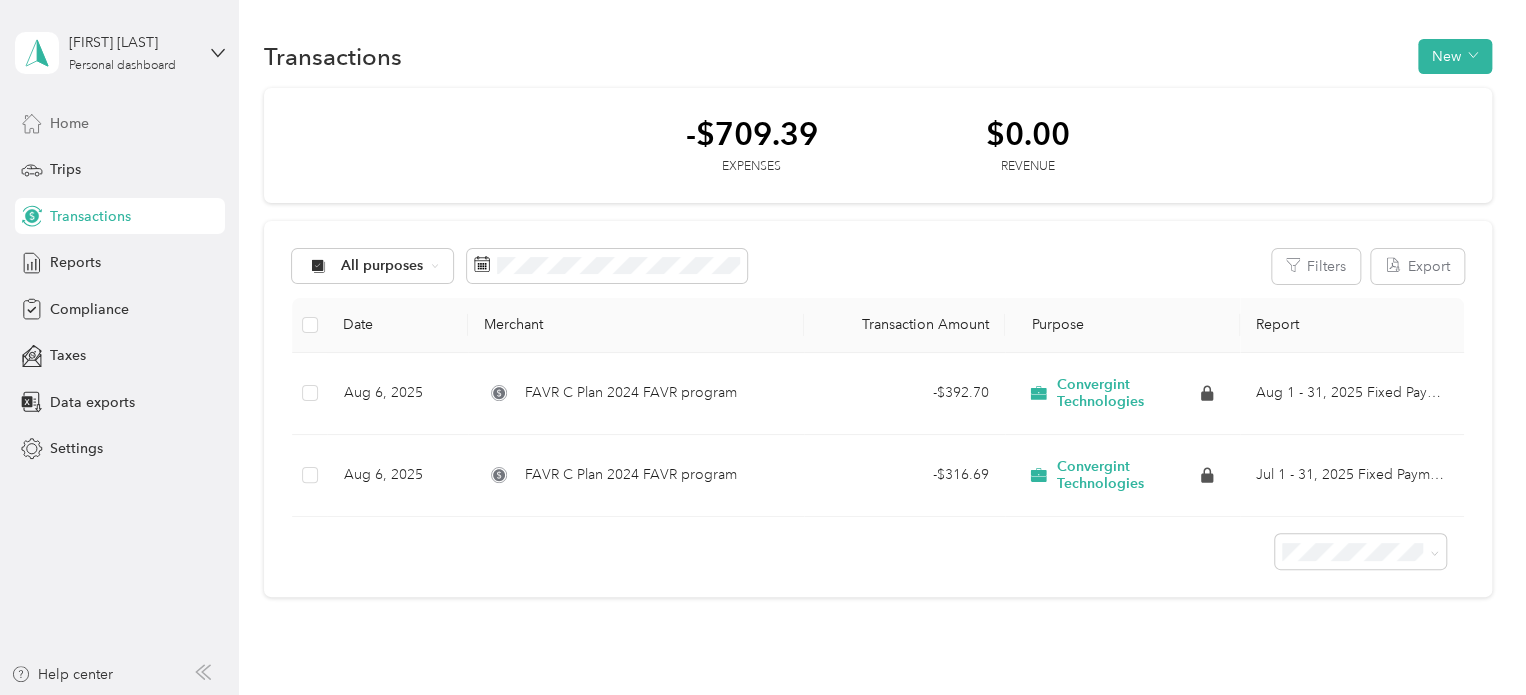 click on "Home" at bounding box center (69, 123) 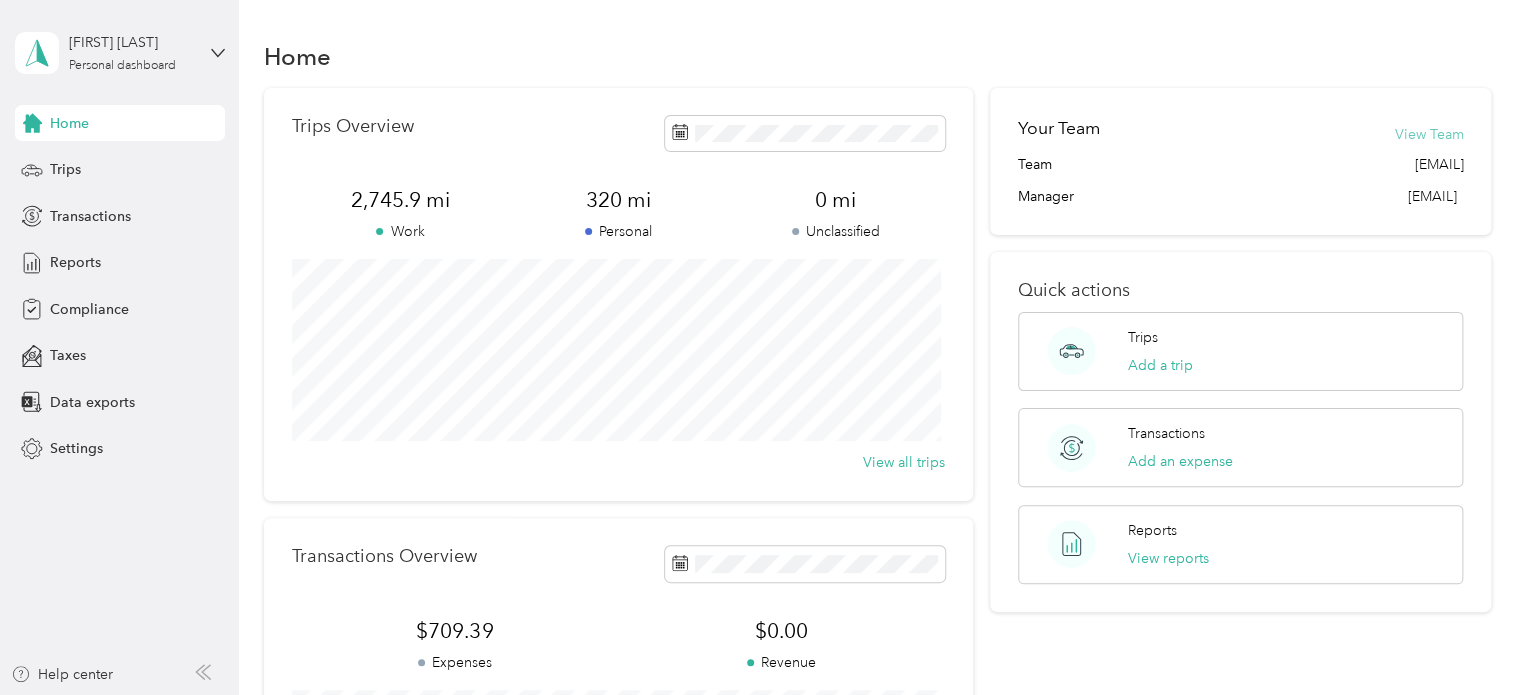 click on "View Team" at bounding box center (1428, 134) 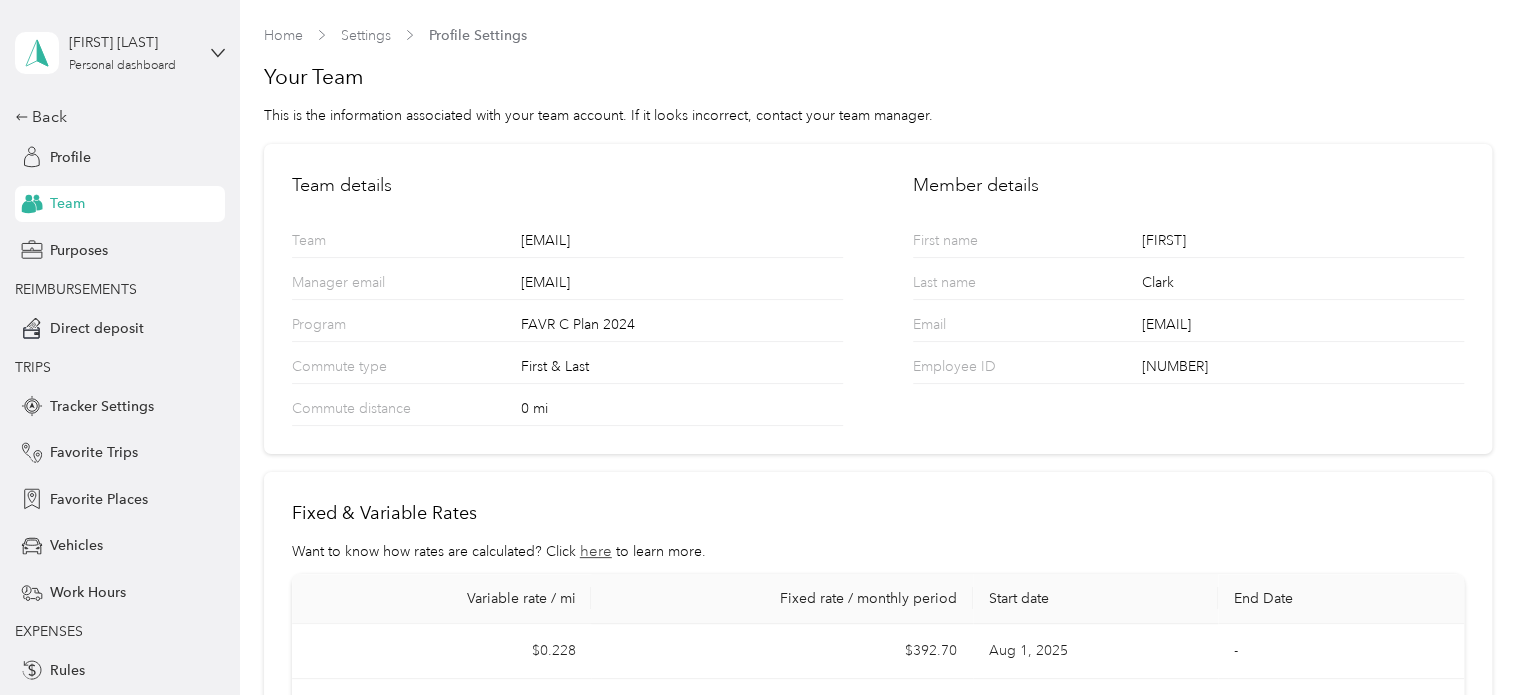 scroll, scrollTop: 0, scrollLeft: 0, axis: both 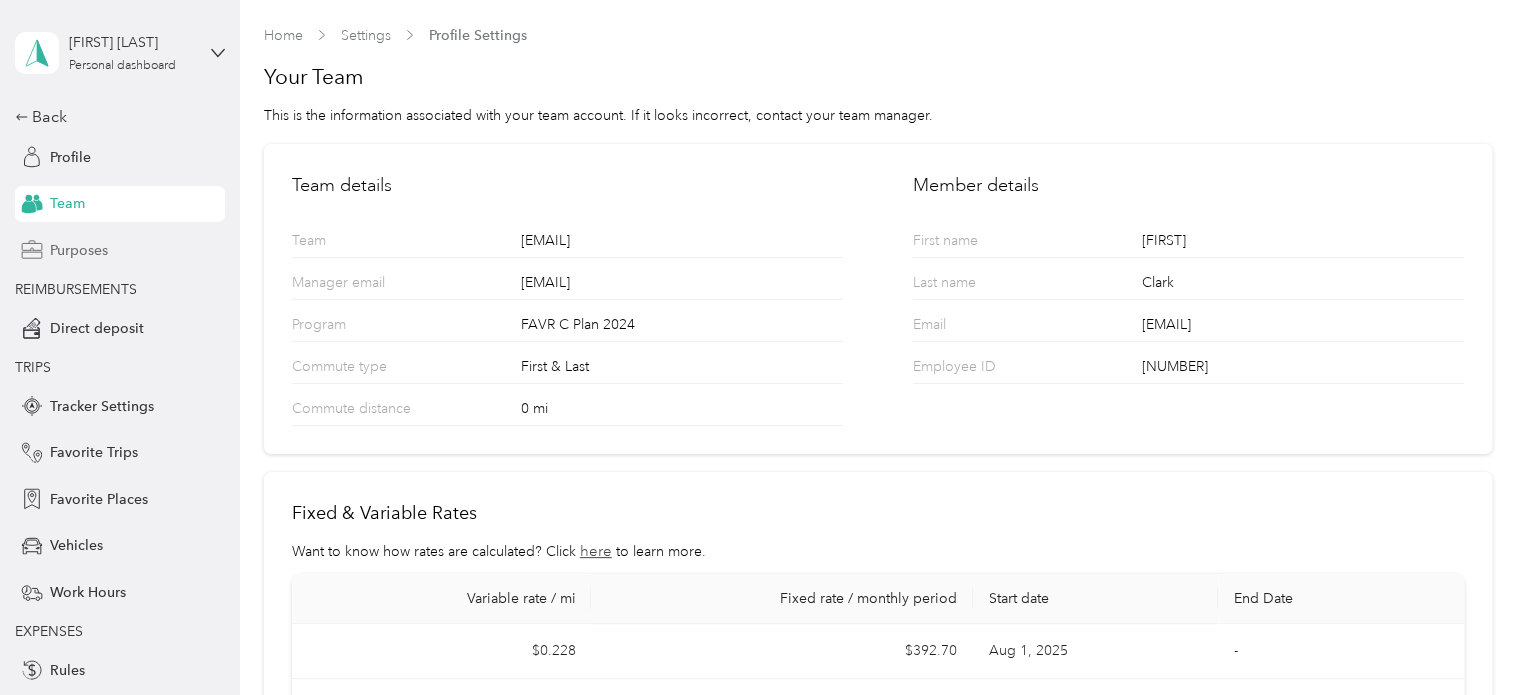 click on "Purposes" at bounding box center [79, 250] 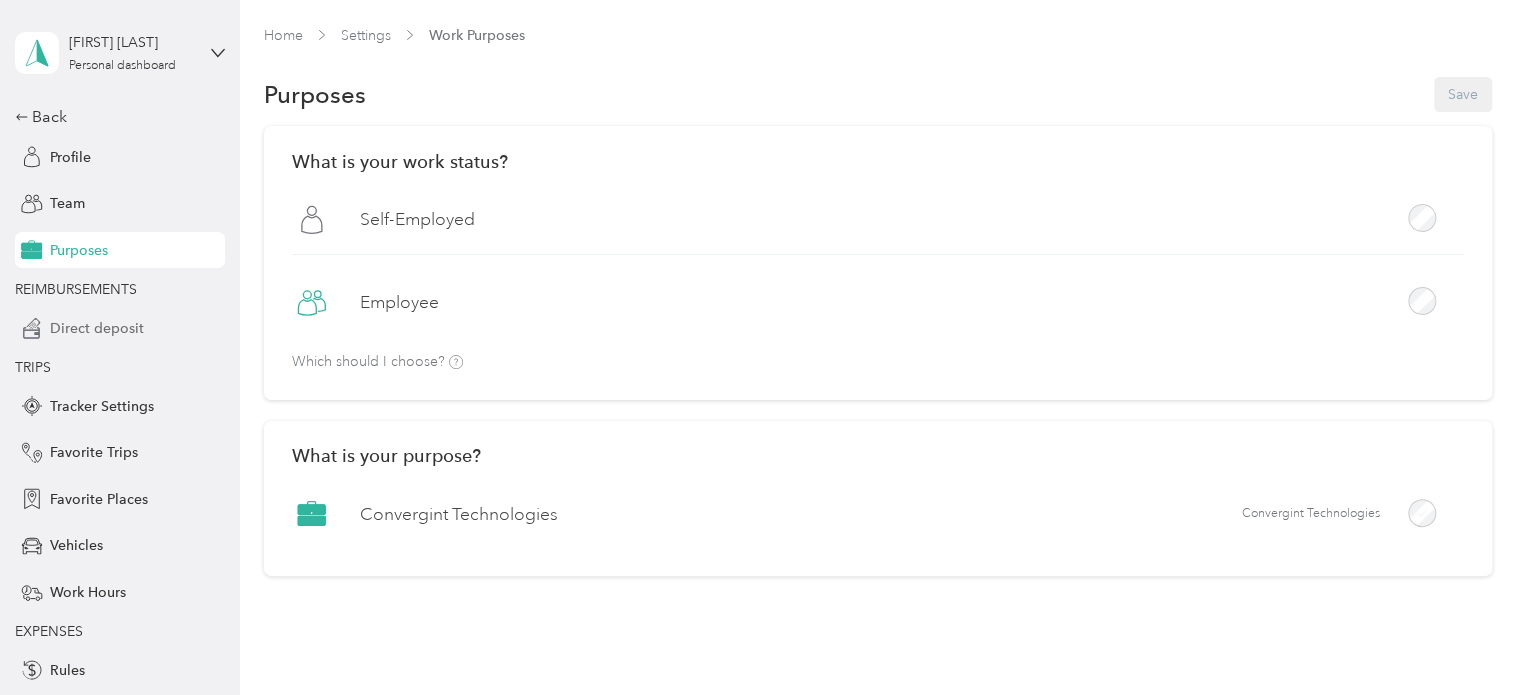 click on "Direct deposit" at bounding box center [97, 328] 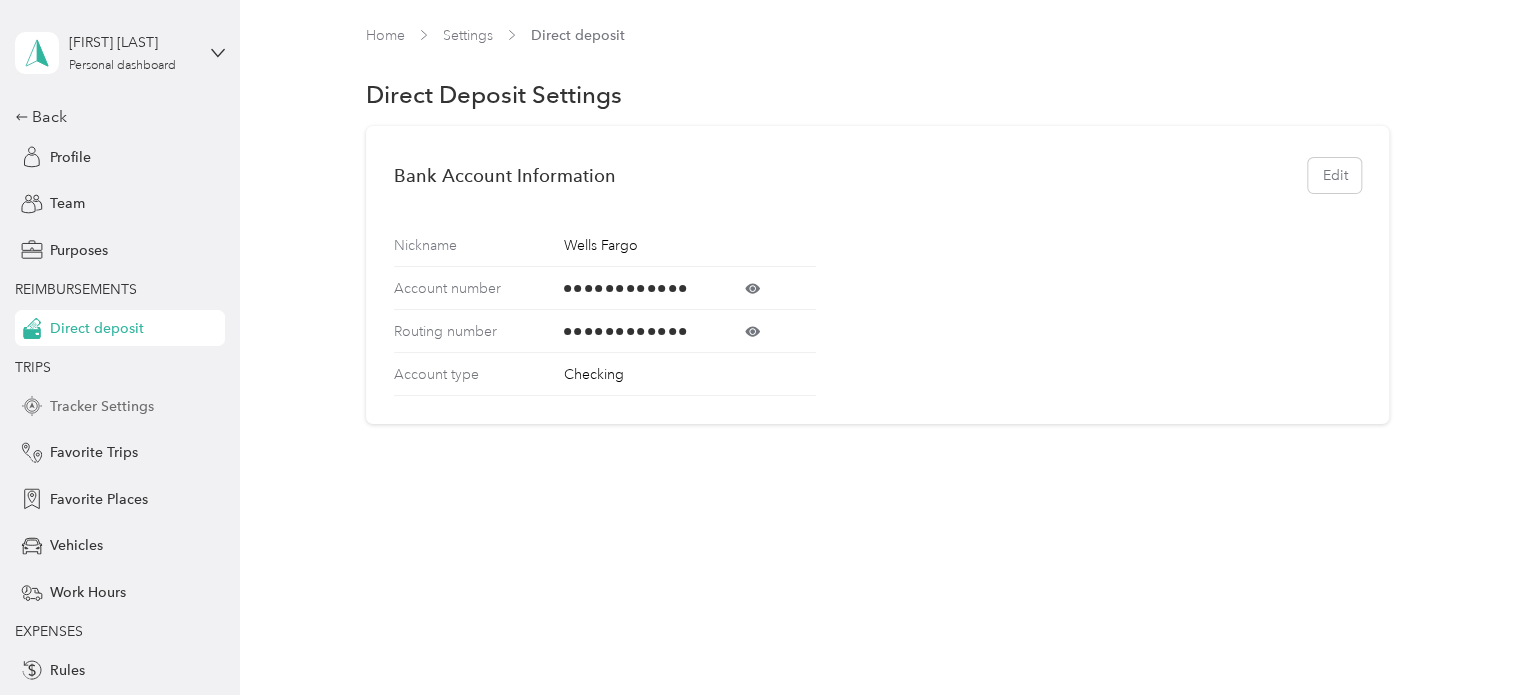 click on "Tracker Settings" at bounding box center [102, 406] 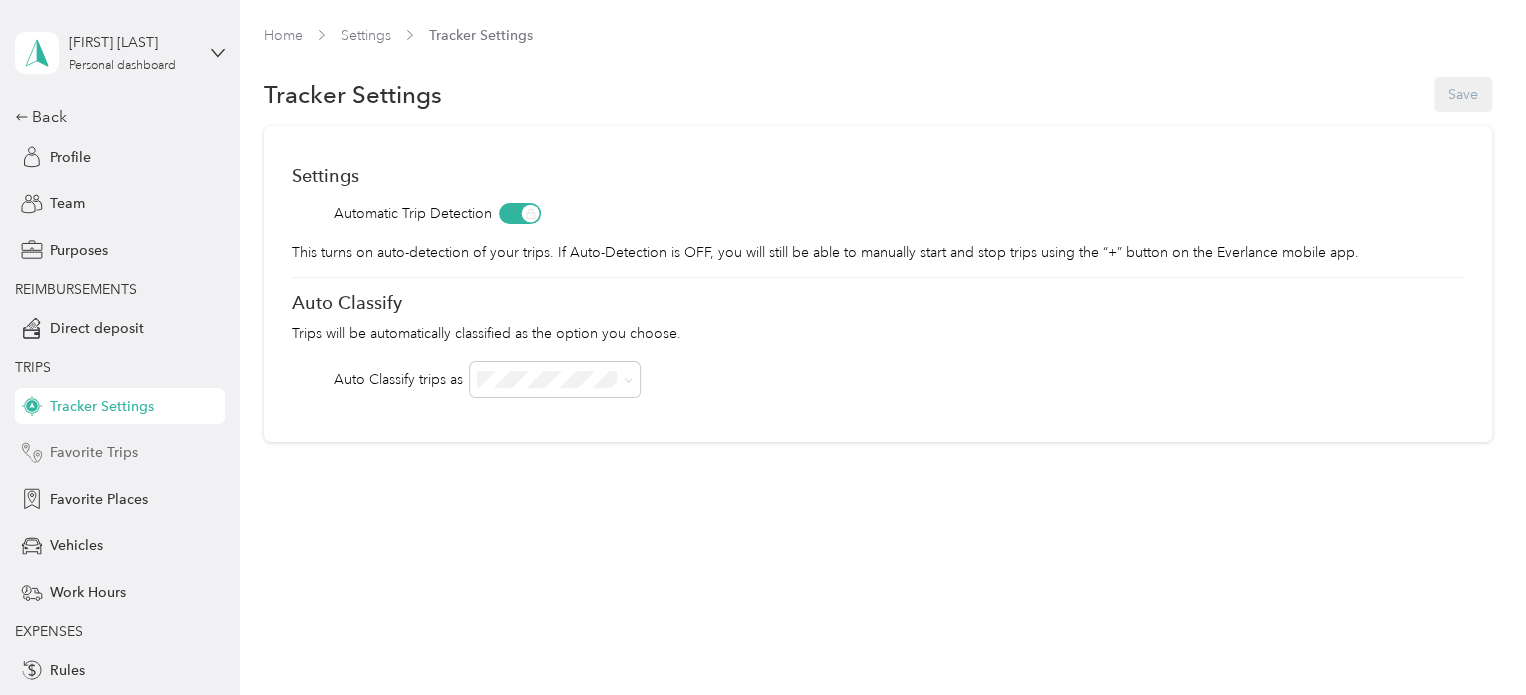 click on "Favorite Trips" at bounding box center (94, 452) 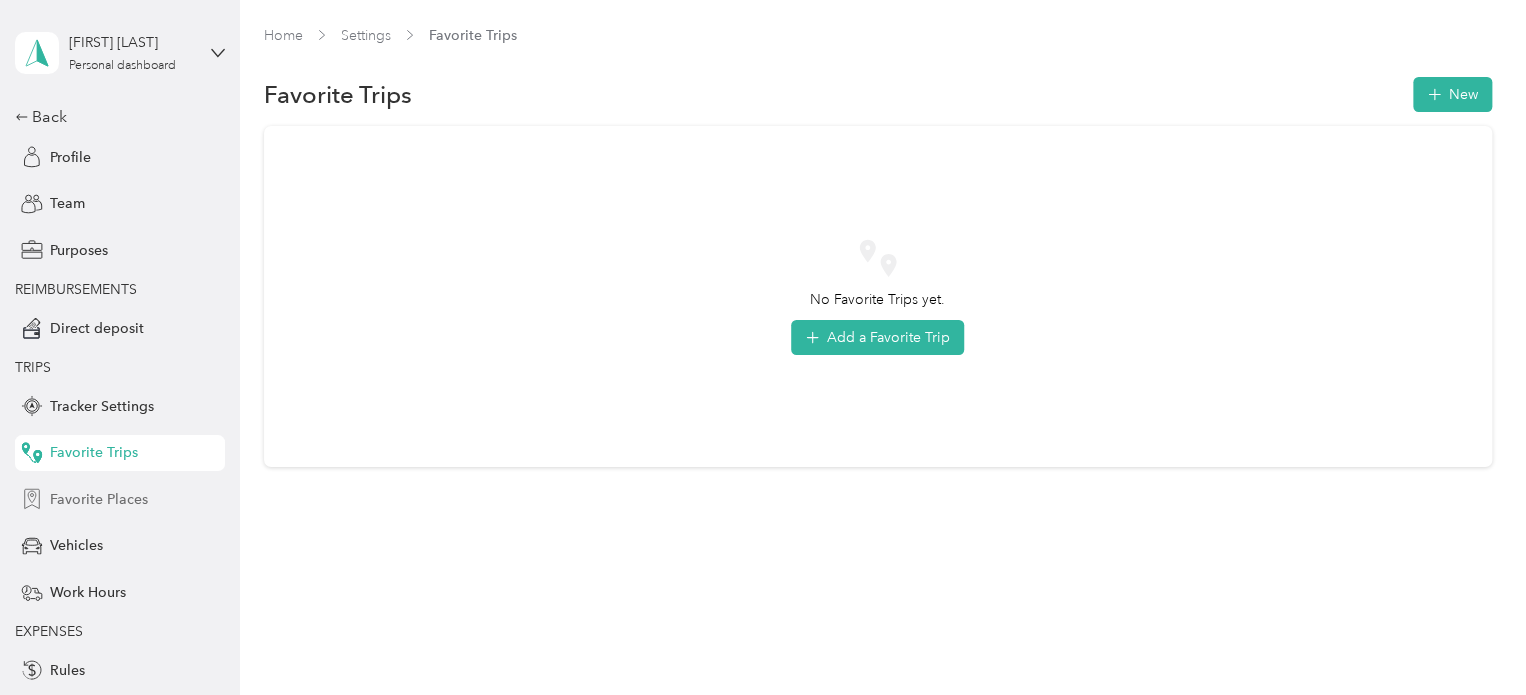 click on "Favorite Places" at bounding box center (99, 499) 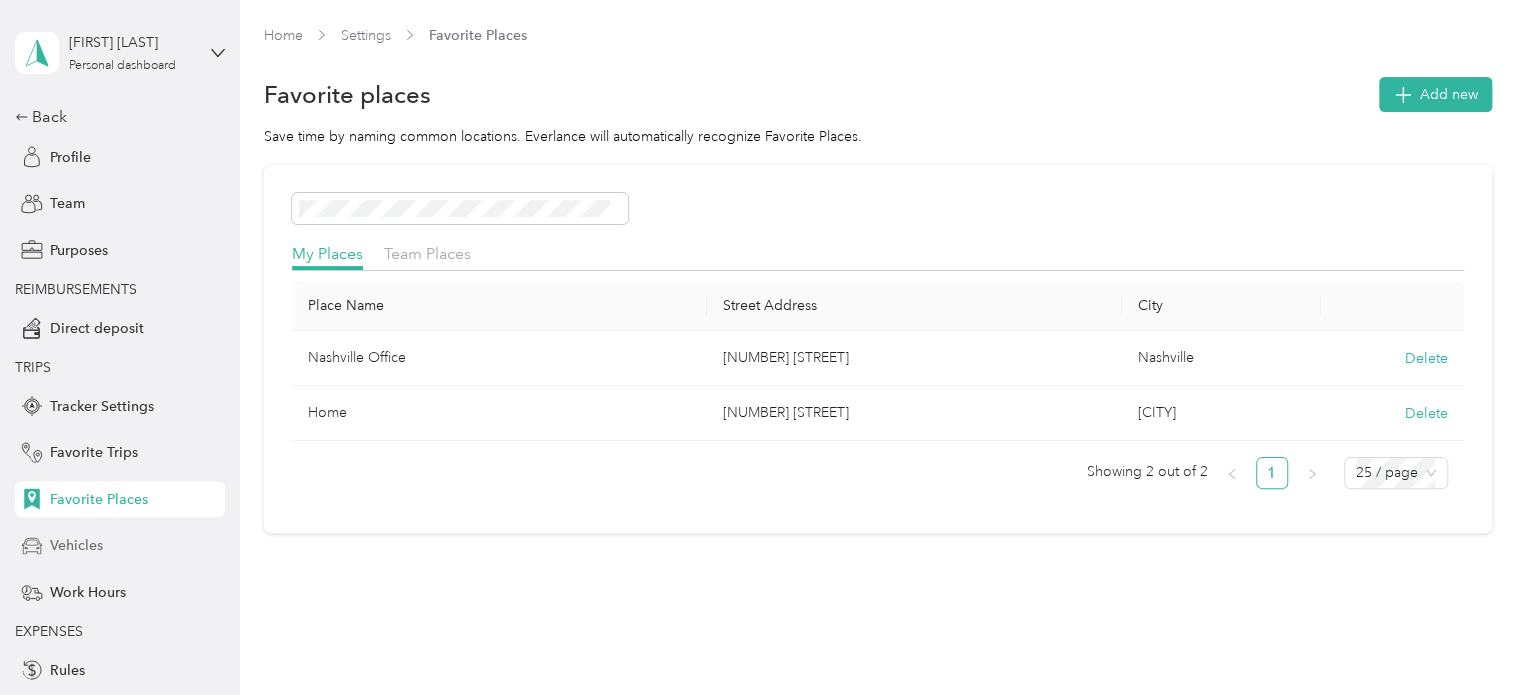 click on "Vehicles" at bounding box center [76, 545] 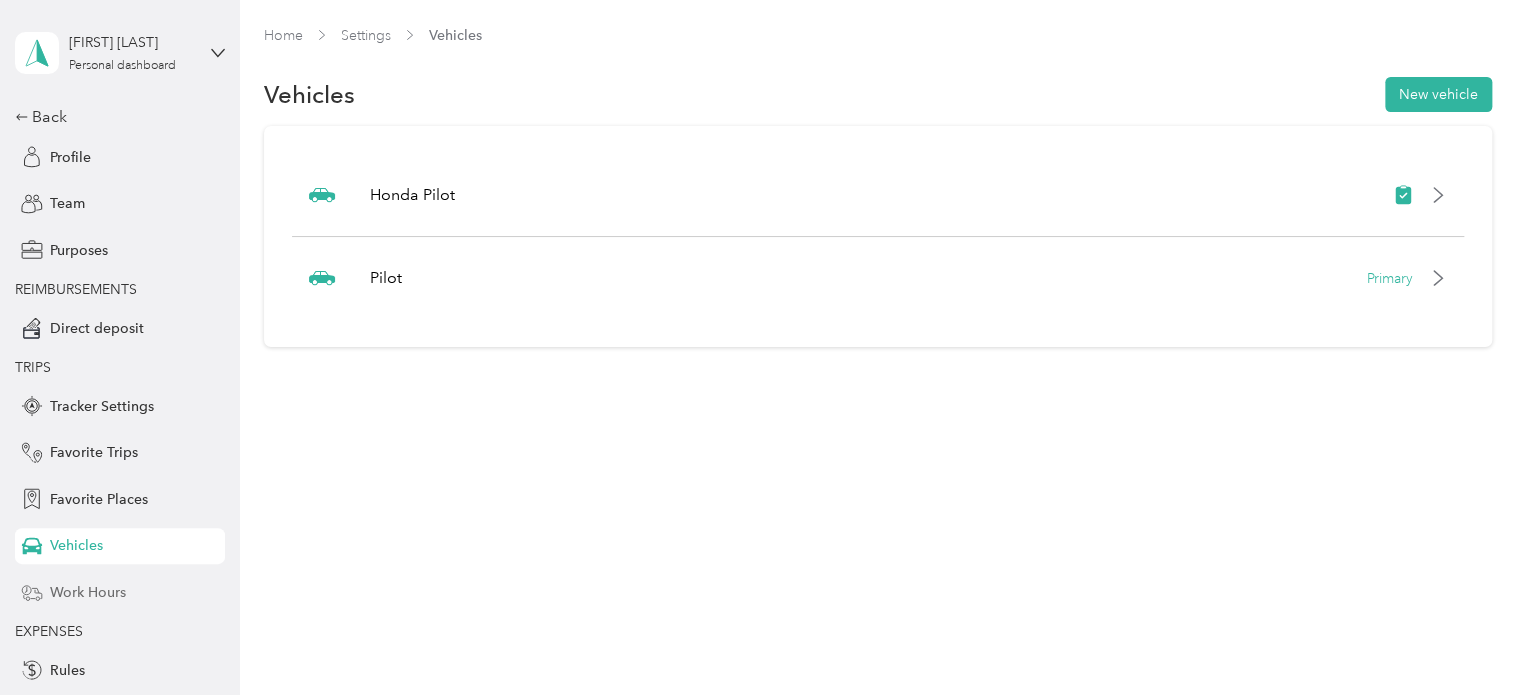 click on "Work Hours" at bounding box center (88, 592) 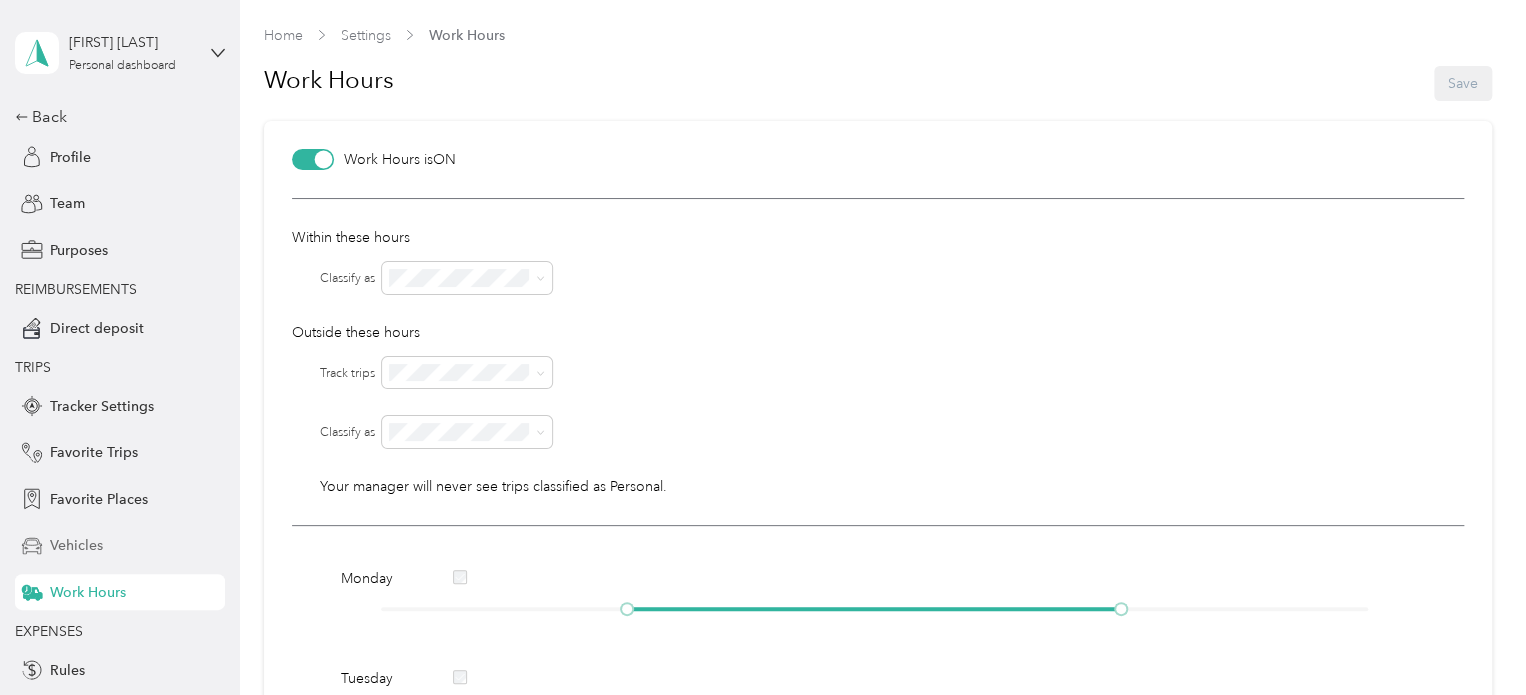 click on "Vehicles" at bounding box center [76, 545] 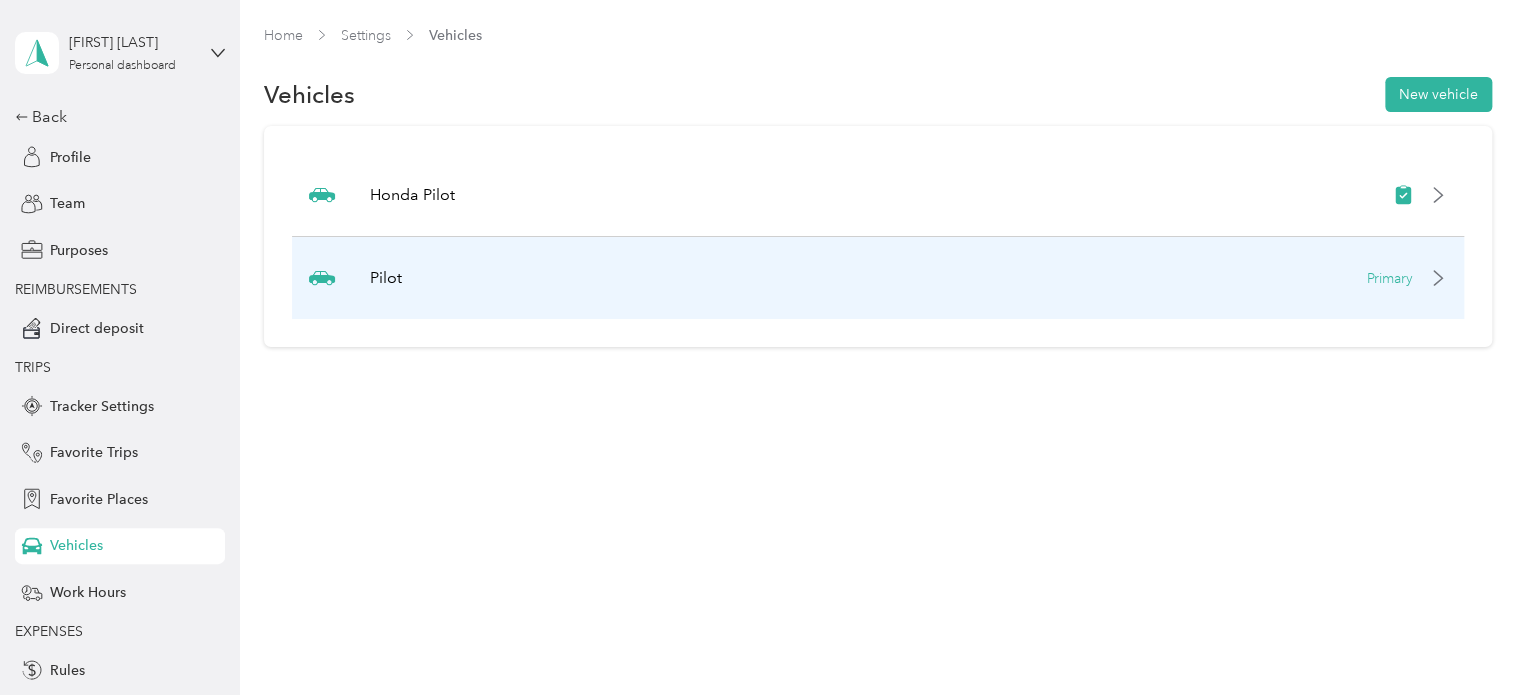 click on "Primary" at bounding box center [1390, 278] 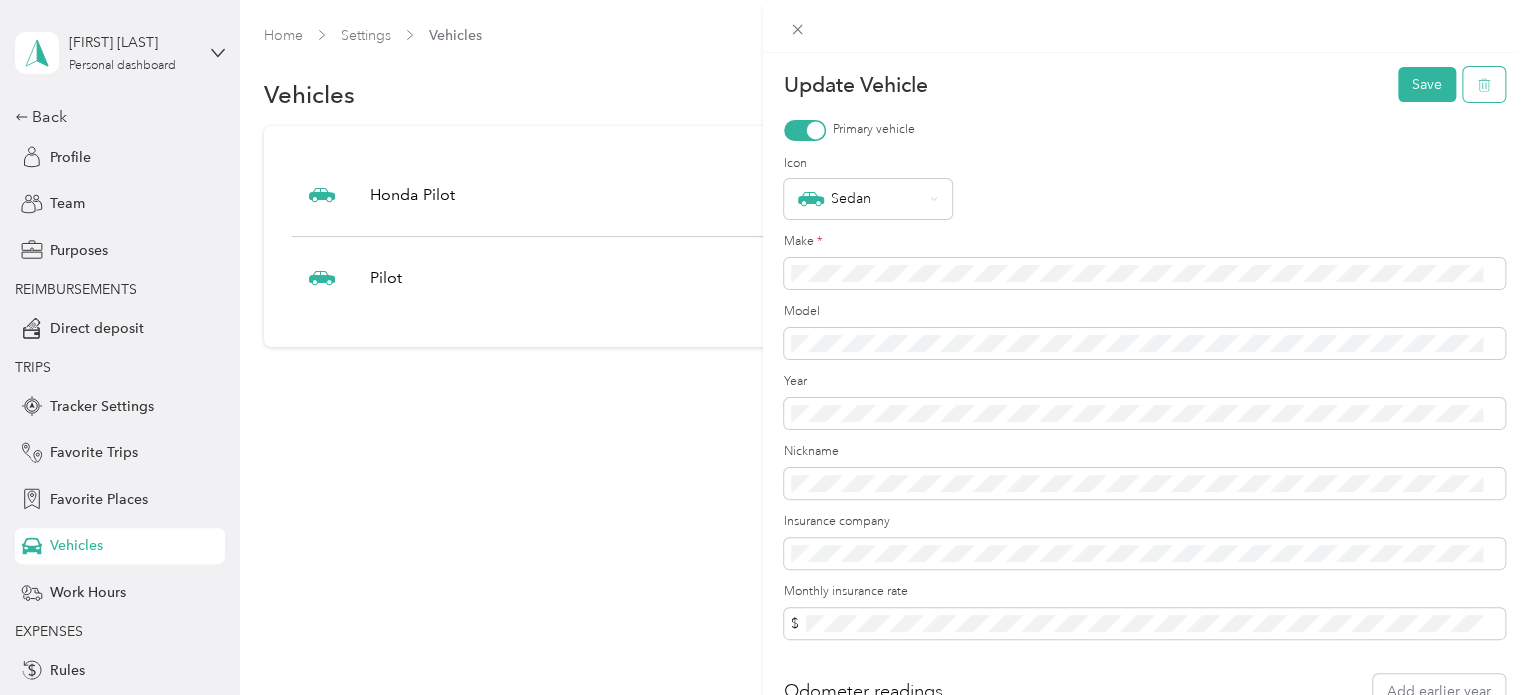 click at bounding box center (1484, 84) 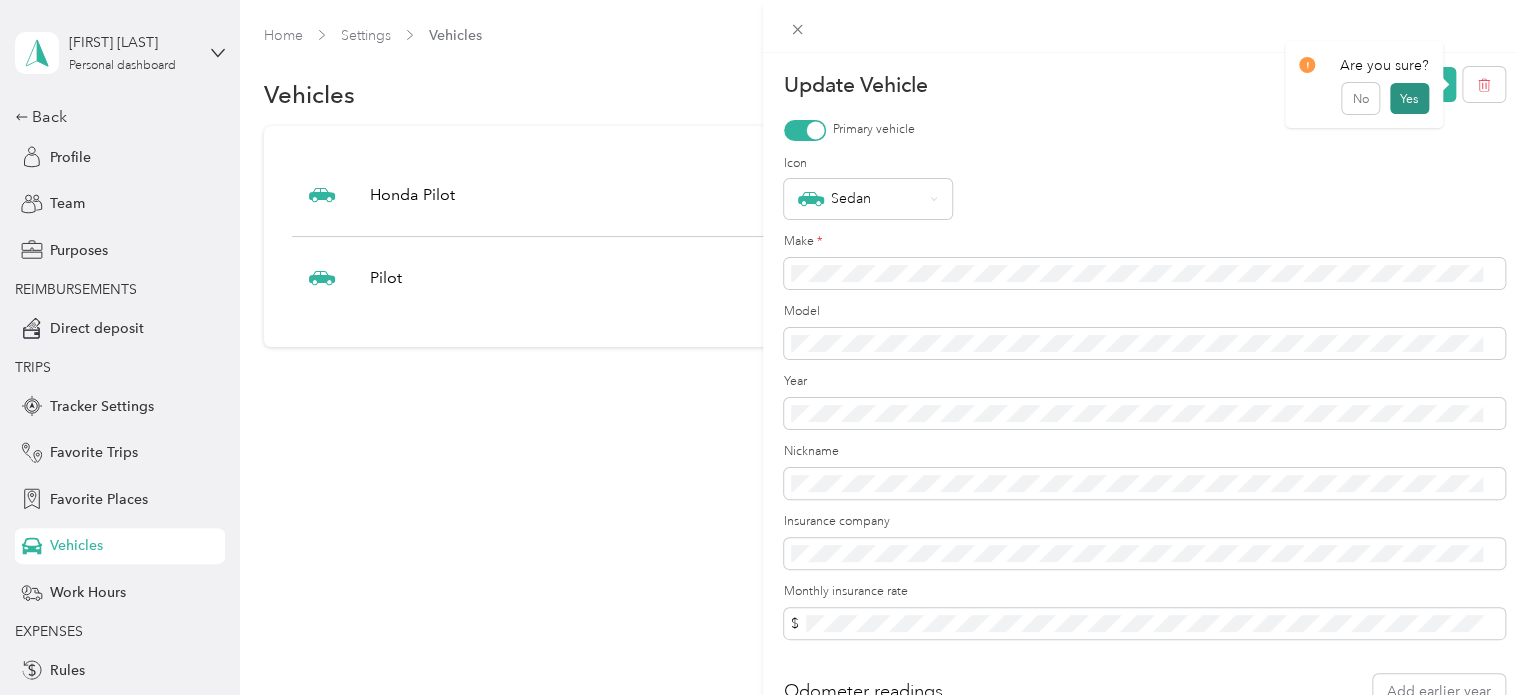 click on "Yes" at bounding box center (1409, 99) 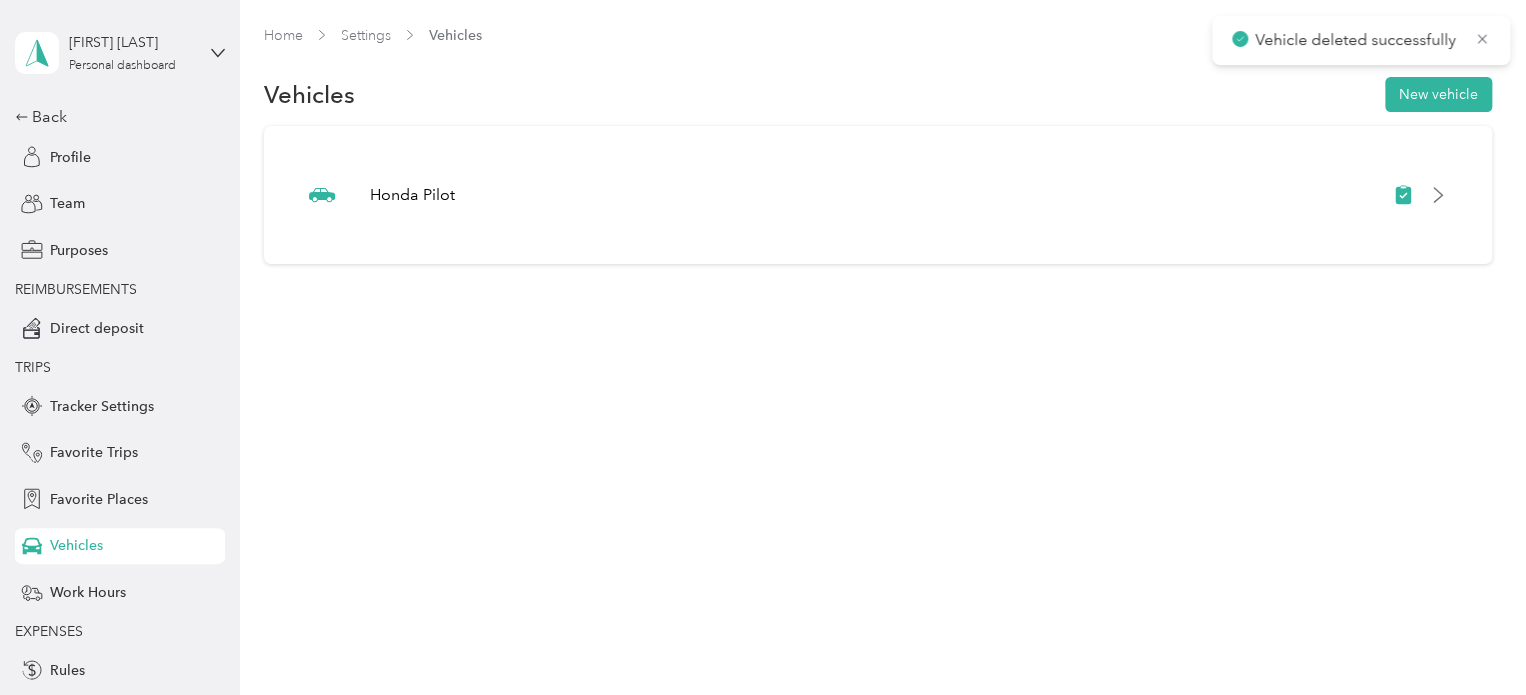 click on "Home Settings Vehicles Vehicles New vehicle Honda Pilot" at bounding box center (877, 347) 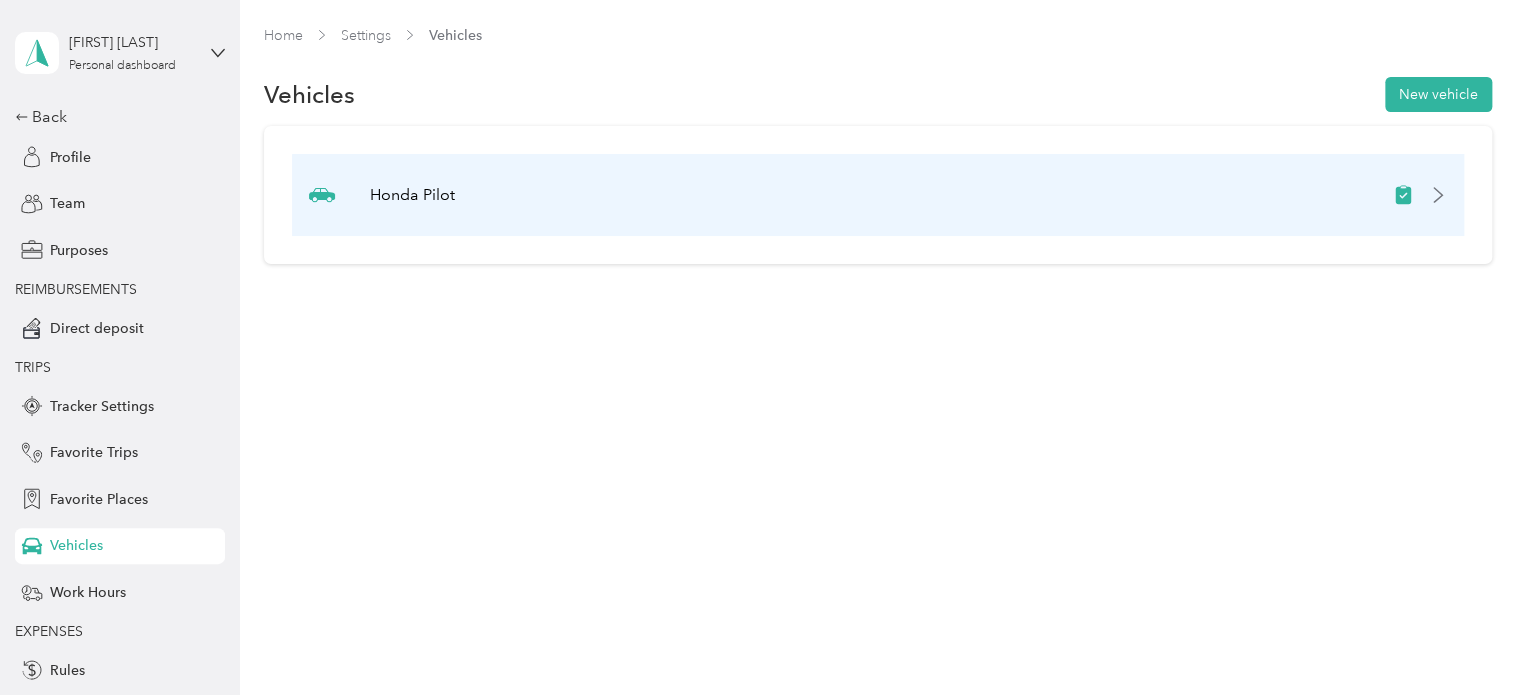 click on "Honda Pilot" at bounding box center (878, 195) 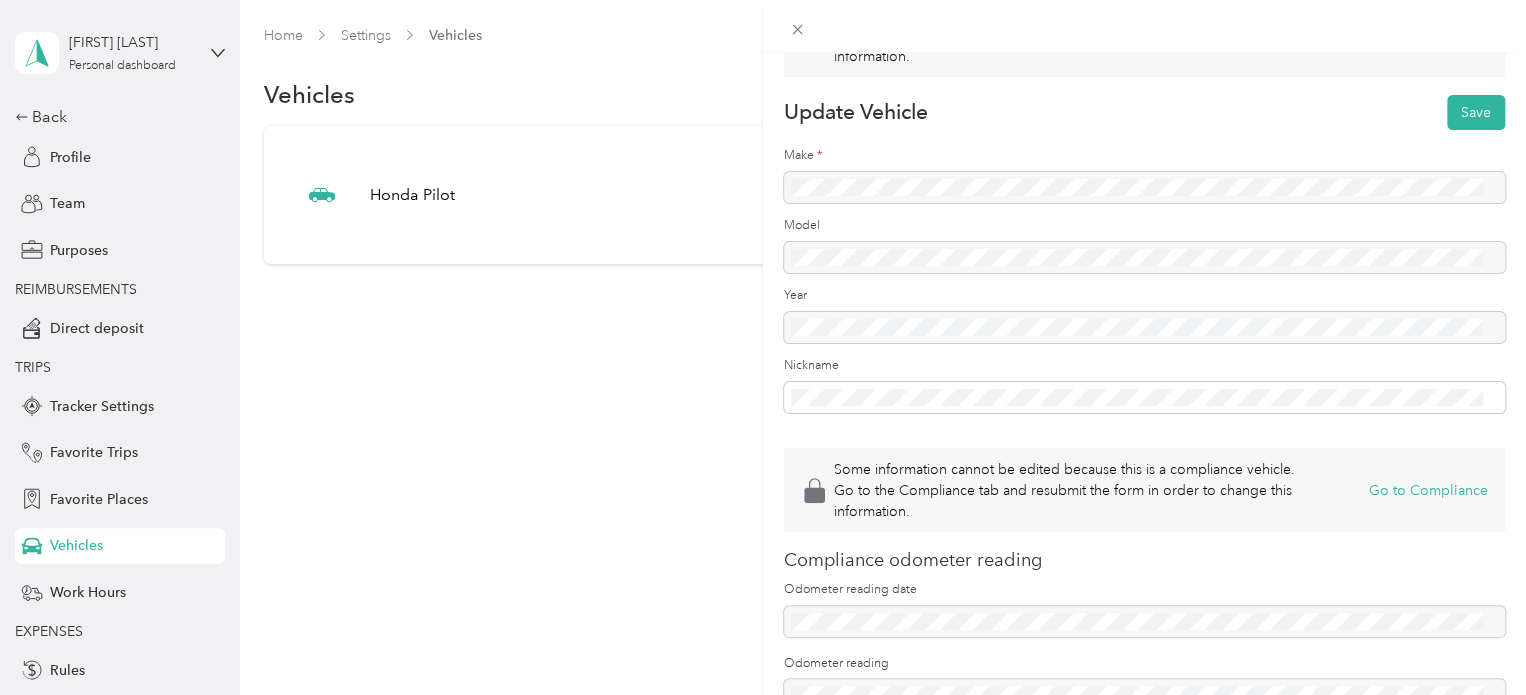 scroll, scrollTop: 0, scrollLeft: 0, axis: both 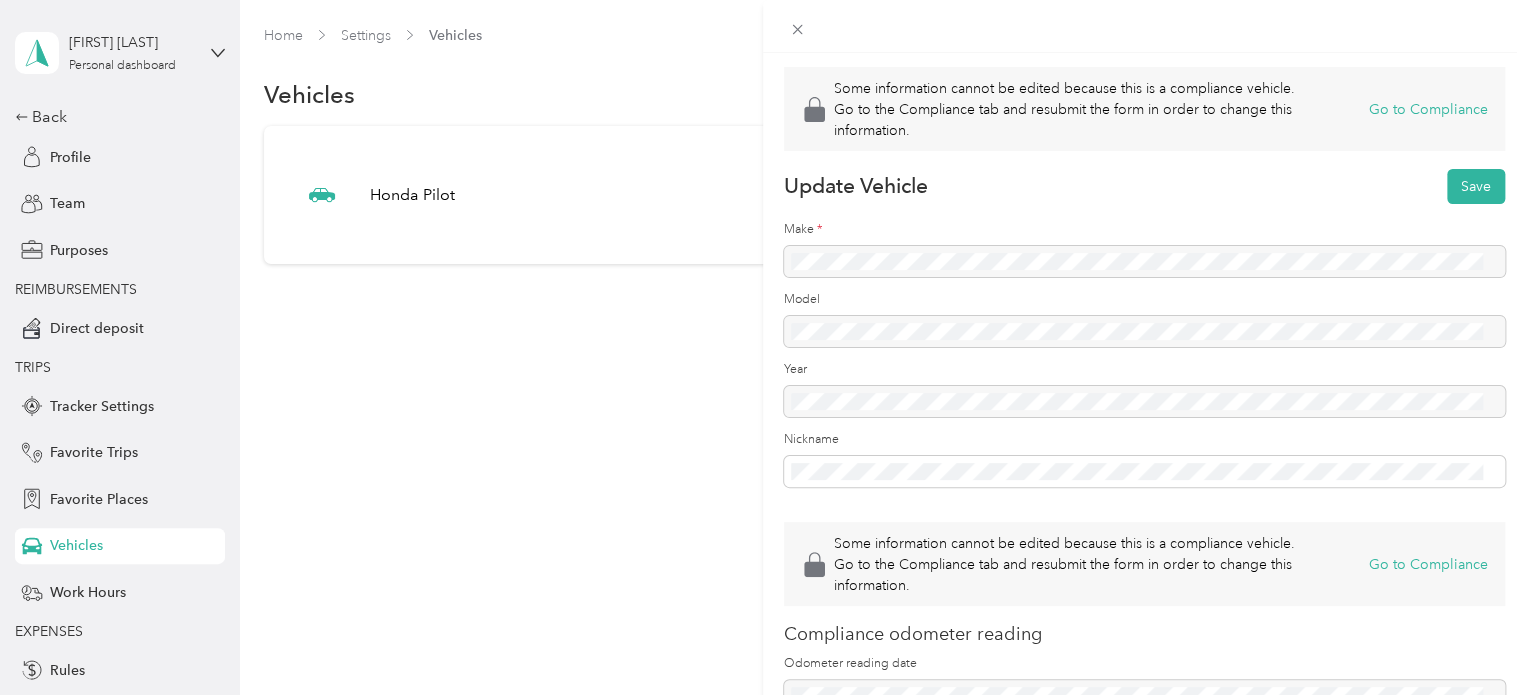 click on "Some information cannot be edited because this is a compliance vehicle. Go to the Compliance tab and resubmit the form in order to change this information. Go to Compliance Update Vehicle Save Make   * Model   Year   Nickname   Some information cannot be edited because this is a compliance vehicle. Go to the Compliance tab and resubmit the form in order to change this information. Go to Compliance Compliance odometer reading Odometer reading date     Odometer reading" at bounding box center (763, 347) 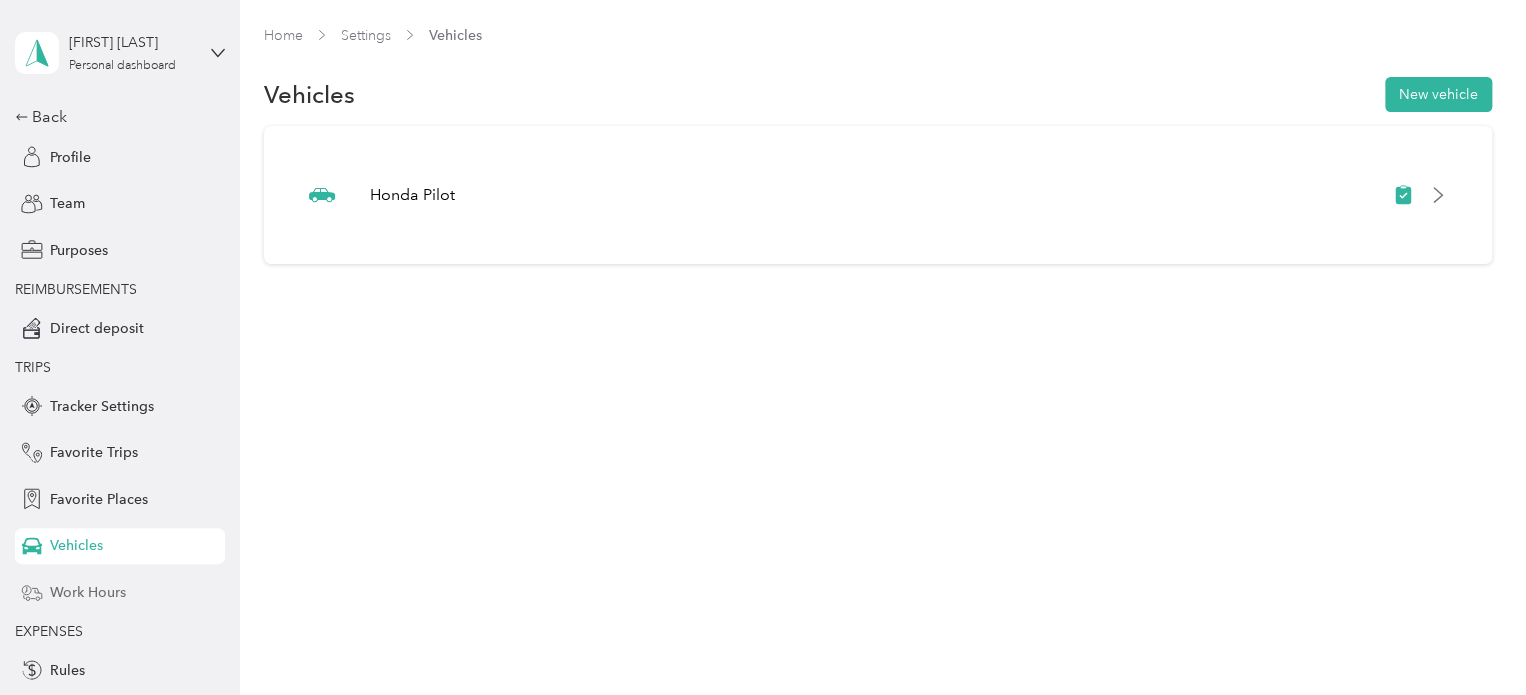 click on "Work Hours" at bounding box center (88, 592) 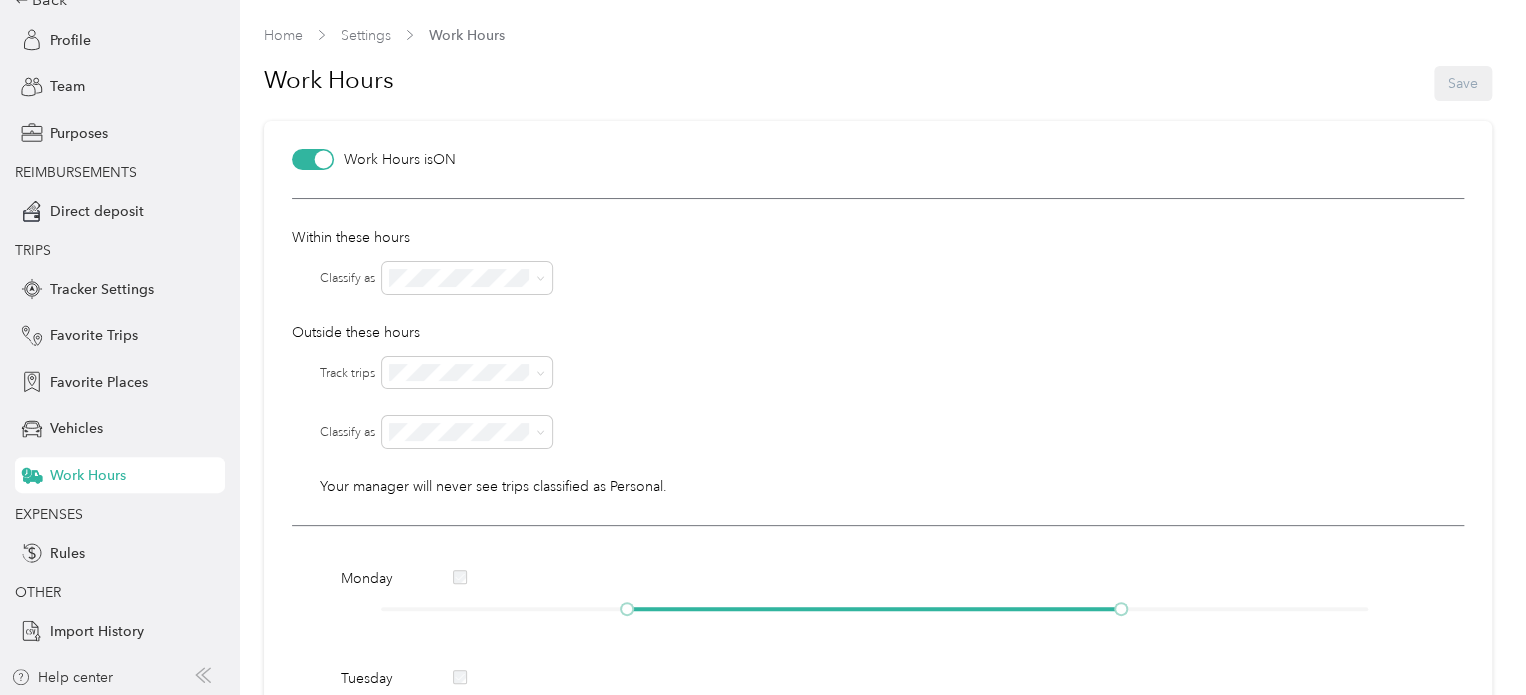 scroll, scrollTop: 120, scrollLeft: 0, axis: vertical 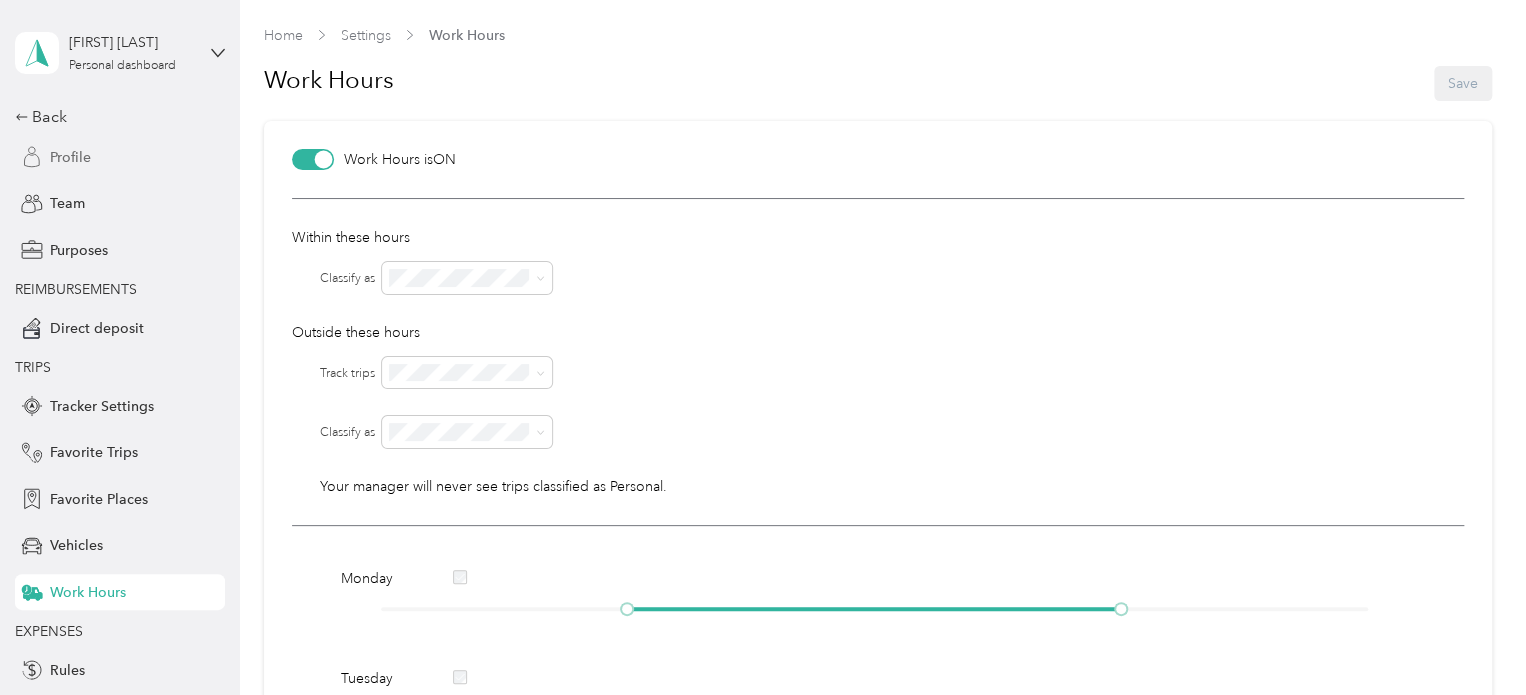 click on "Profile" at bounding box center [70, 157] 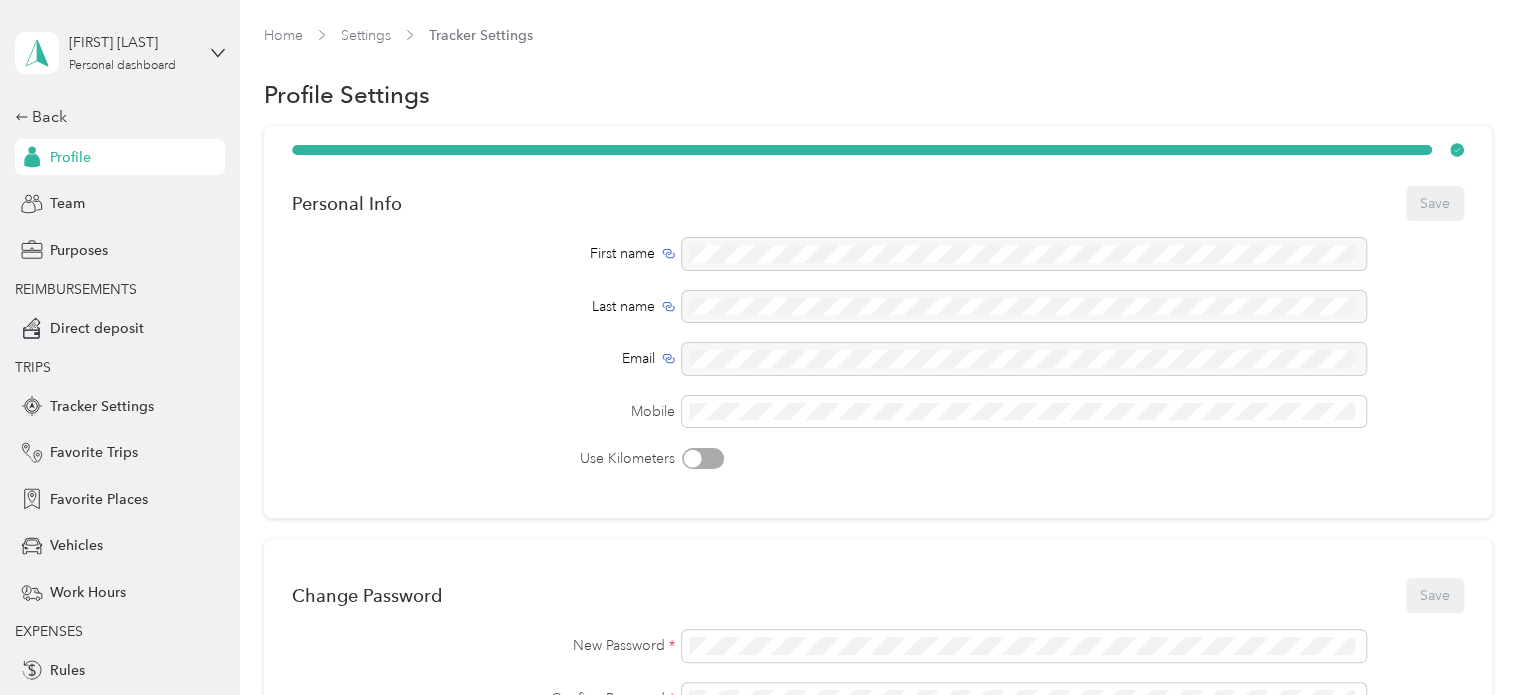 click on "[FIRST] [LAST] Personal dashboard" at bounding box center (105, 53) 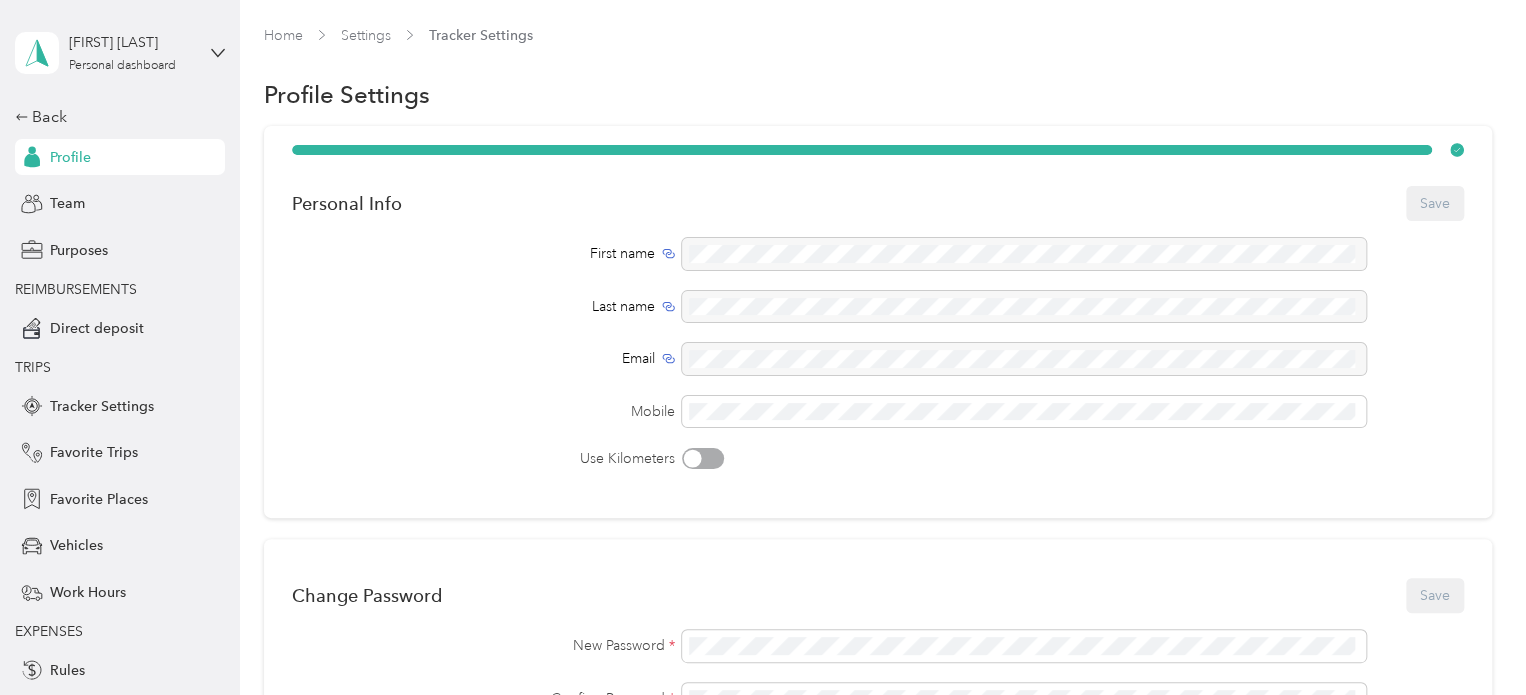click on "You’re signed in as  [EMAIL]" at bounding box center [122, 101] 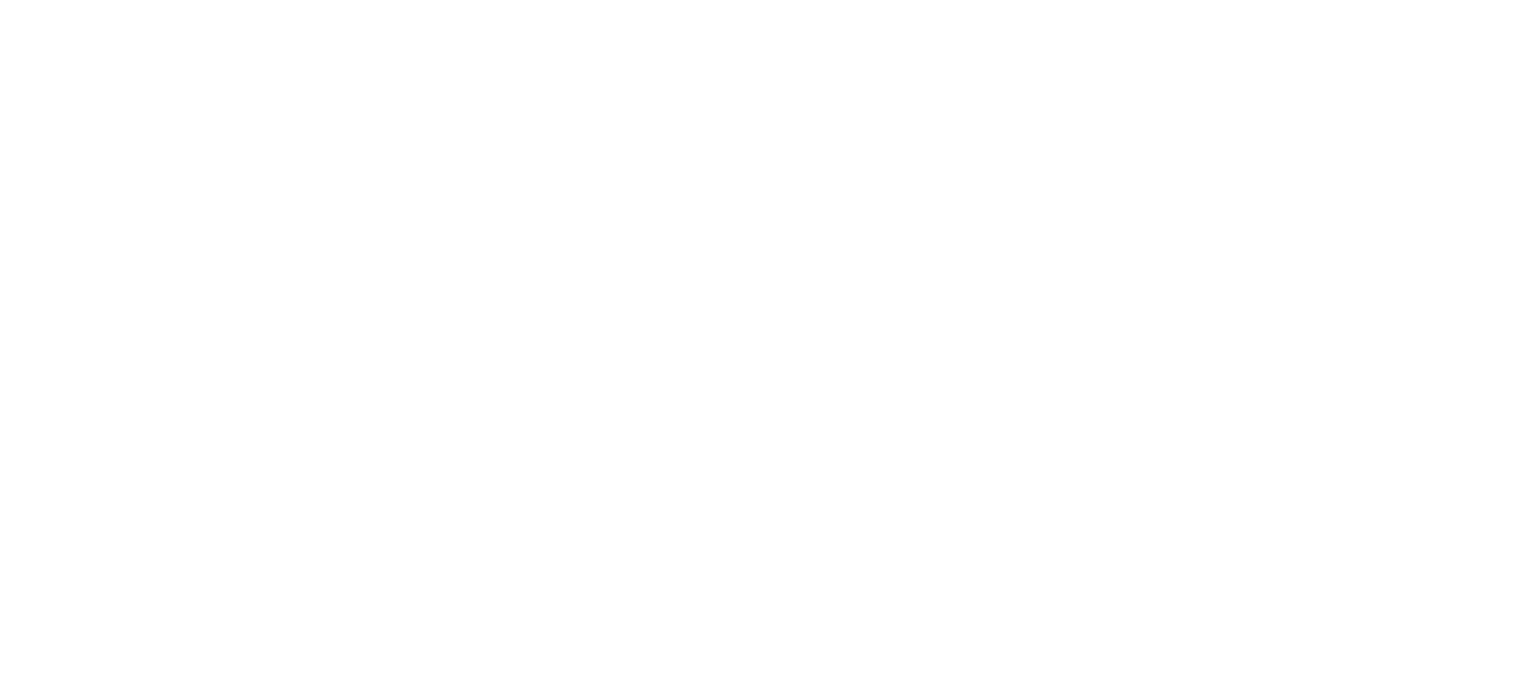 scroll, scrollTop: 0, scrollLeft: 0, axis: both 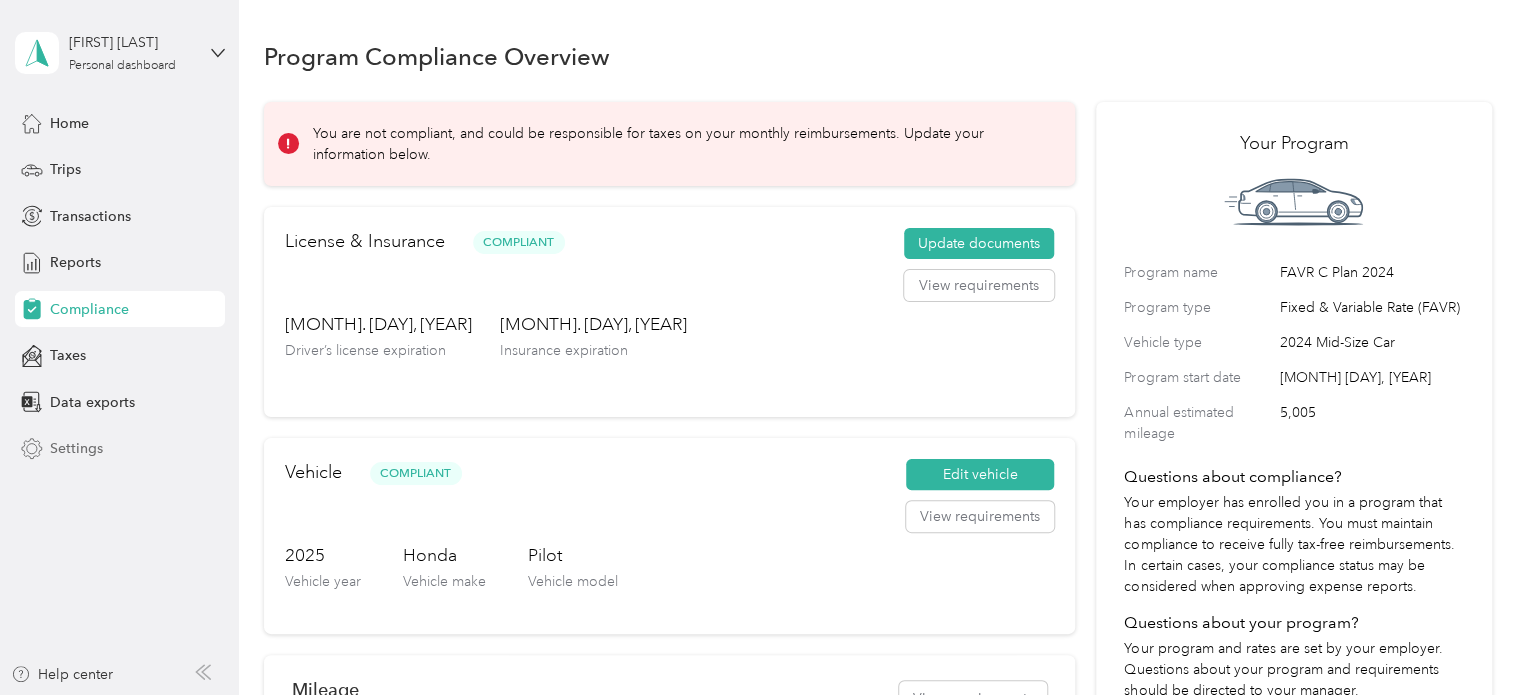 click on "Settings" at bounding box center (76, 448) 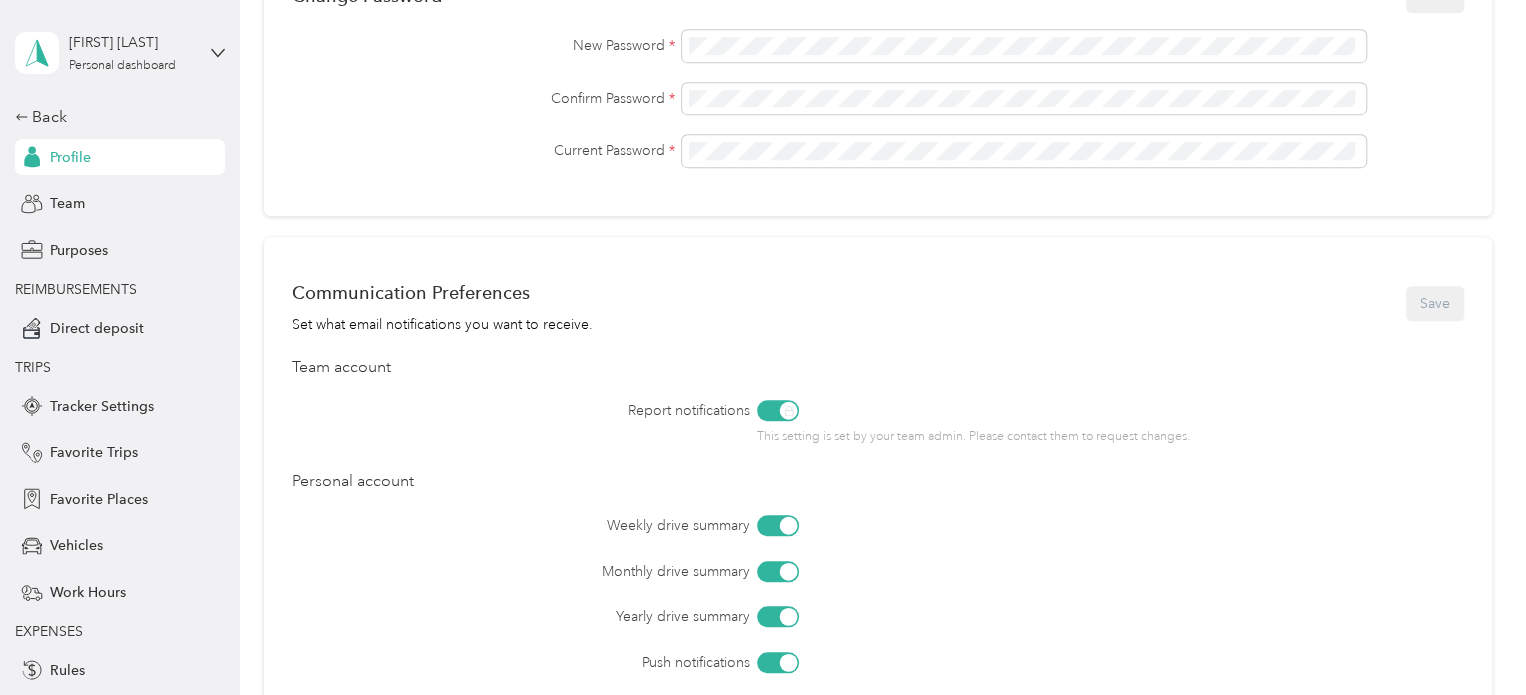 scroll, scrollTop: 900, scrollLeft: 0, axis: vertical 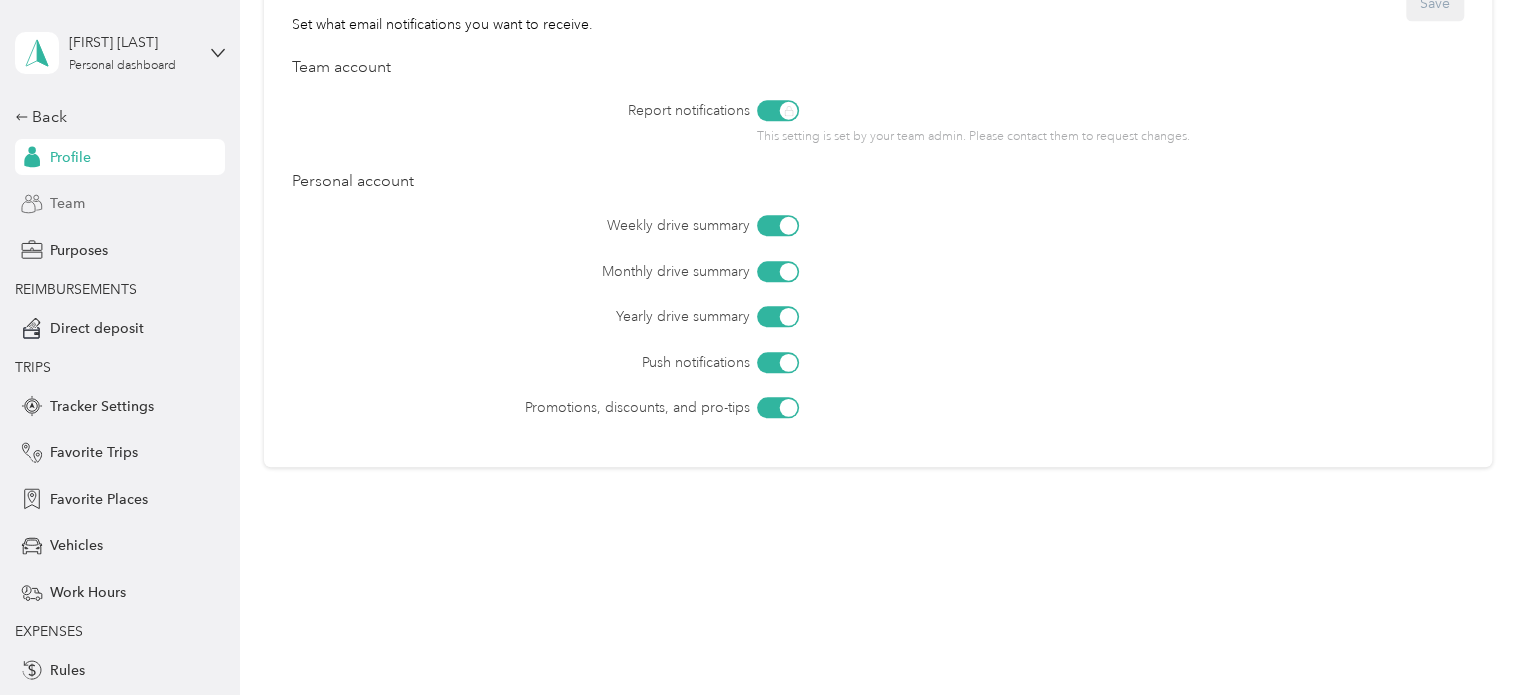 click on "Team" at bounding box center (120, 204) 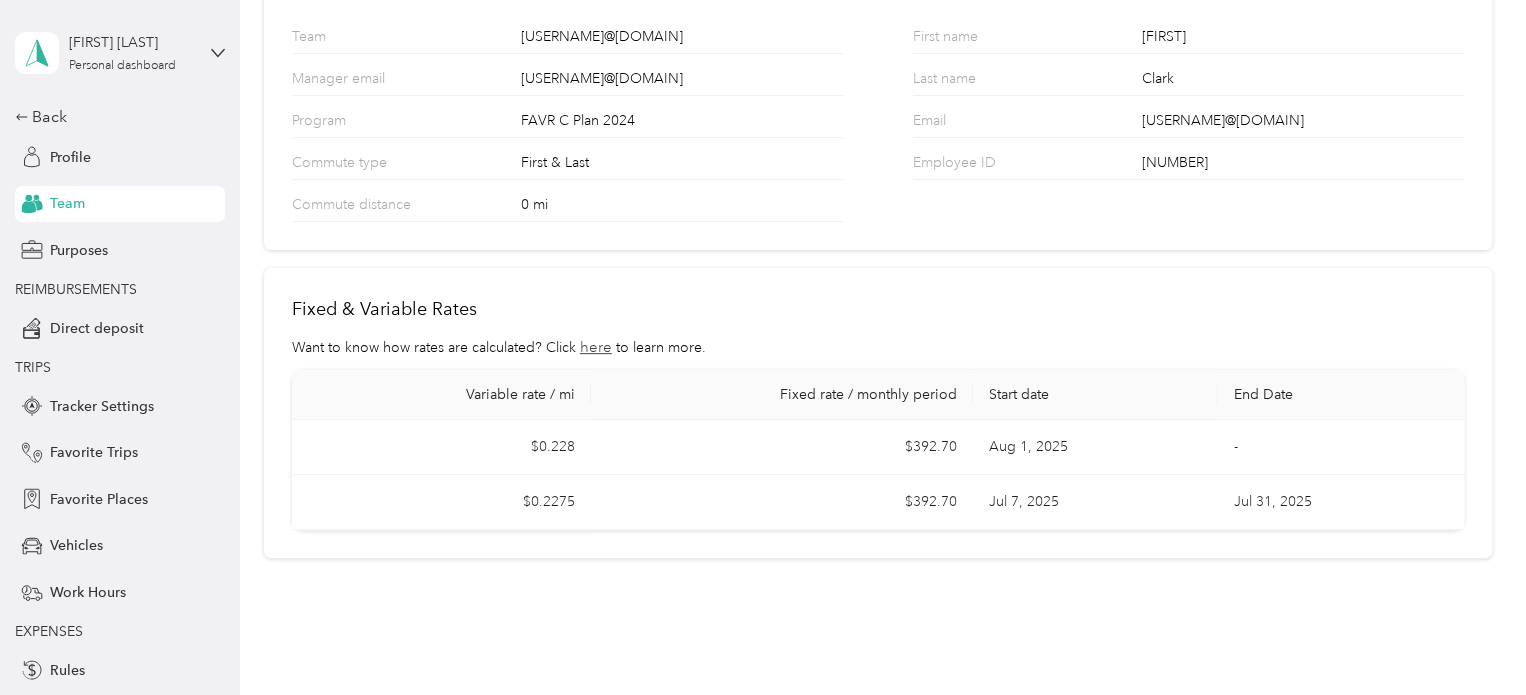 scroll, scrollTop: 205, scrollLeft: 0, axis: vertical 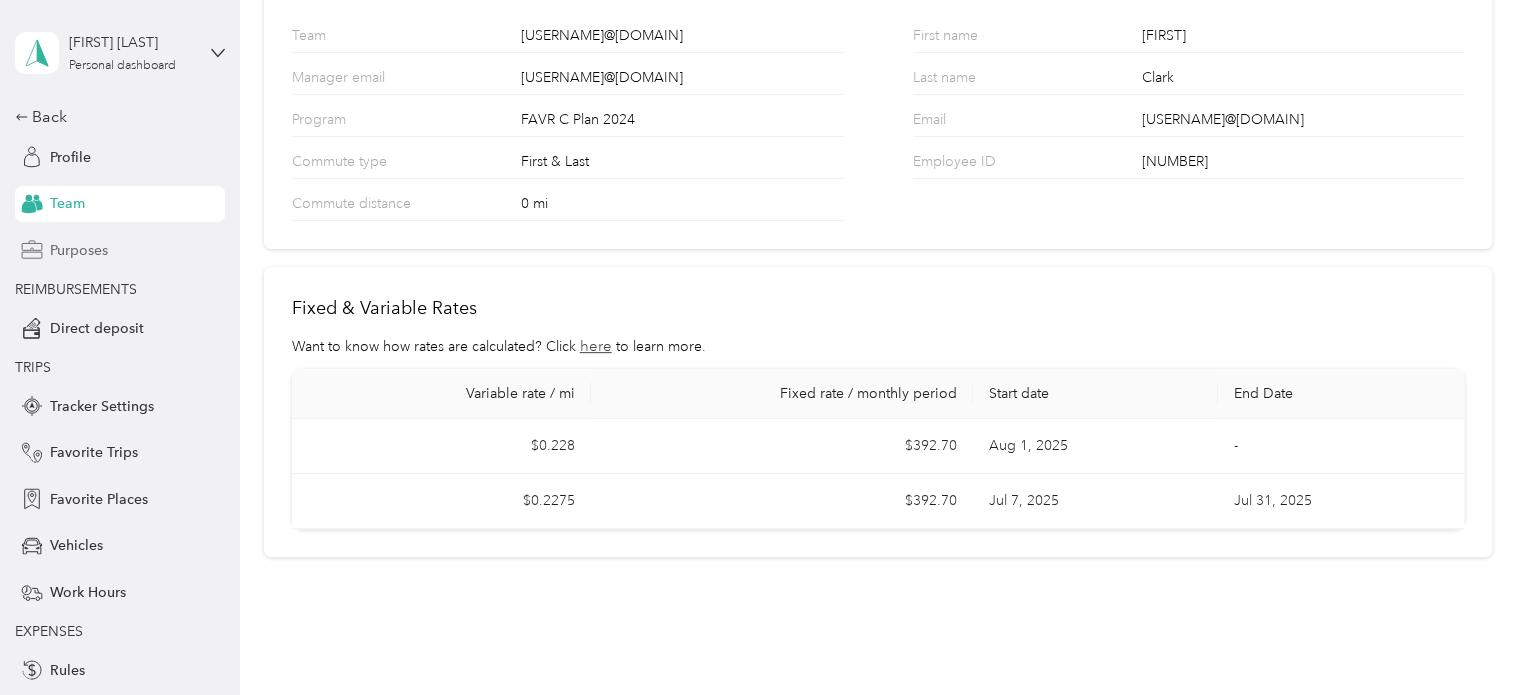 click on "Purposes" at bounding box center (120, 250) 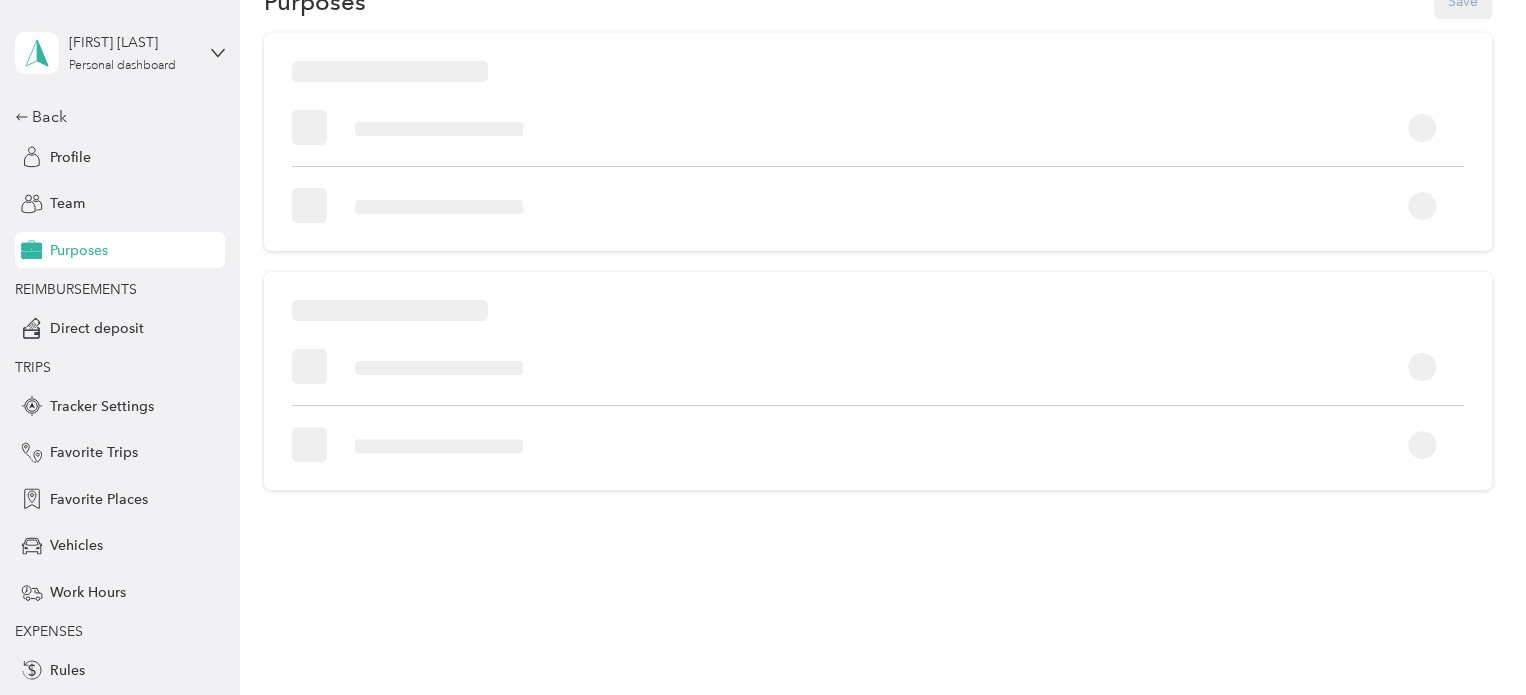 scroll, scrollTop: 108, scrollLeft: 0, axis: vertical 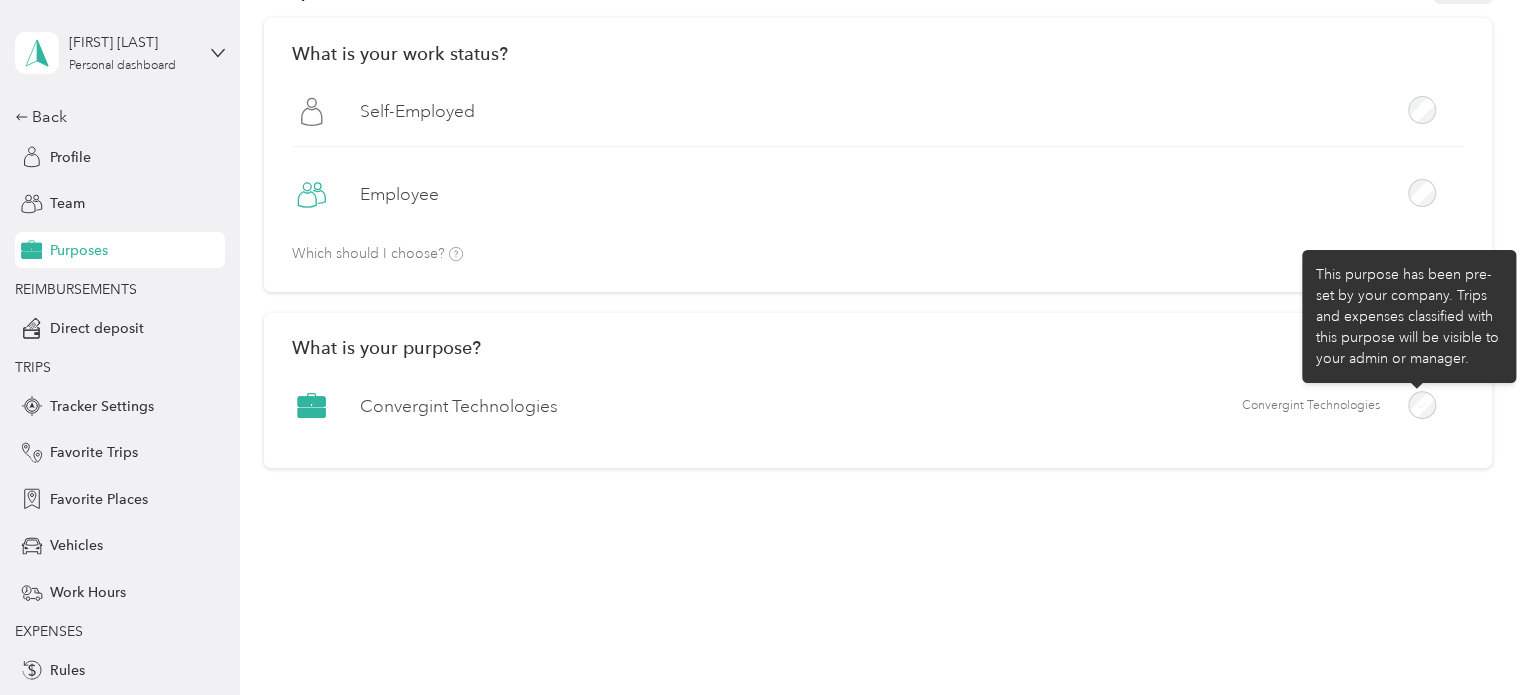 click at bounding box center [1422, 405] 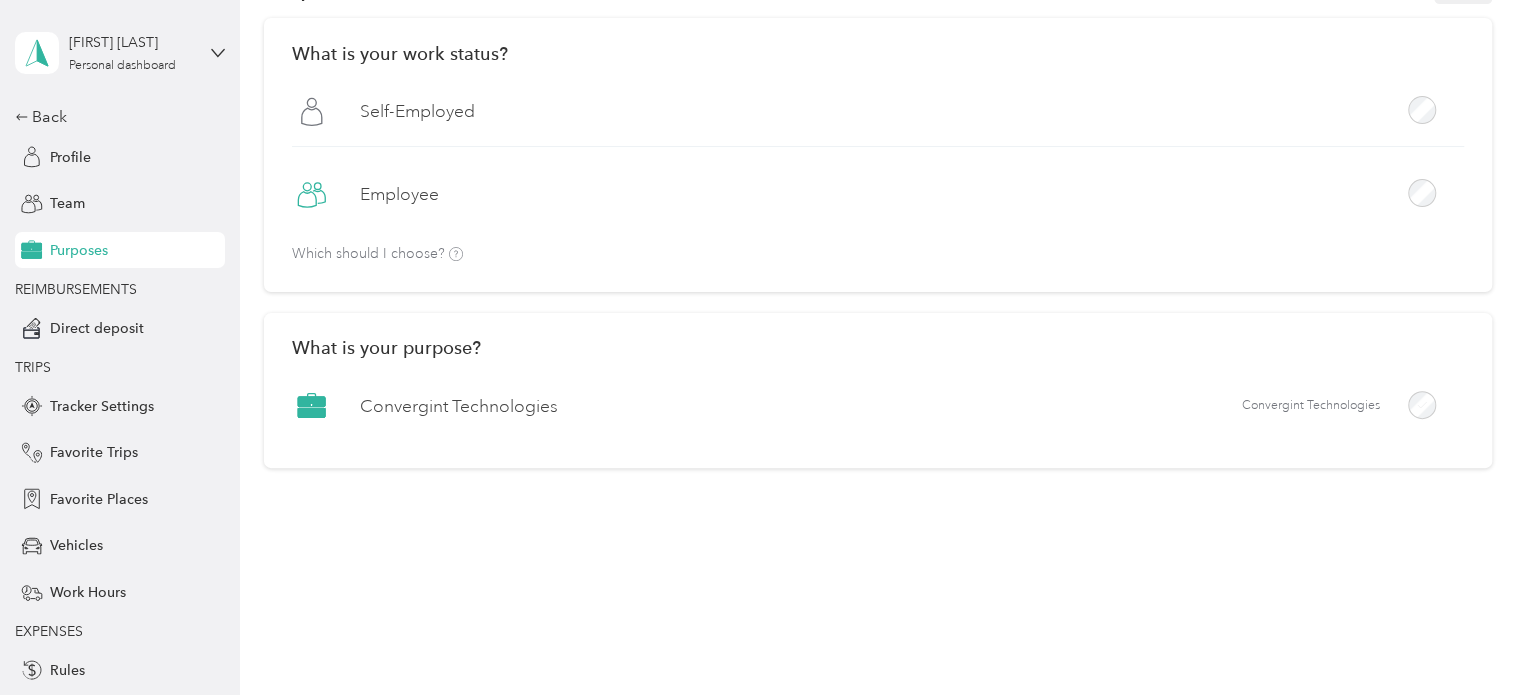 click on "Convergint Technologies" at bounding box center (1311, 406) 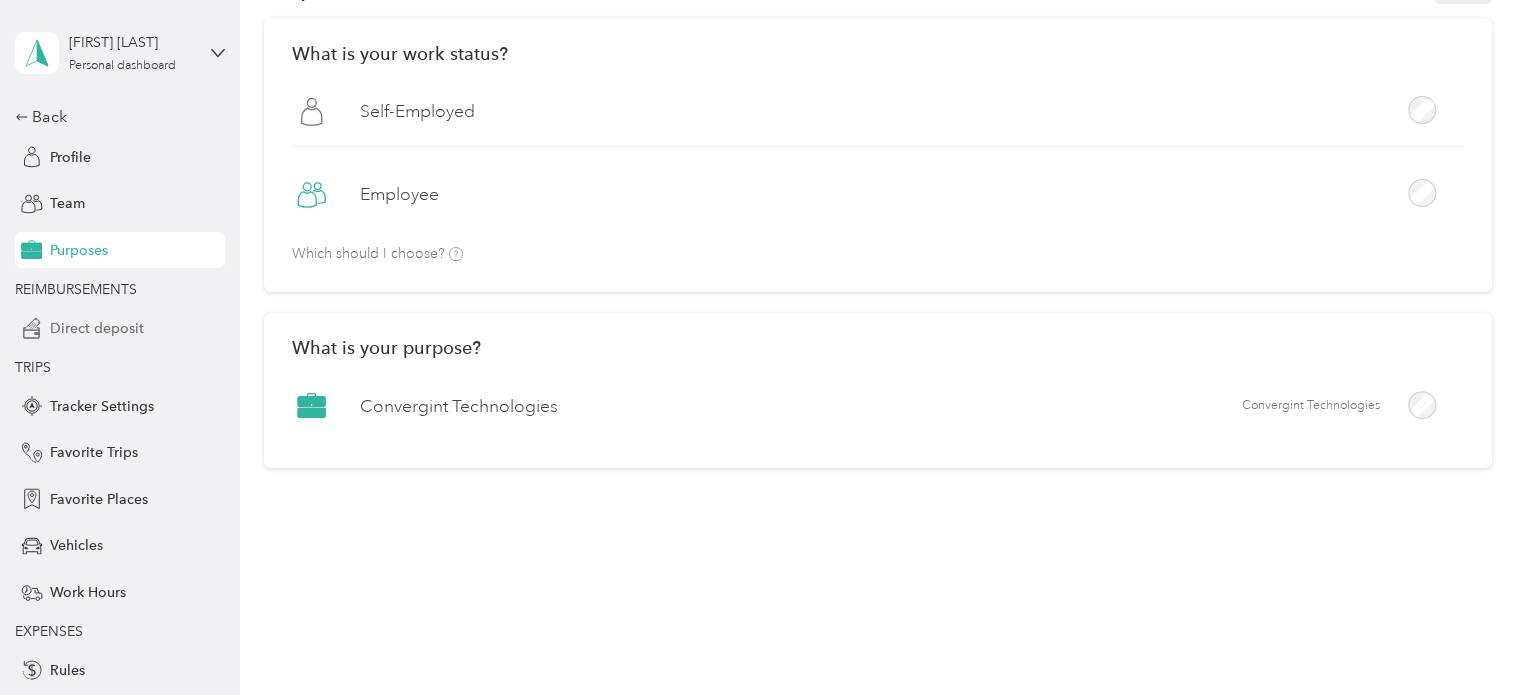 click on "Direct deposit" at bounding box center (97, 328) 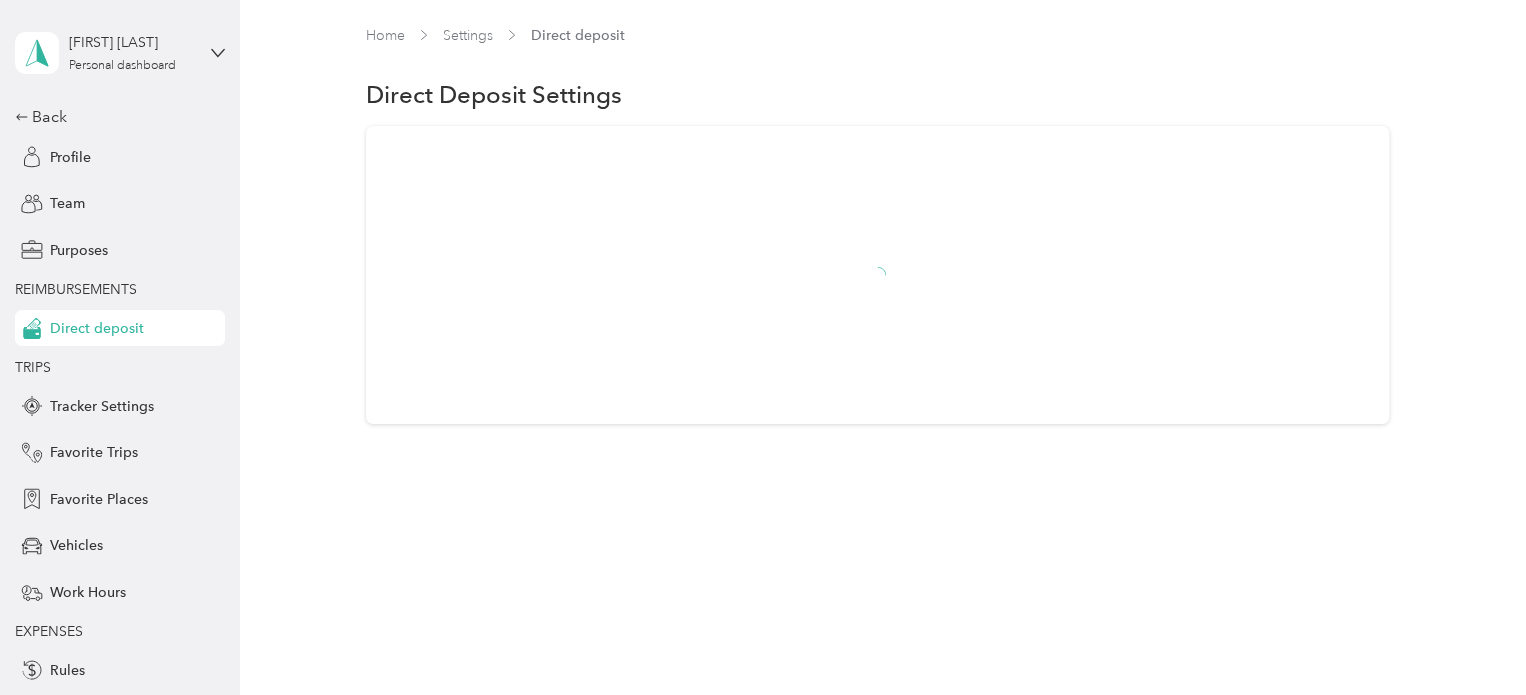 scroll, scrollTop: 0, scrollLeft: 0, axis: both 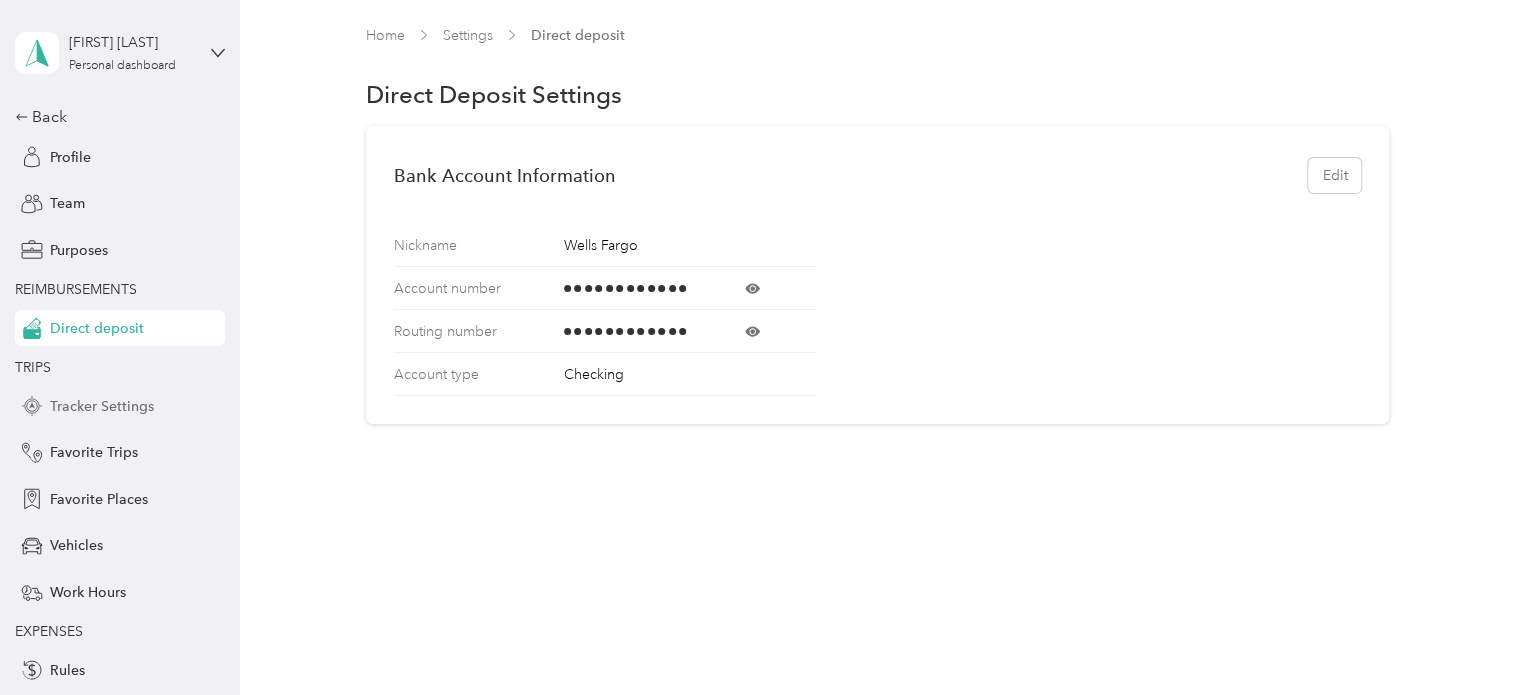 click on "Tracker Settings" at bounding box center (102, 406) 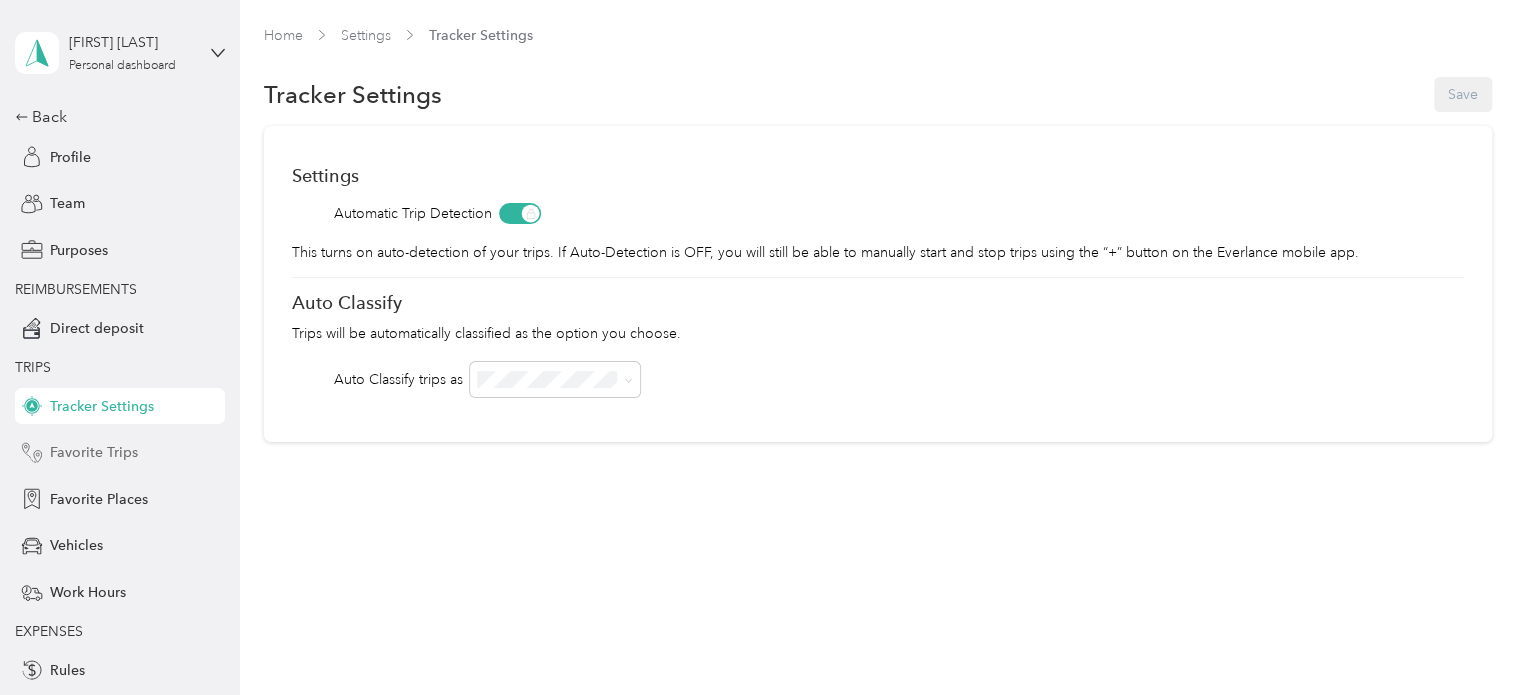 click on "Favorite Trips" at bounding box center [94, 452] 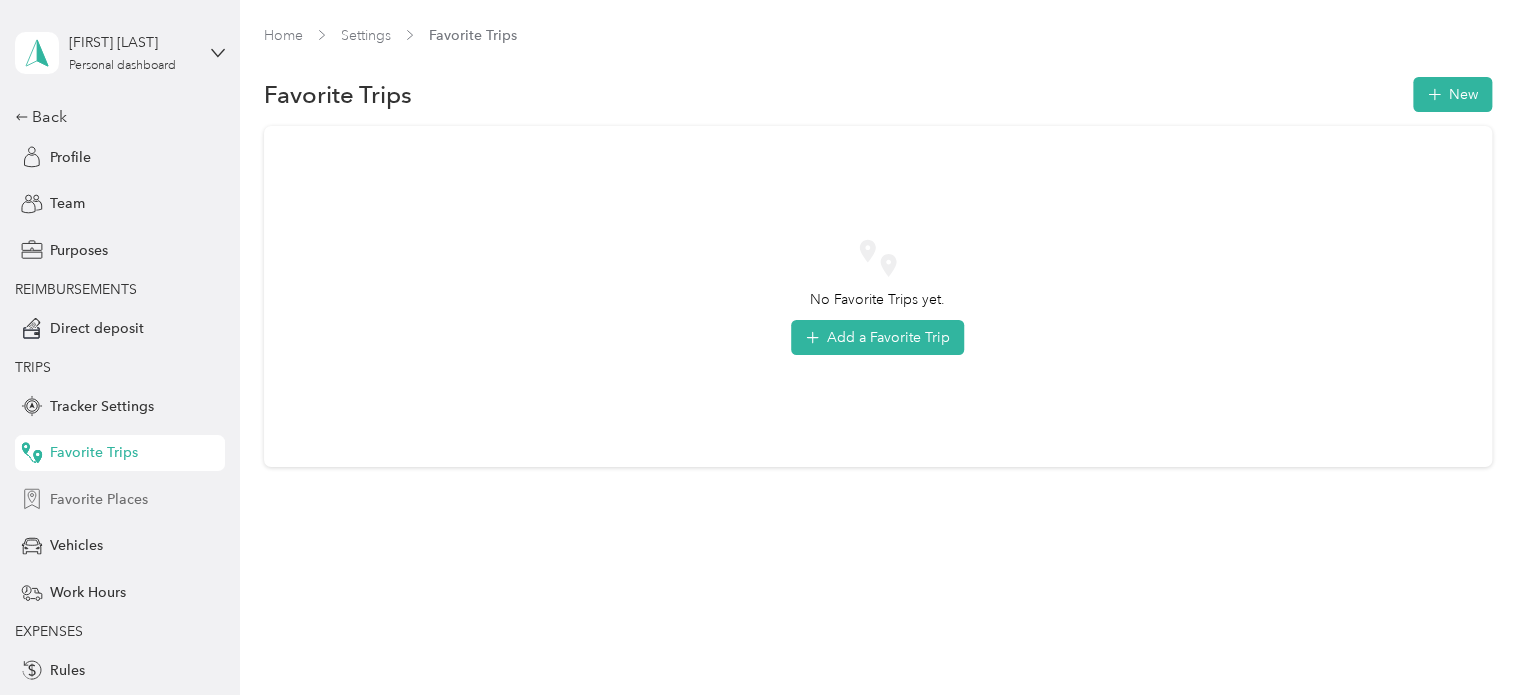 click on "Favorite Places" at bounding box center (99, 499) 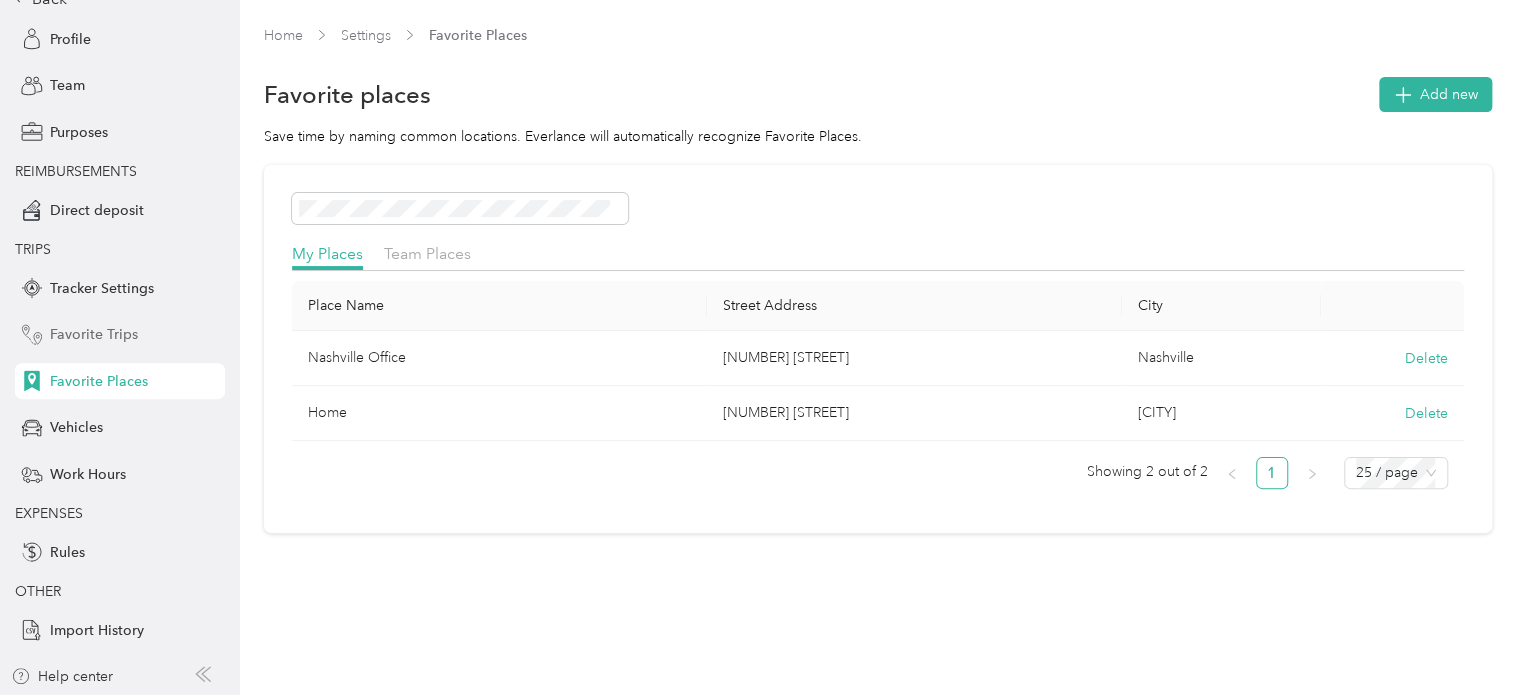 scroll, scrollTop: 120, scrollLeft: 0, axis: vertical 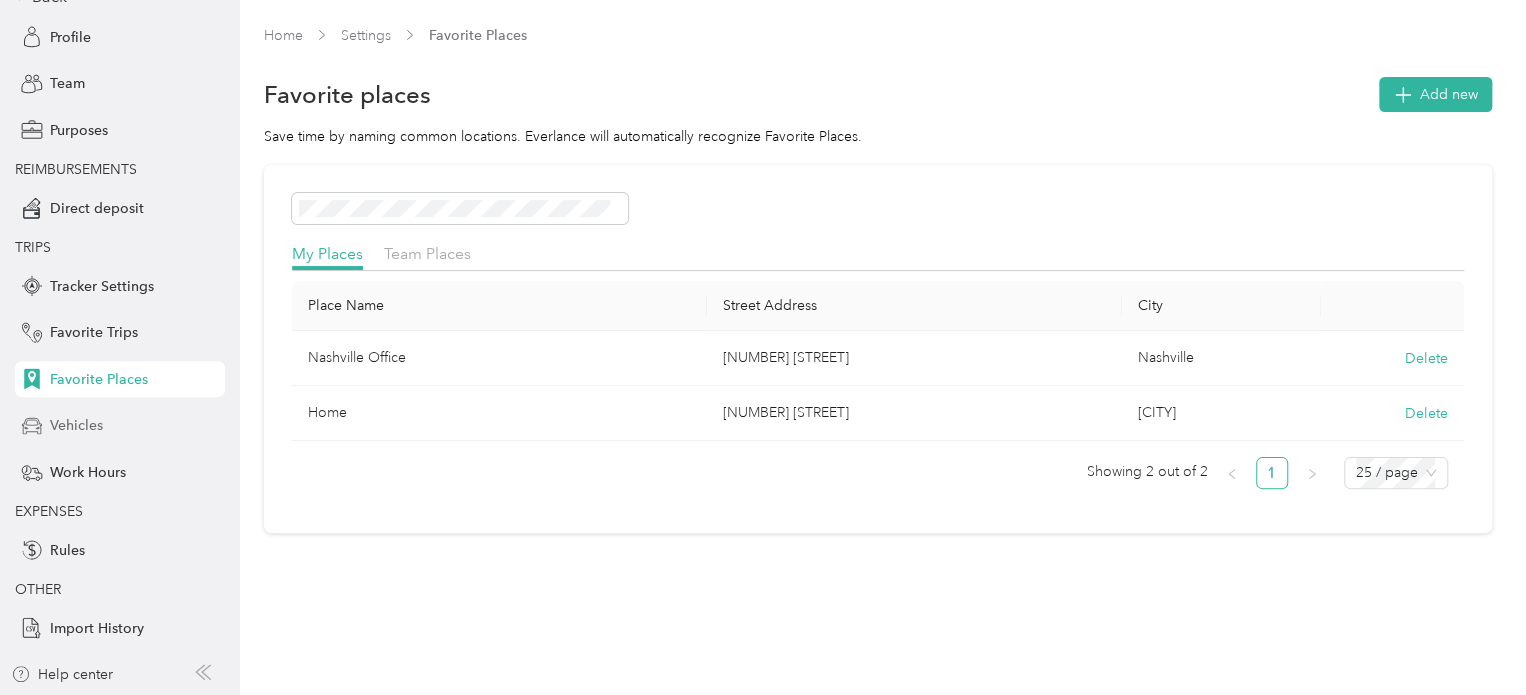click on "Vehicles" at bounding box center [76, 425] 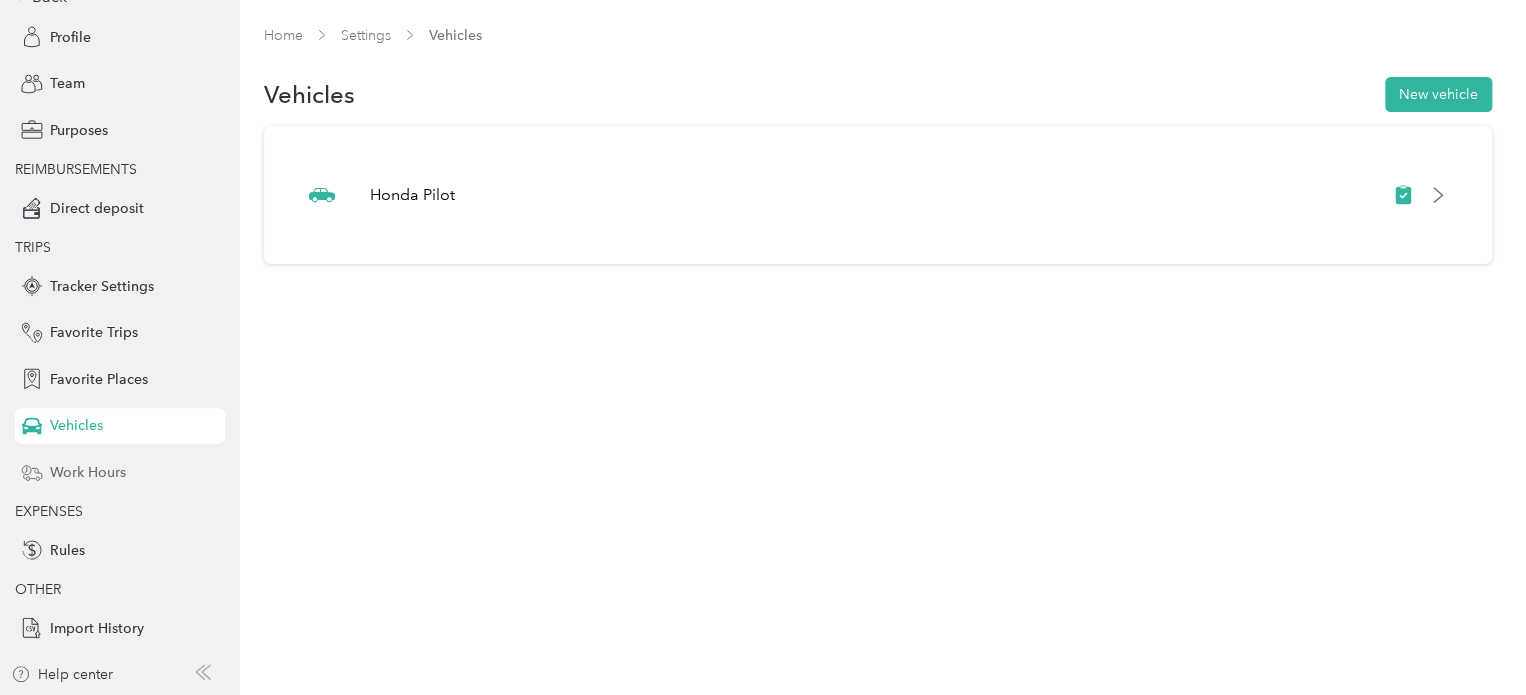 click on "Work Hours" at bounding box center (88, 472) 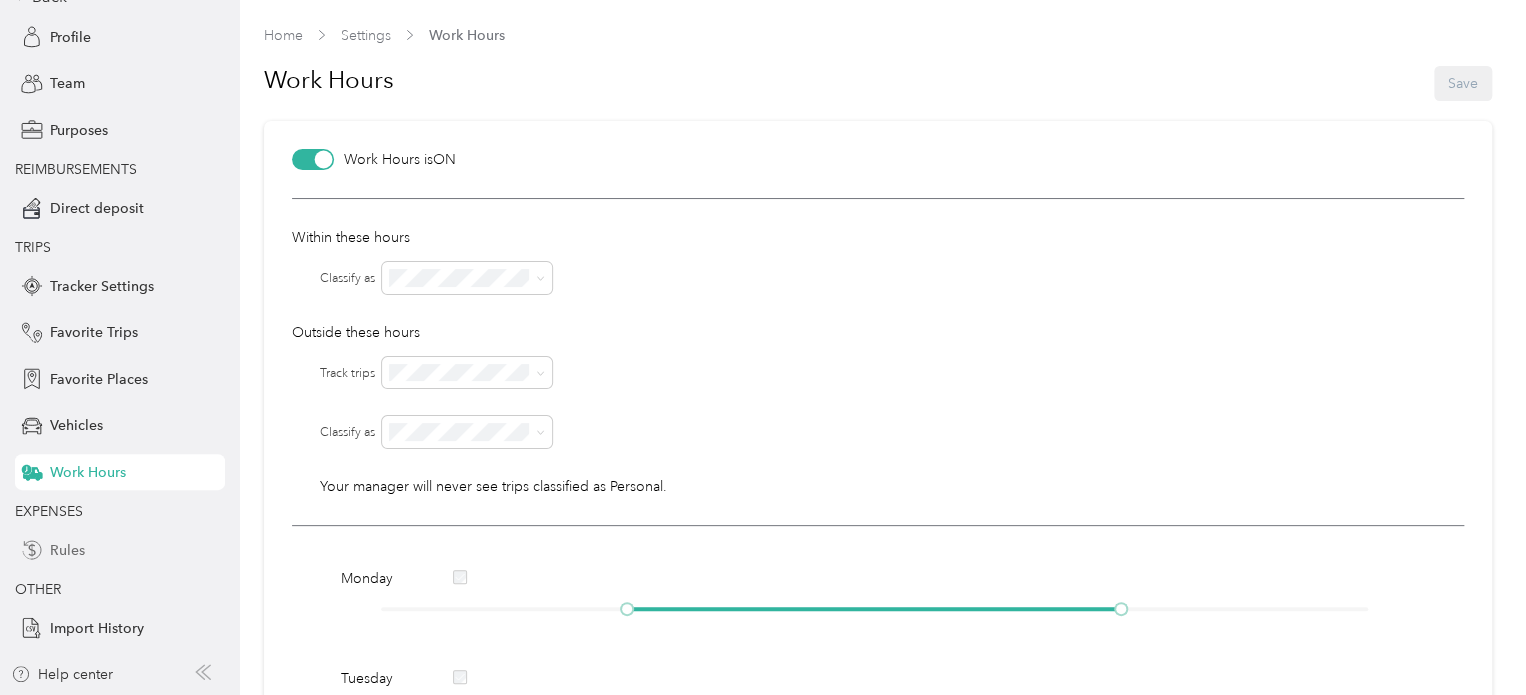 click on "Rules" at bounding box center (120, 550) 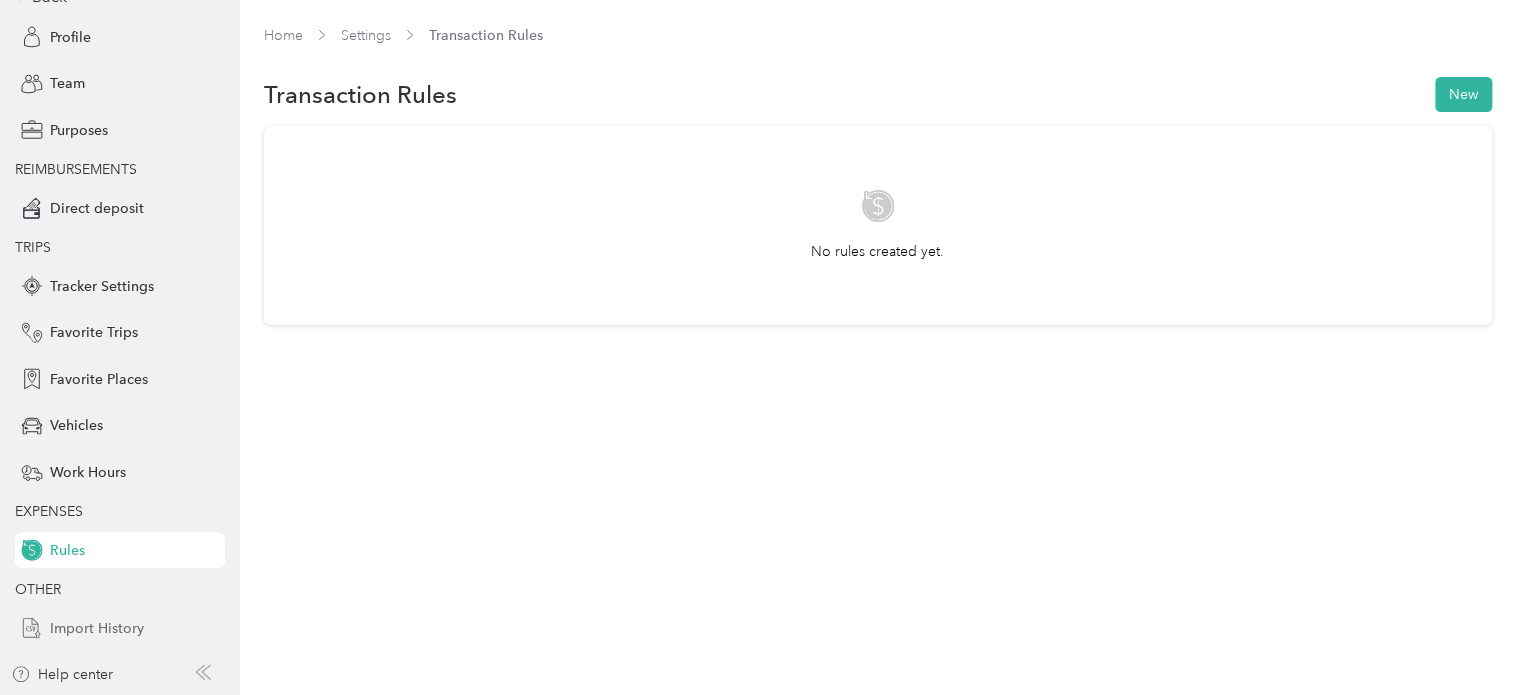 click on "Import History" at bounding box center (97, 628) 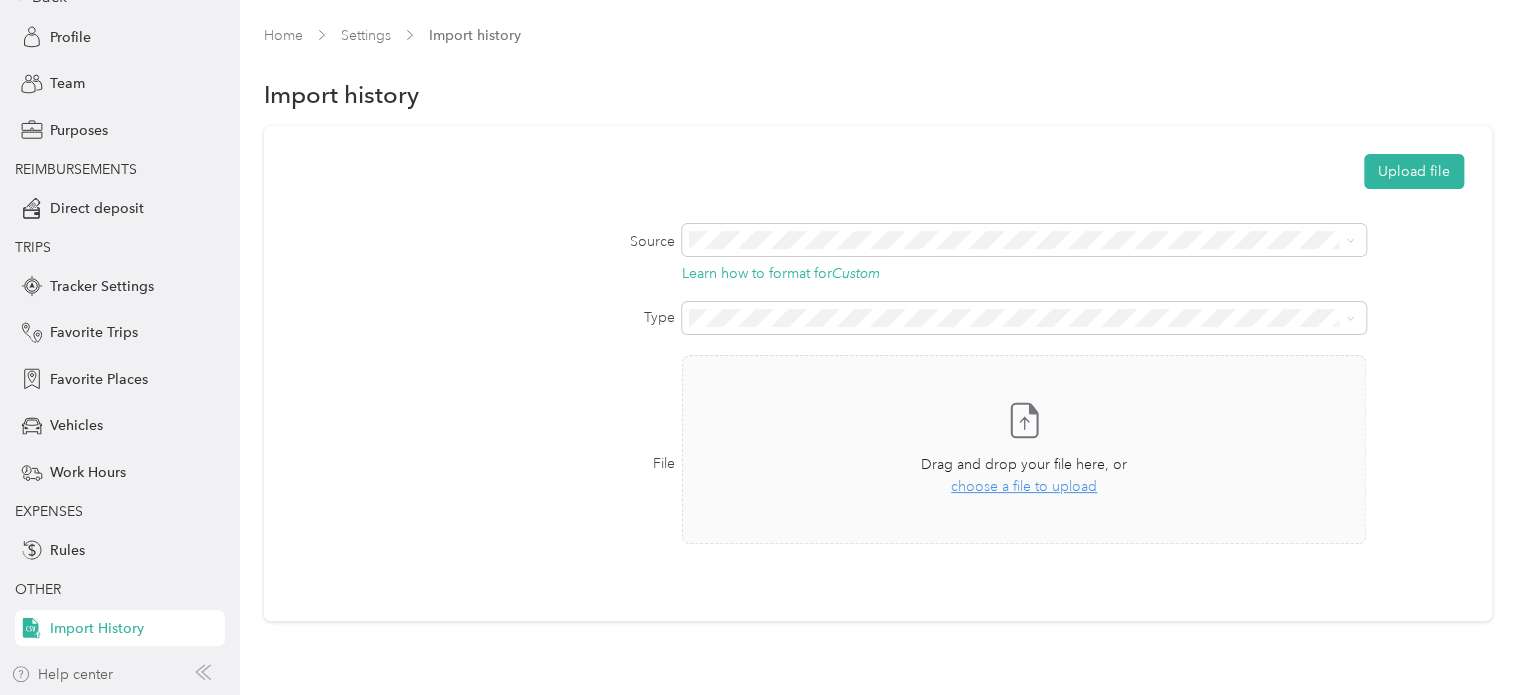 click on "Help center" at bounding box center [62, 674] 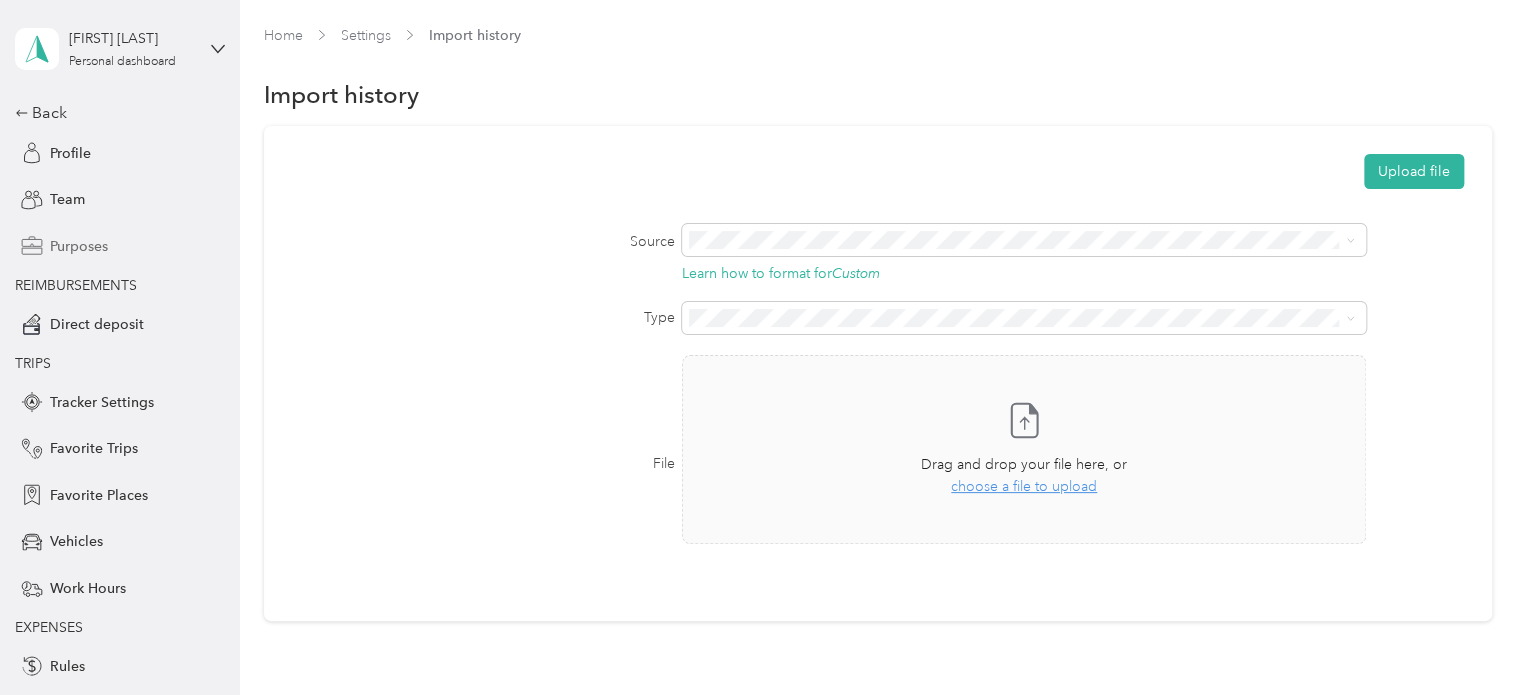 scroll, scrollTop: 0, scrollLeft: 0, axis: both 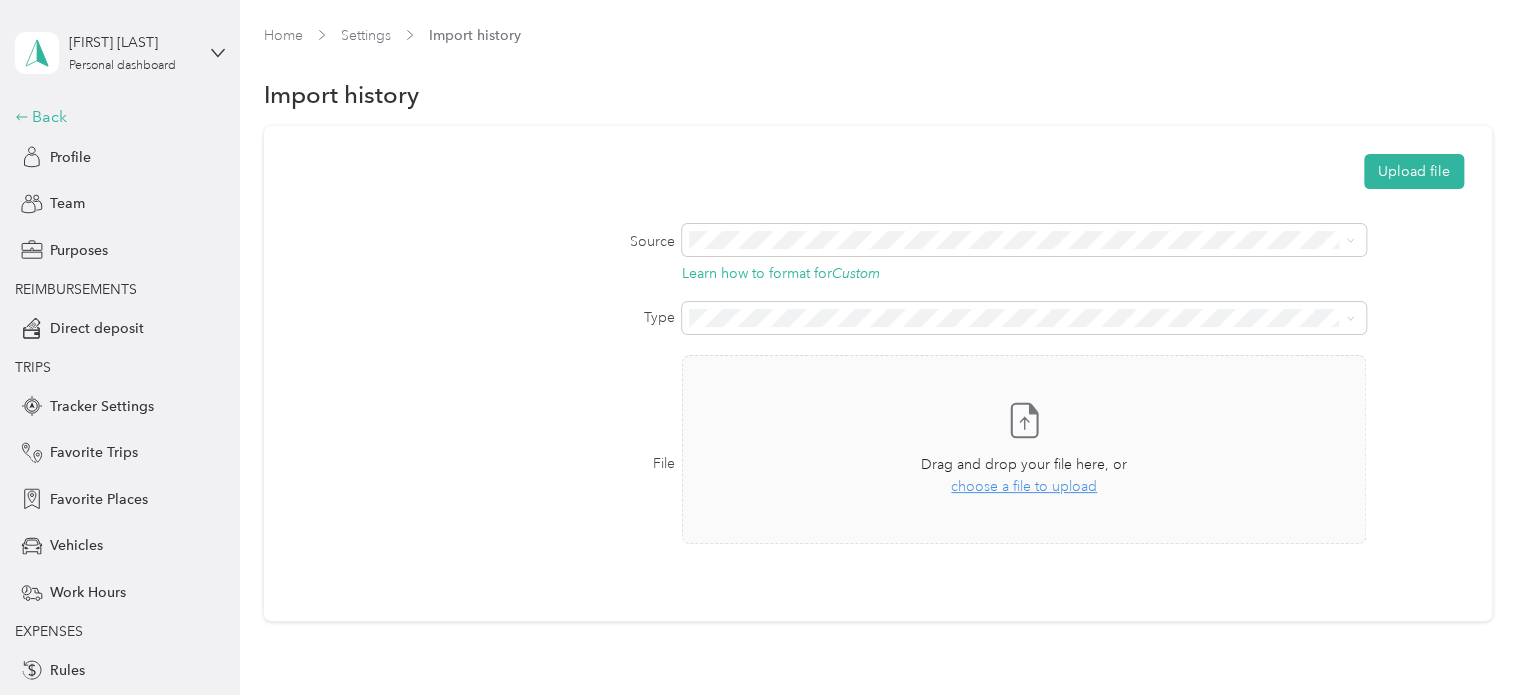 click on "Back" at bounding box center [115, 117] 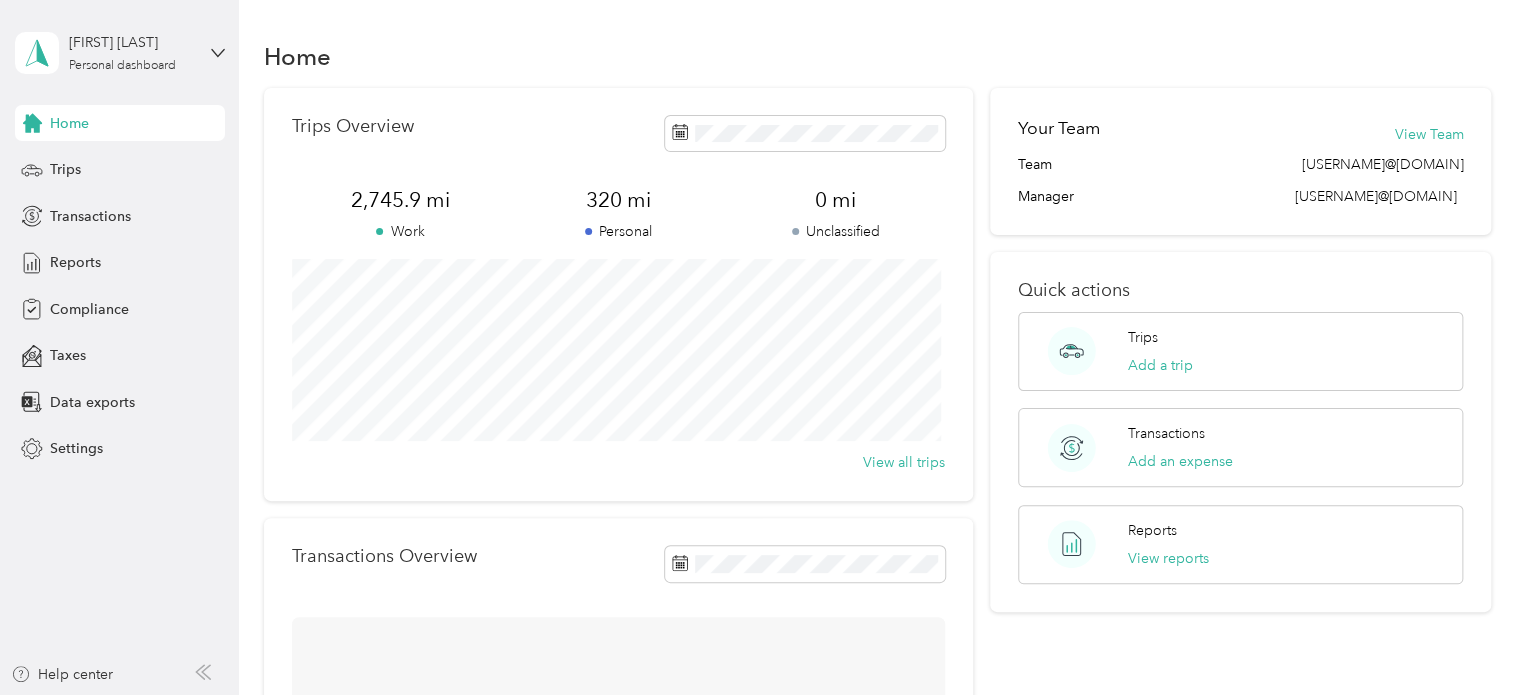 click on "Home" at bounding box center [120, 123] 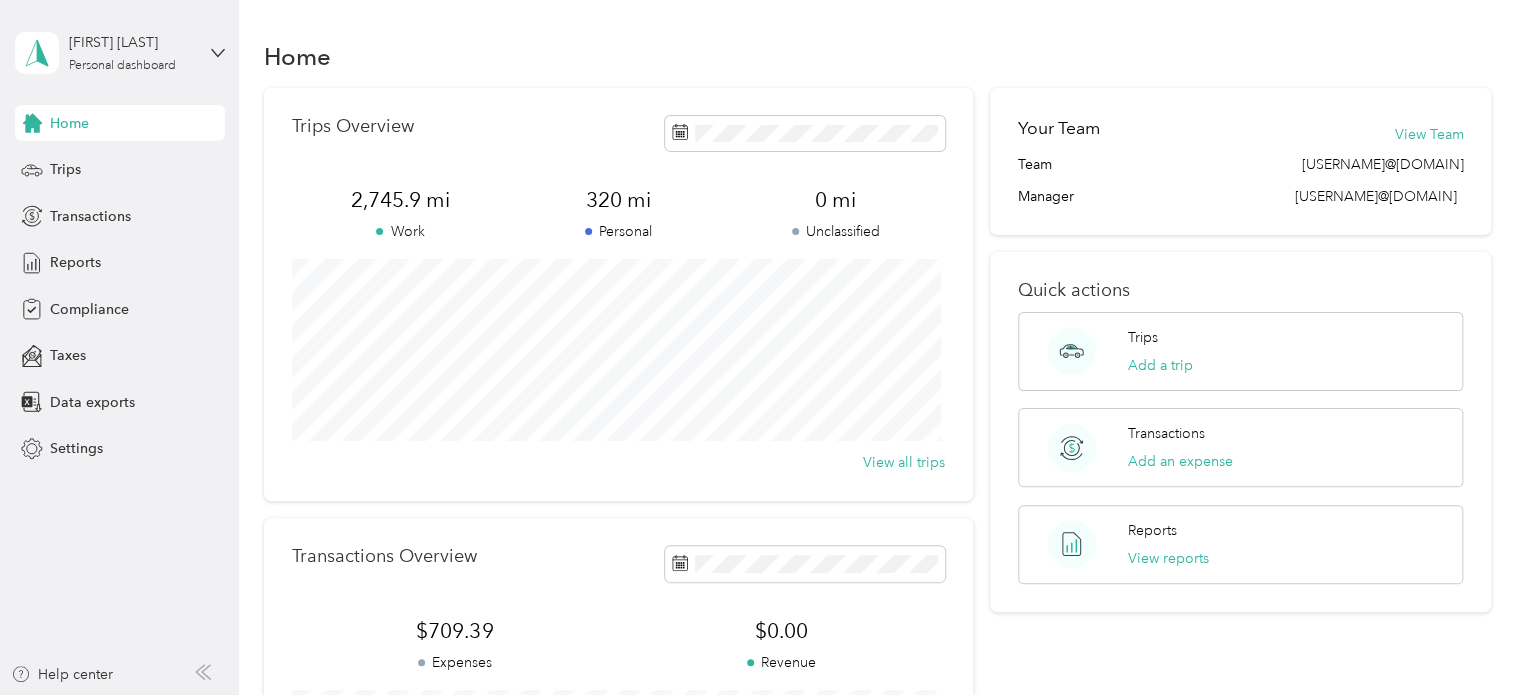 click on "Home" at bounding box center [69, 123] 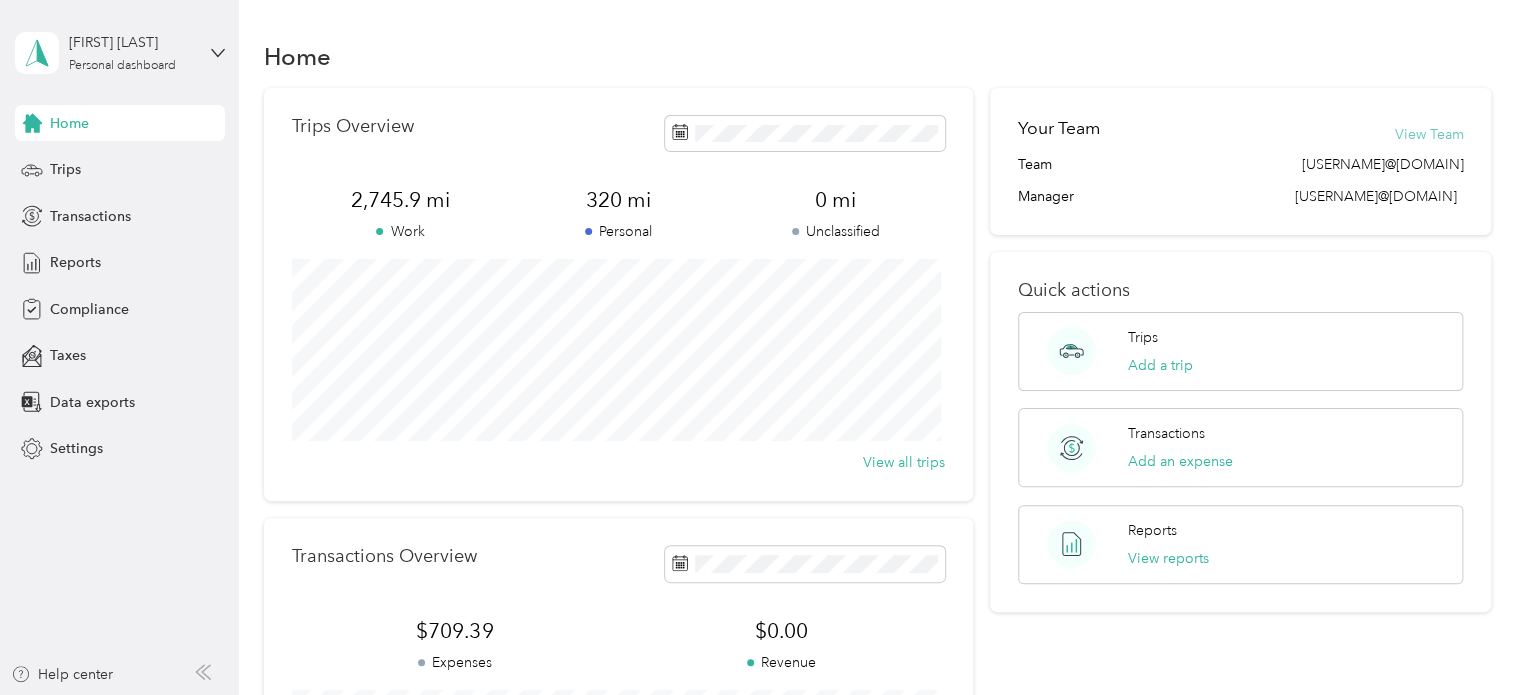 click on "View Team" at bounding box center [1428, 134] 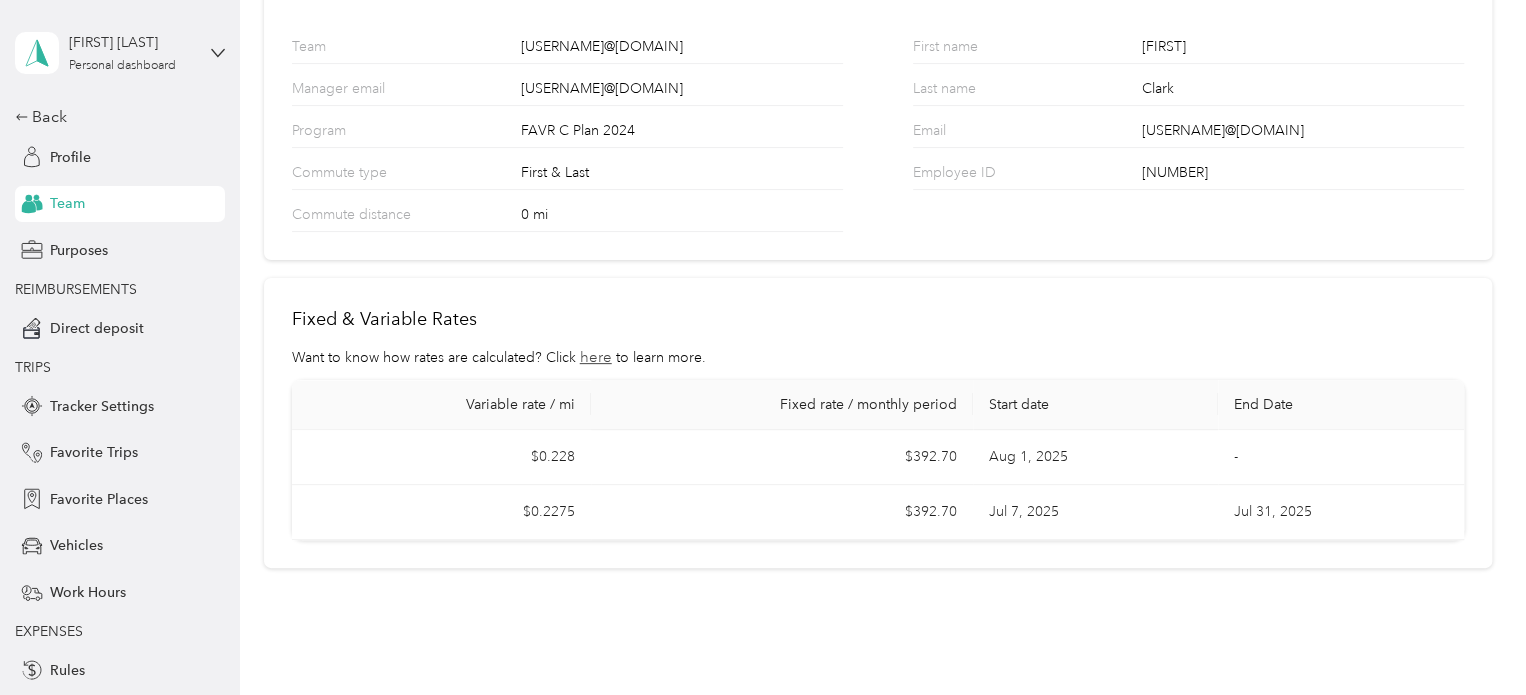 scroll, scrollTop: 205, scrollLeft: 0, axis: vertical 